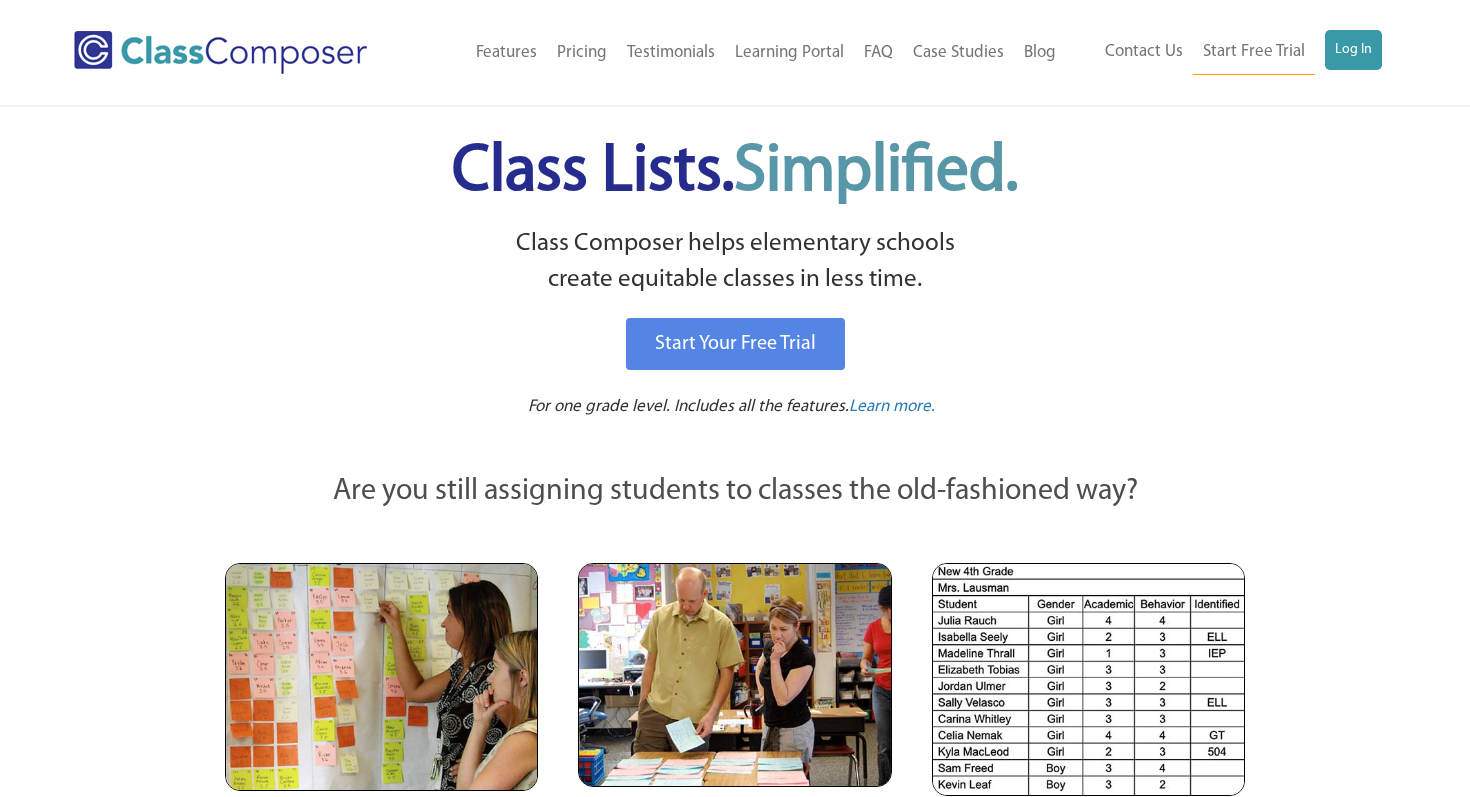 scroll, scrollTop: 0, scrollLeft: 0, axis: both 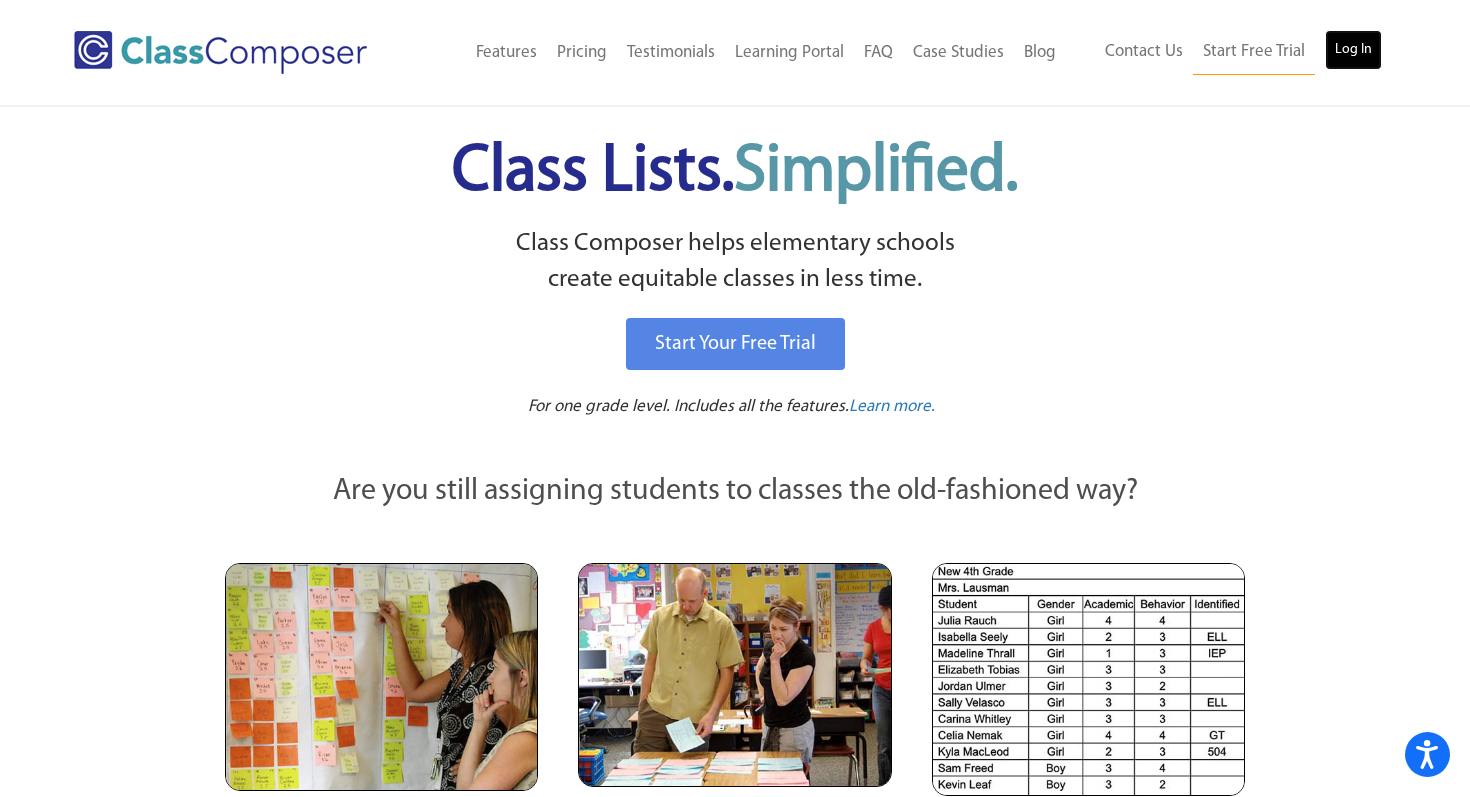 click on "Log In" at bounding box center [1353, 50] 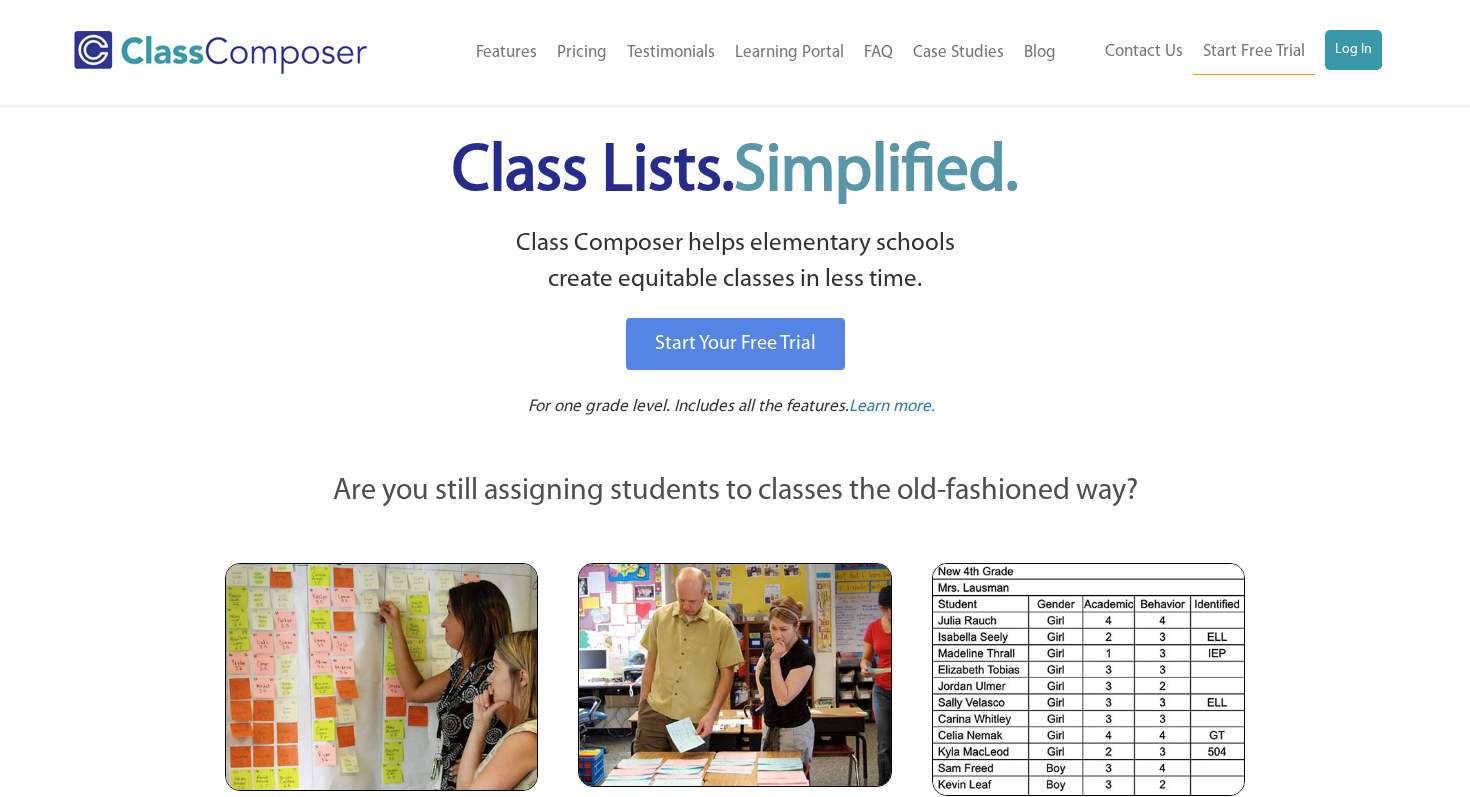 scroll, scrollTop: 0, scrollLeft: 0, axis: both 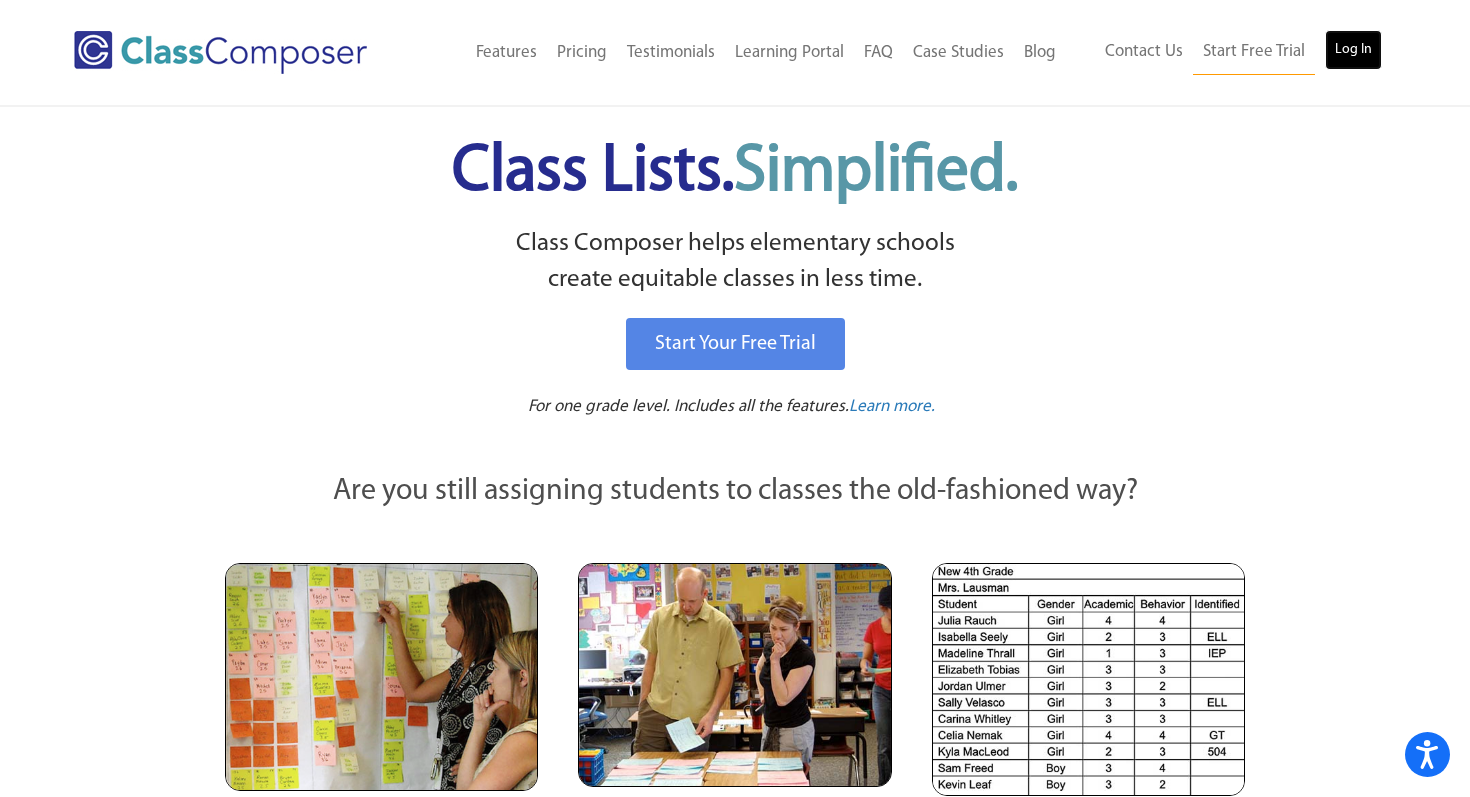 click on "Log In" at bounding box center [1353, 50] 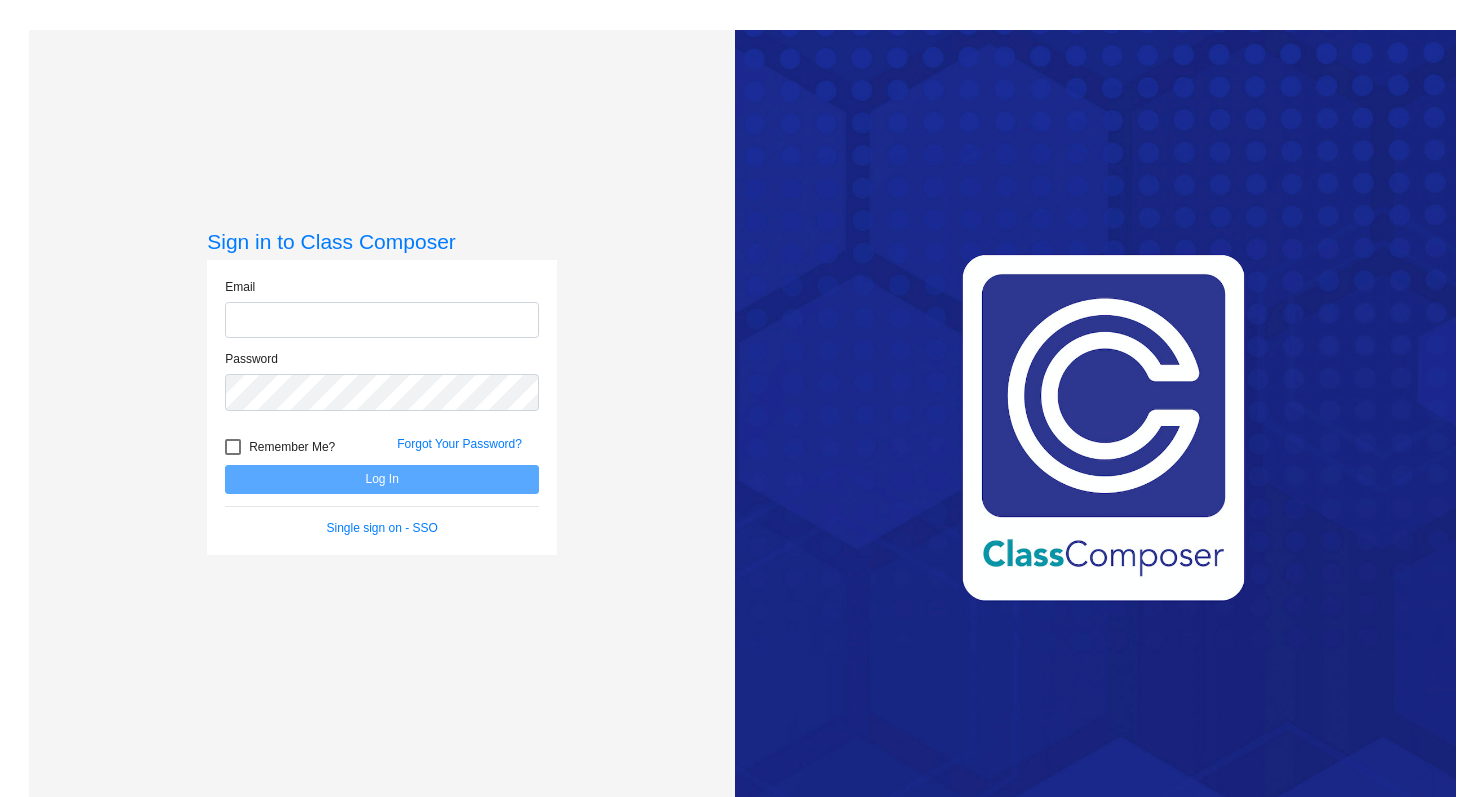 scroll, scrollTop: 0, scrollLeft: 0, axis: both 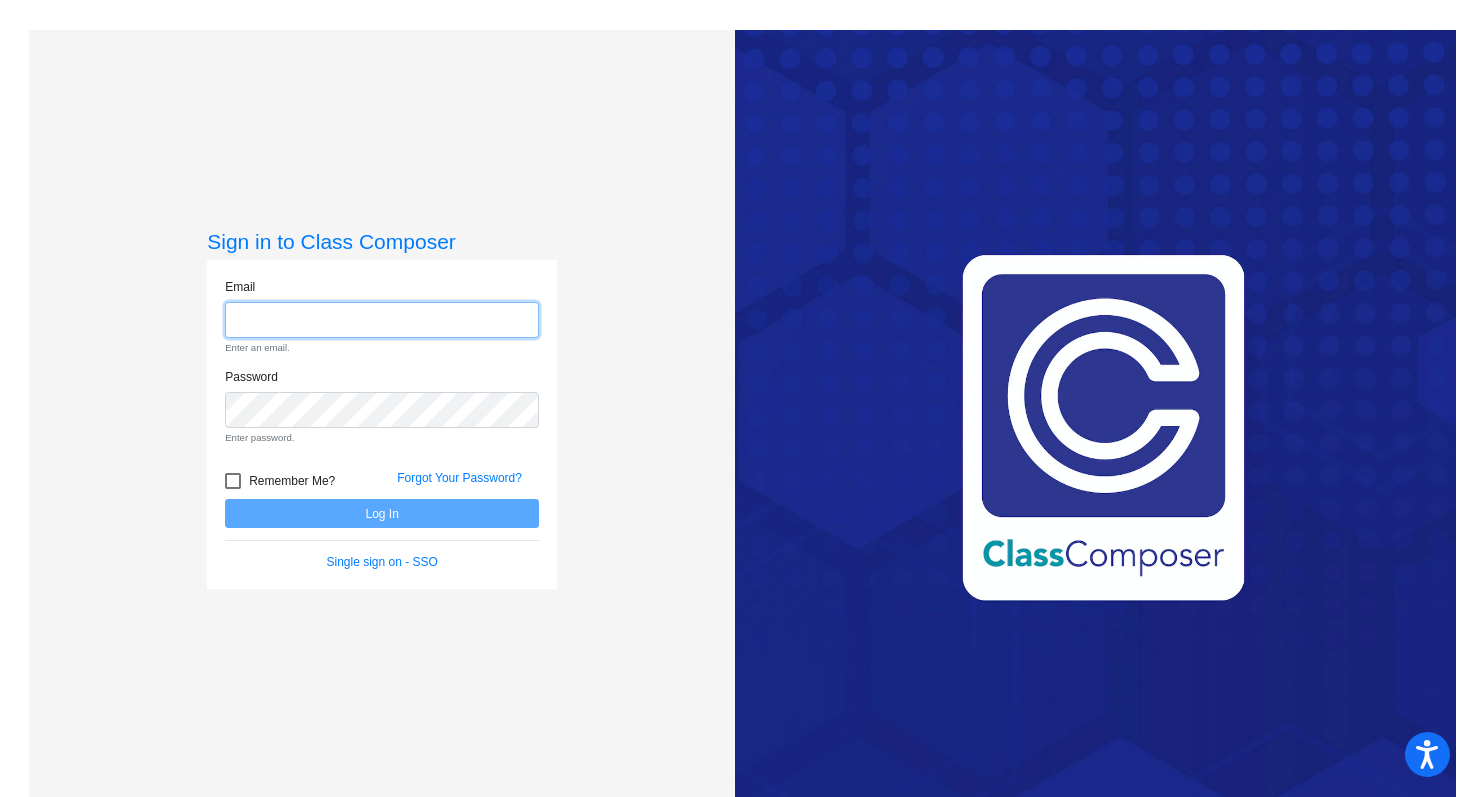 type on "[EMAIL]" 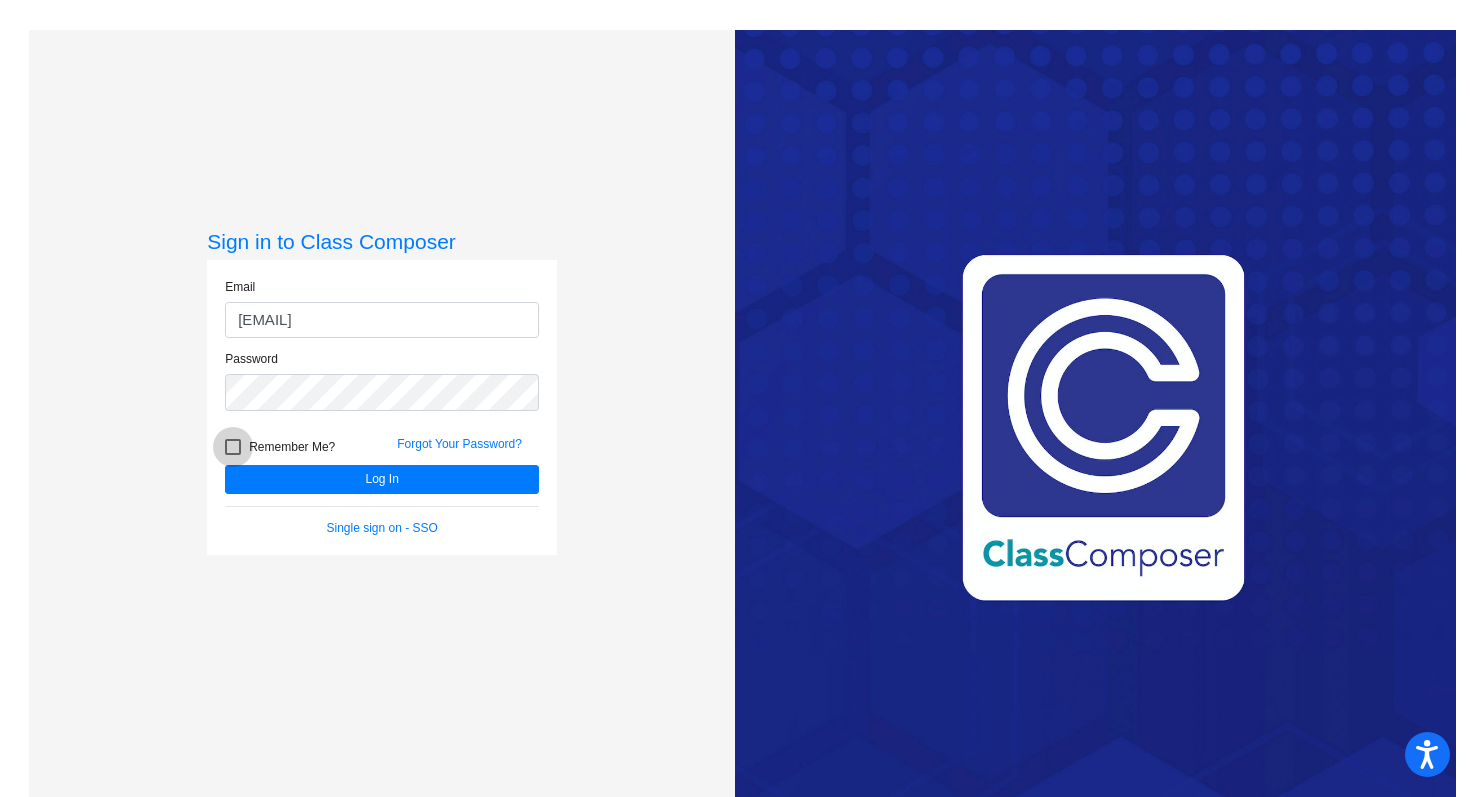 click on "Remember Me?" at bounding box center [292, 447] 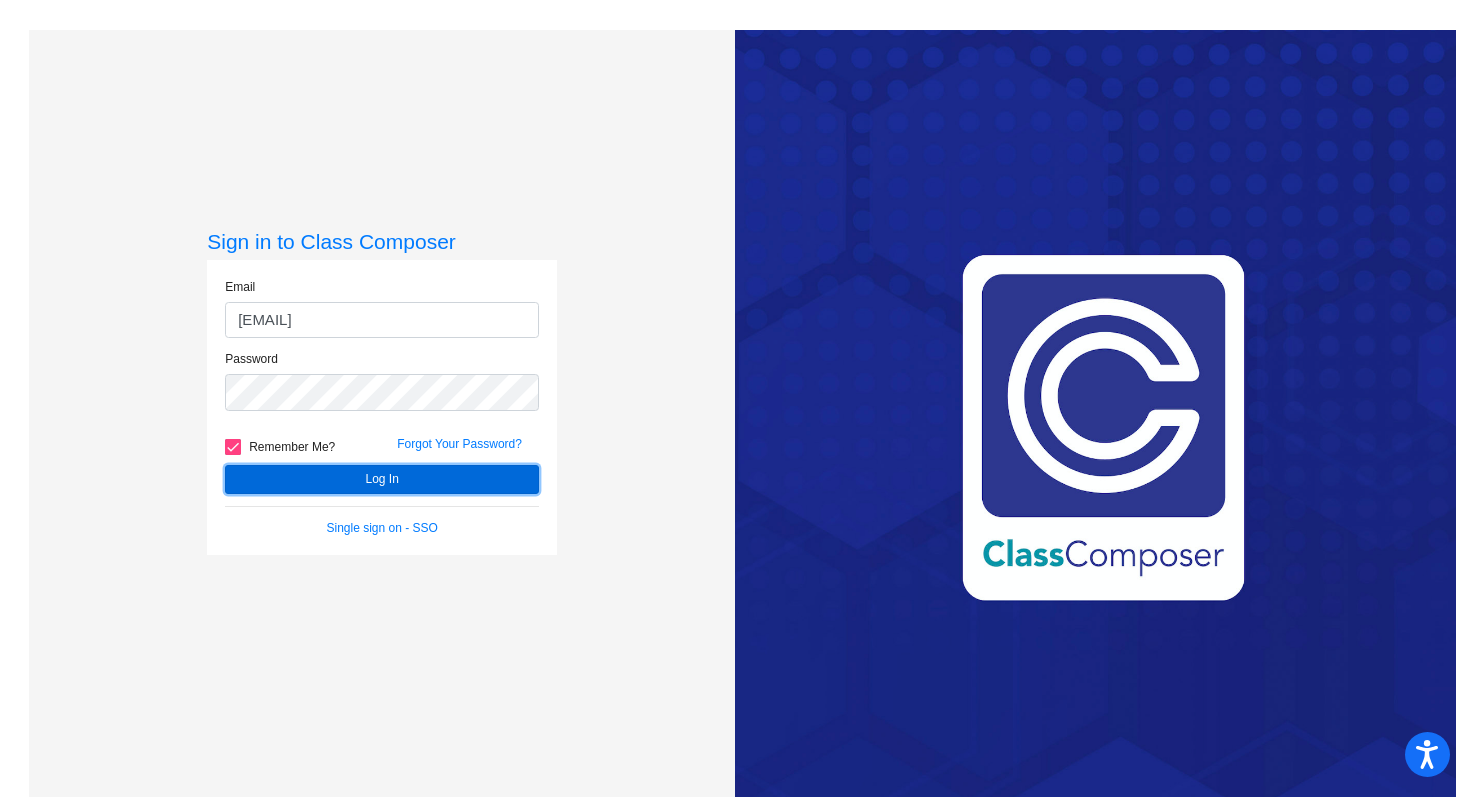 click on "Log In" 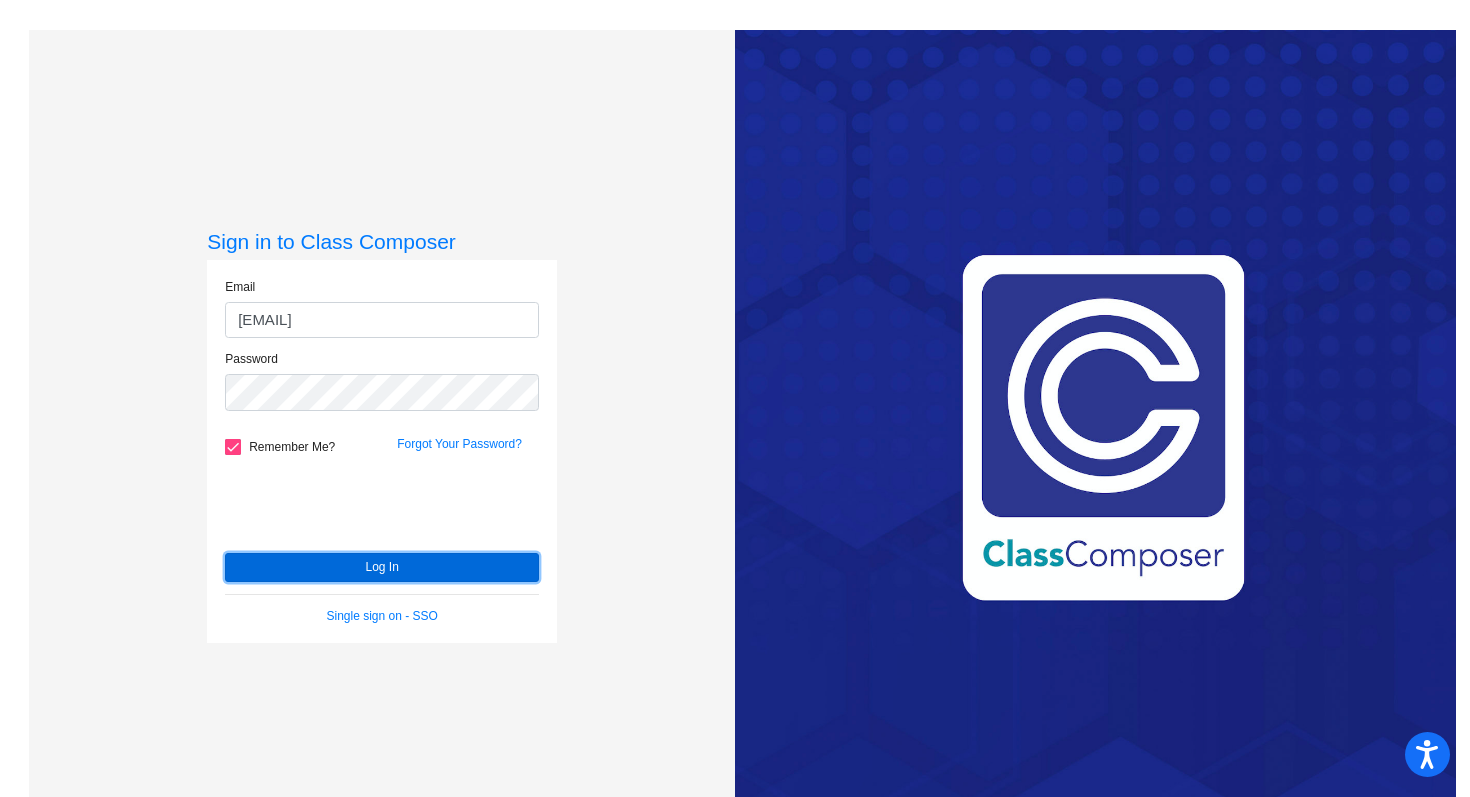 click on "Log In" 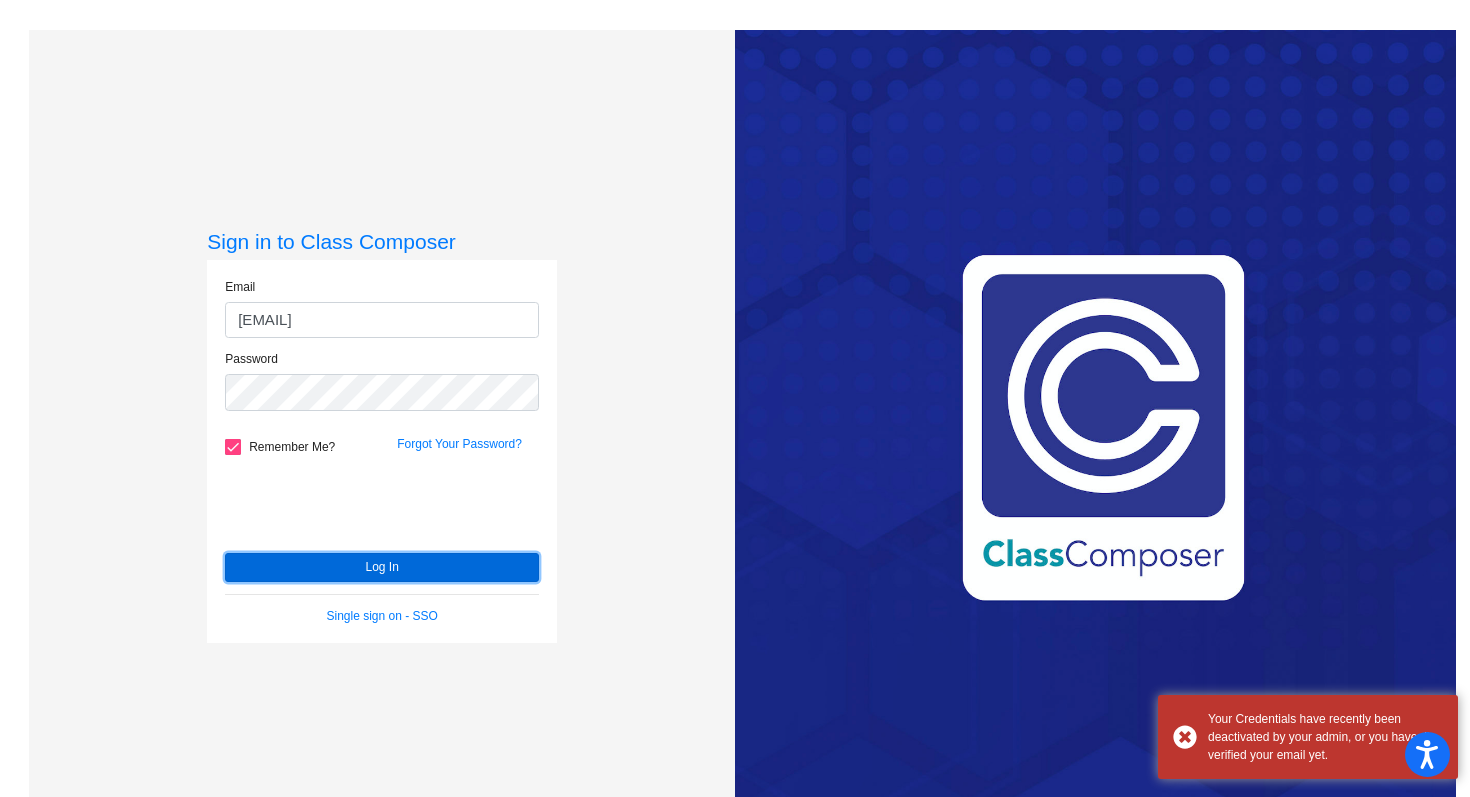 click on "Log In" 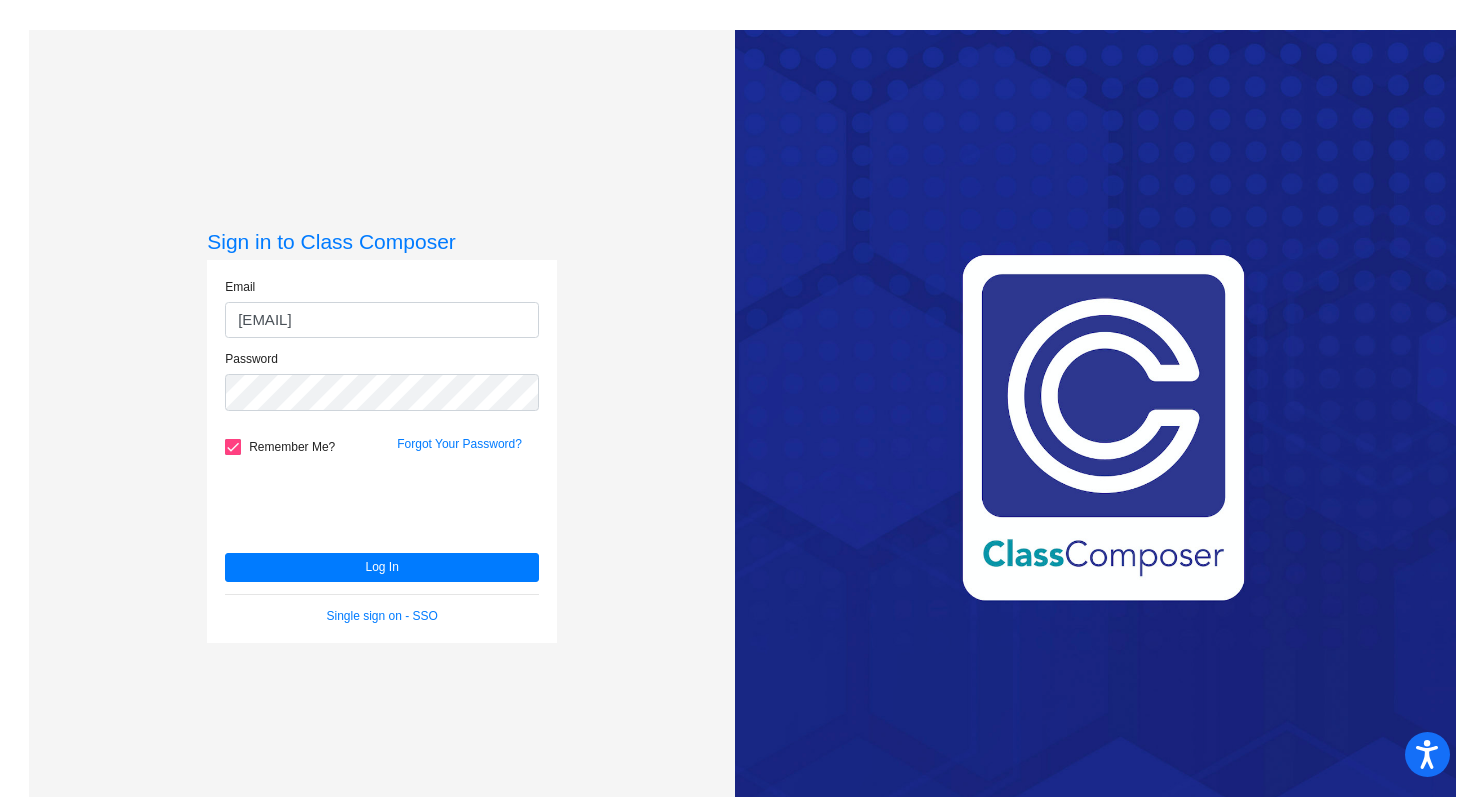 click on "Email shaw.courtney@pcr3schools.org Password   Remember Me? Forgot Your Password?  Log In   Single sign on - SSO" 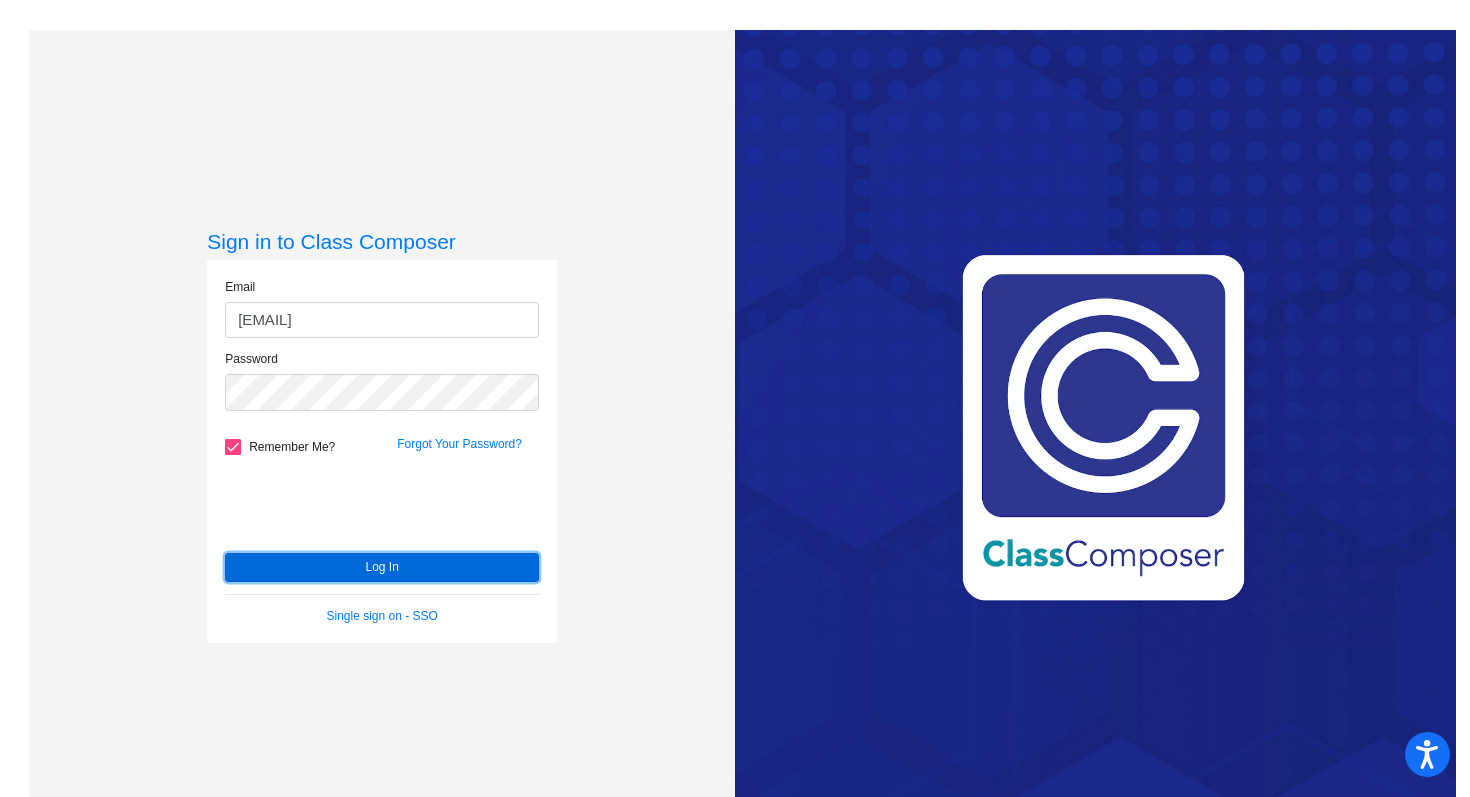 click on "Log In" 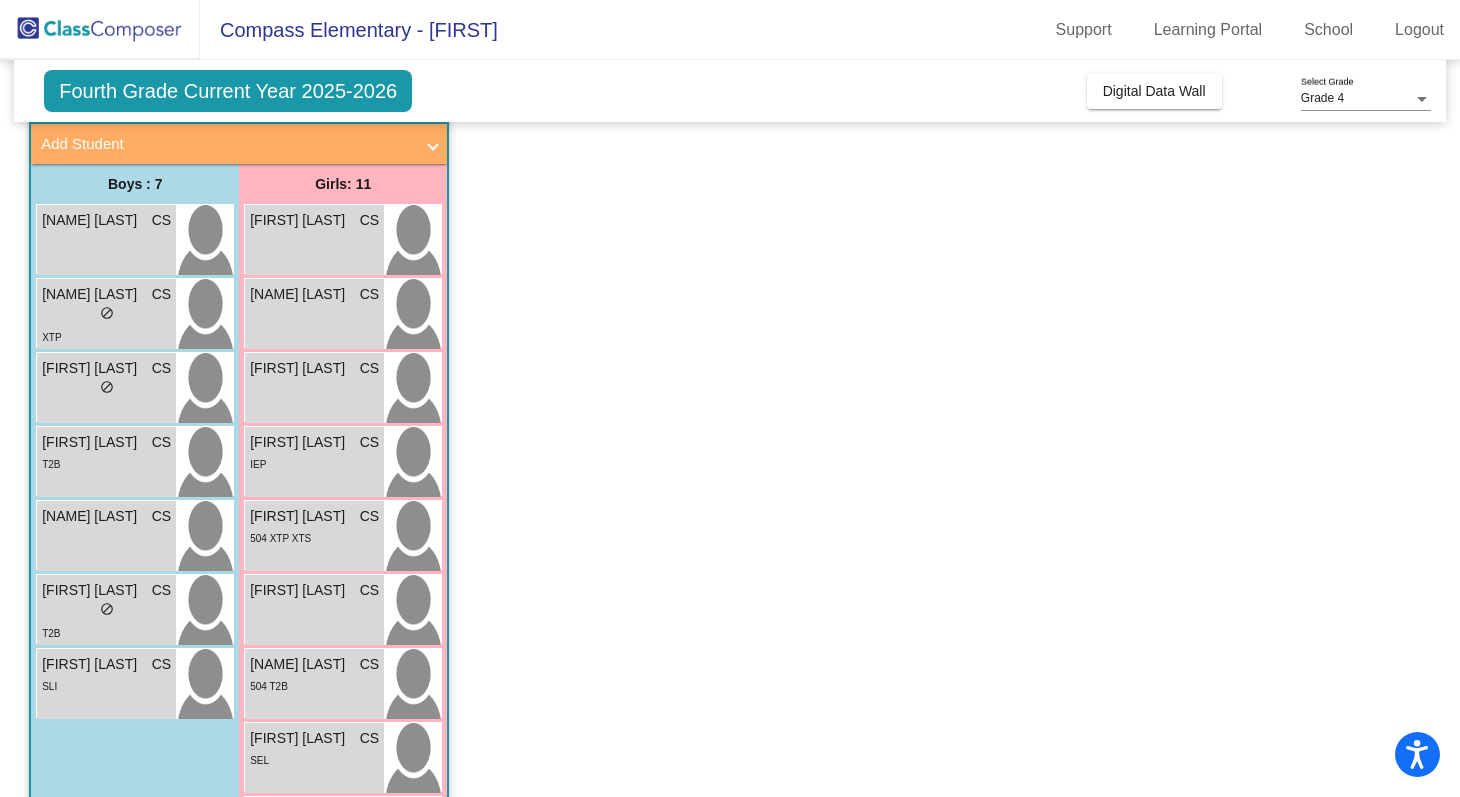 scroll, scrollTop: 369, scrollLeft: 0, axis: vertical 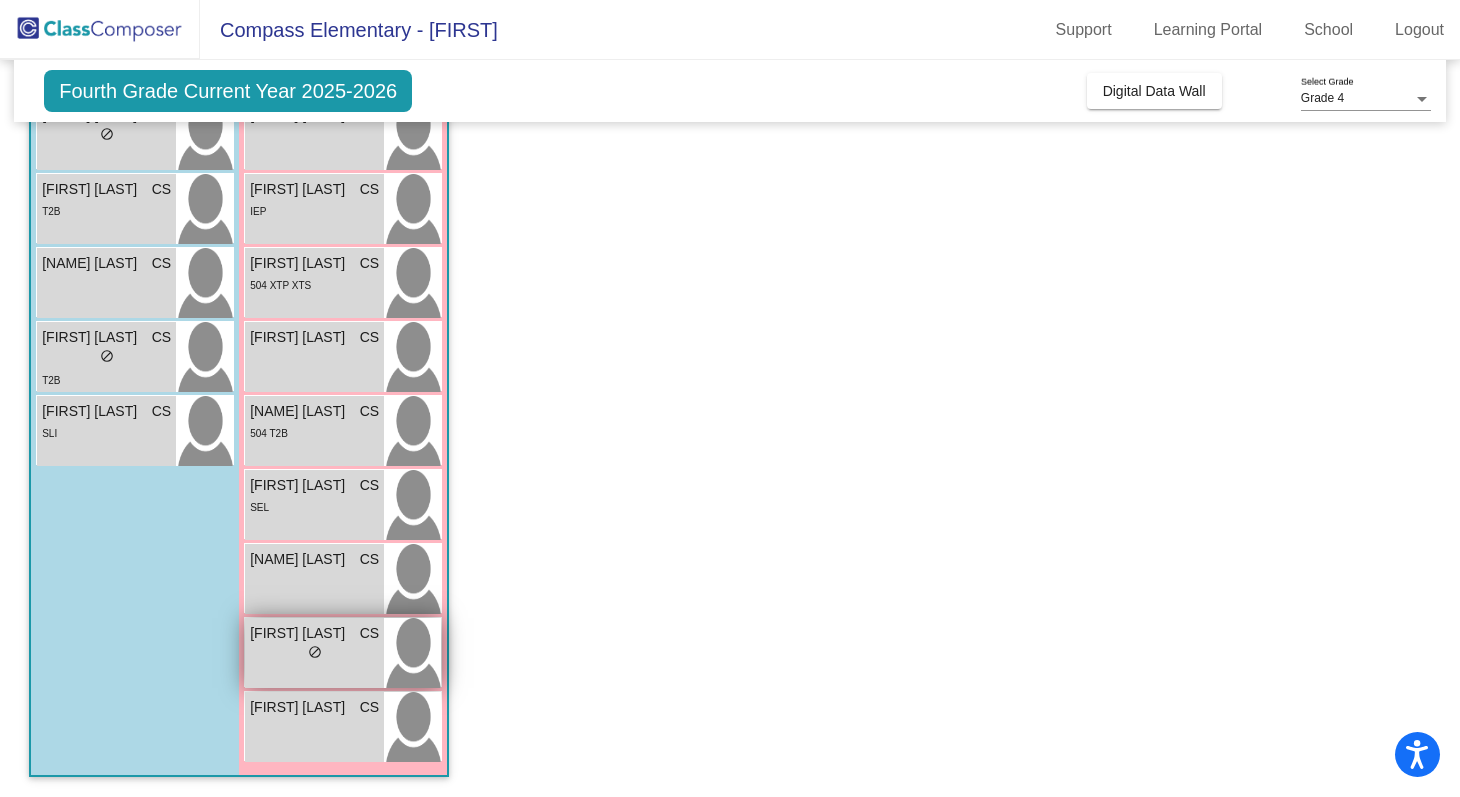 click on "lock do_not_disturb_alt" at bounding box center [314, 654] 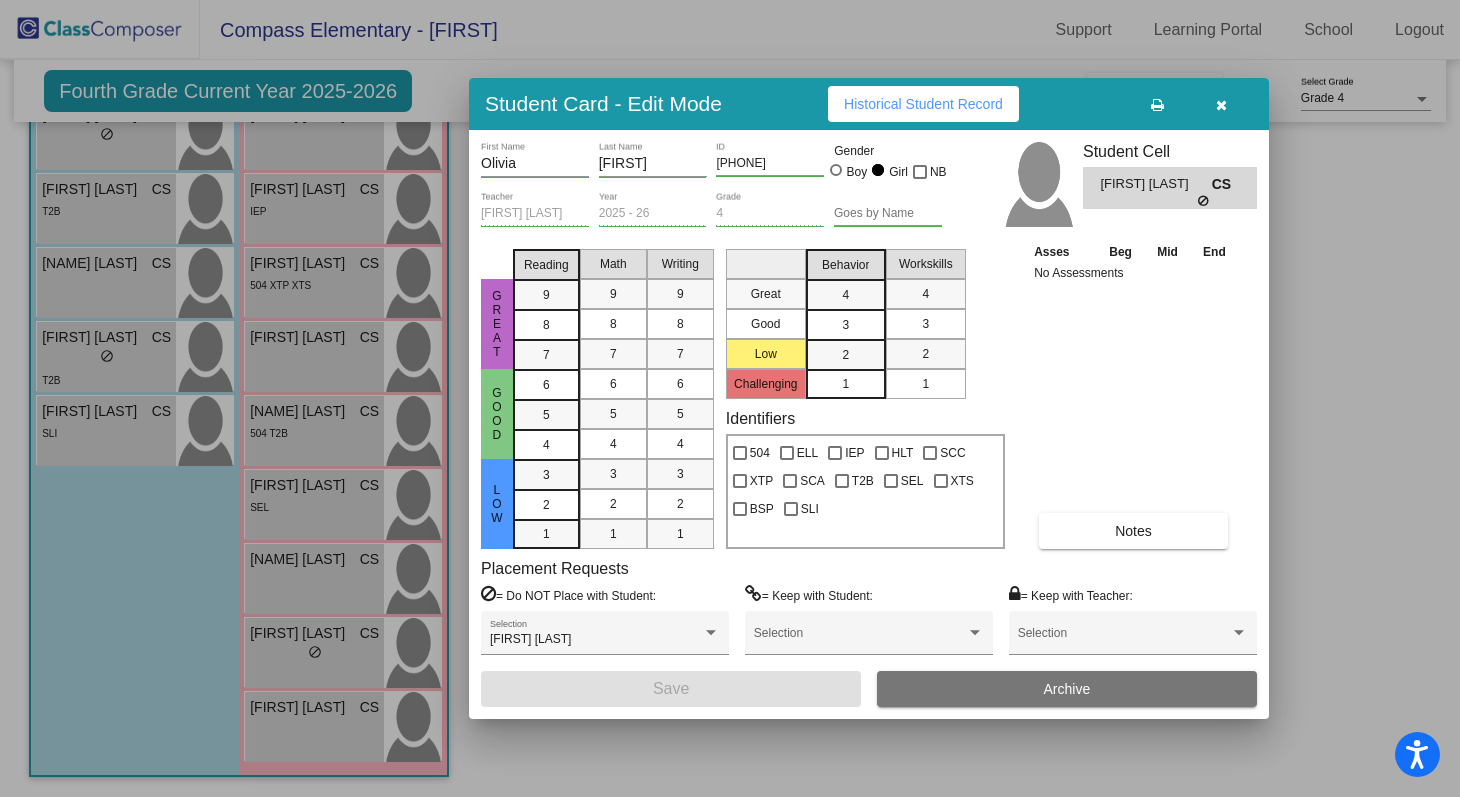 click at bounding box center [1221, 104] 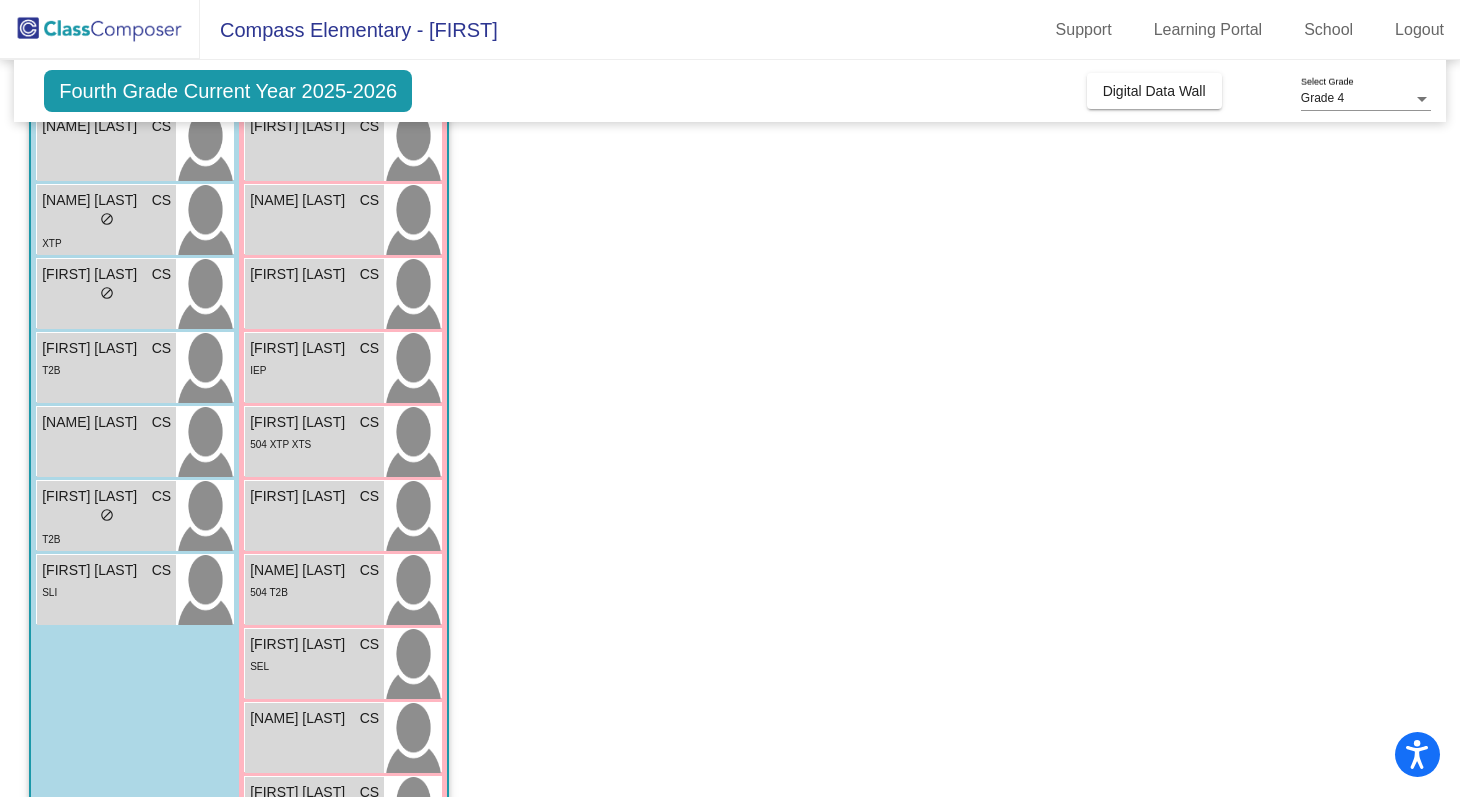 scroll, scrollTop: 209, scrollLeft: 0, axis: vertical 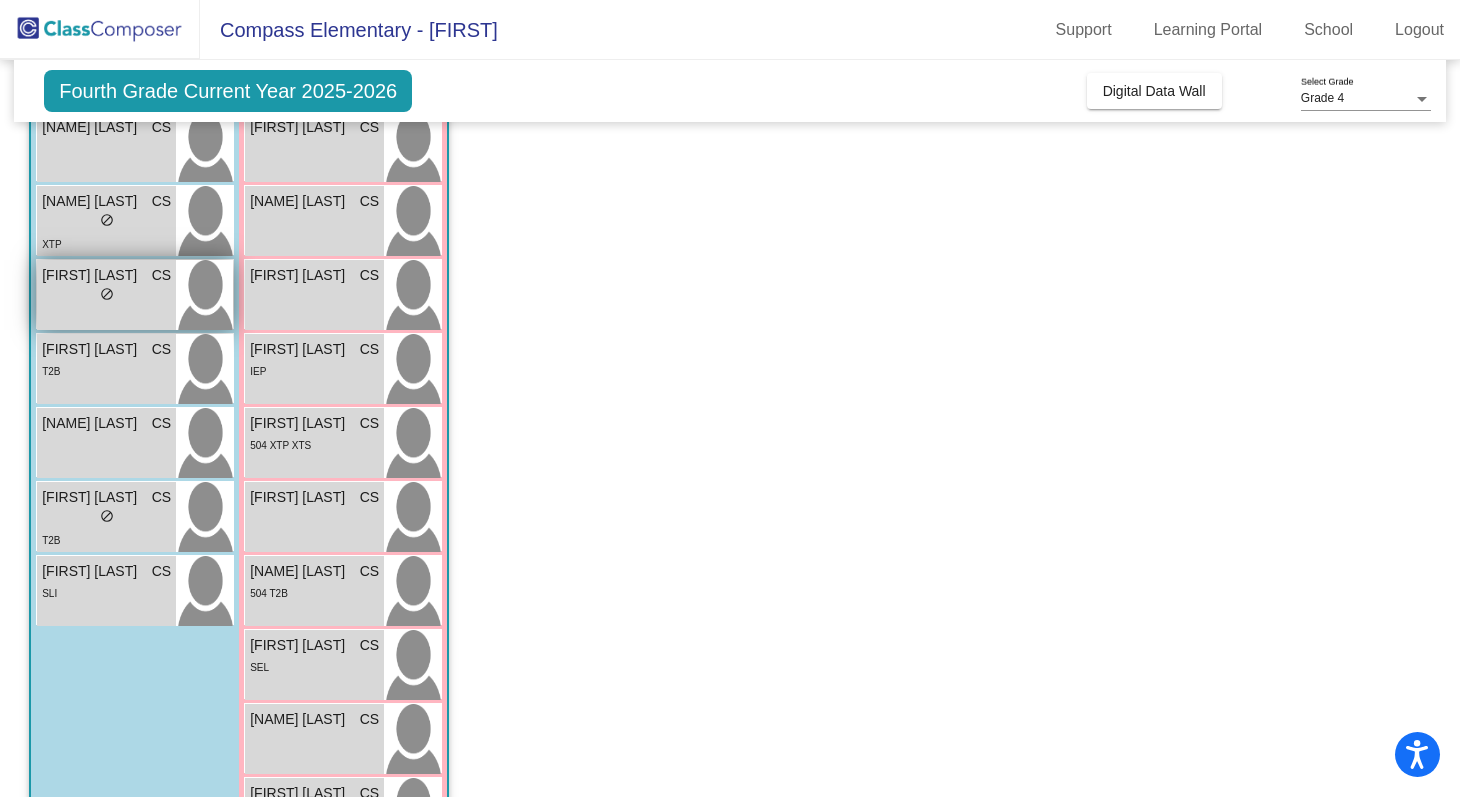 click on "Jaxen Smith" at bounding box center [92, 275] 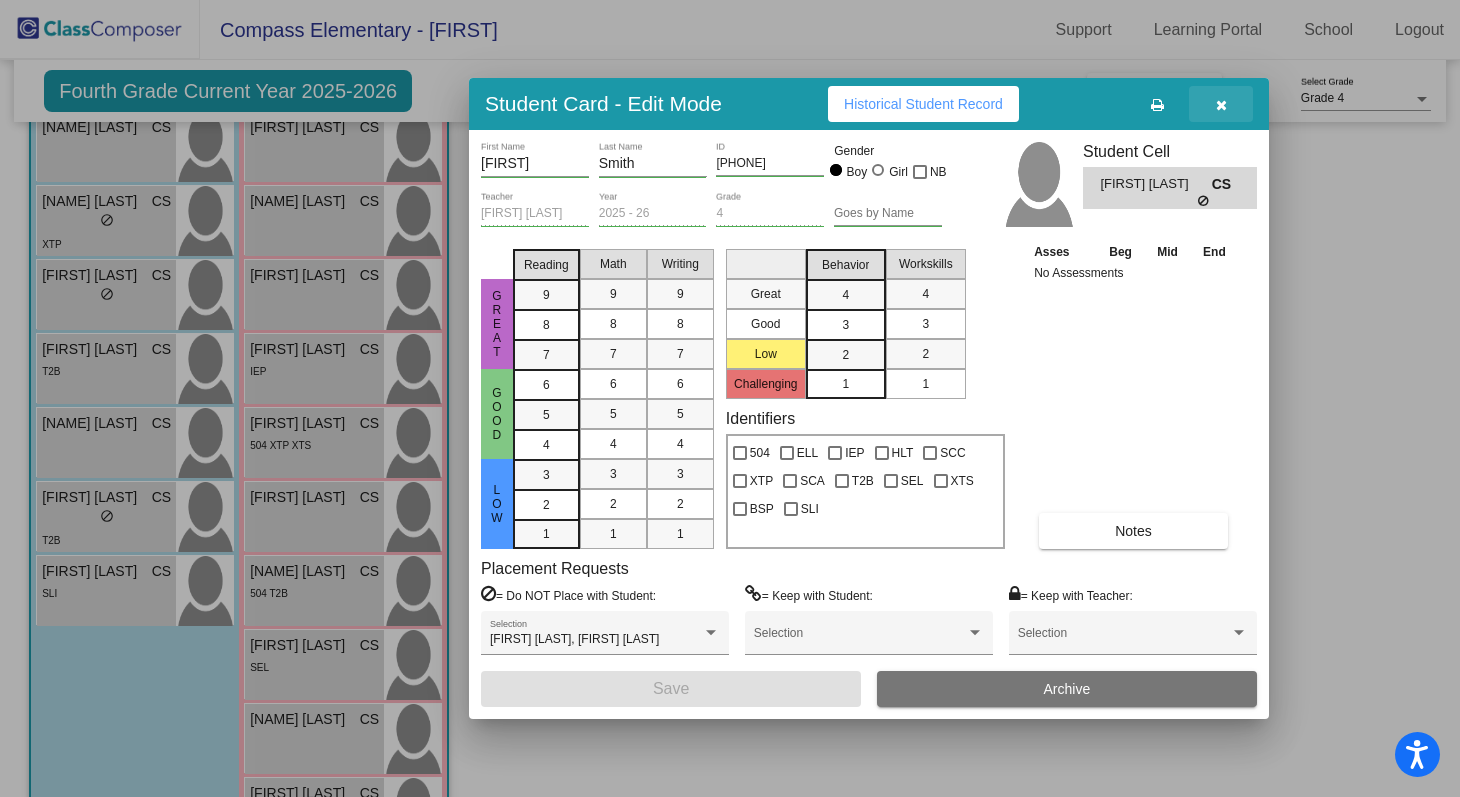 click at bounding box center [1221, 104] 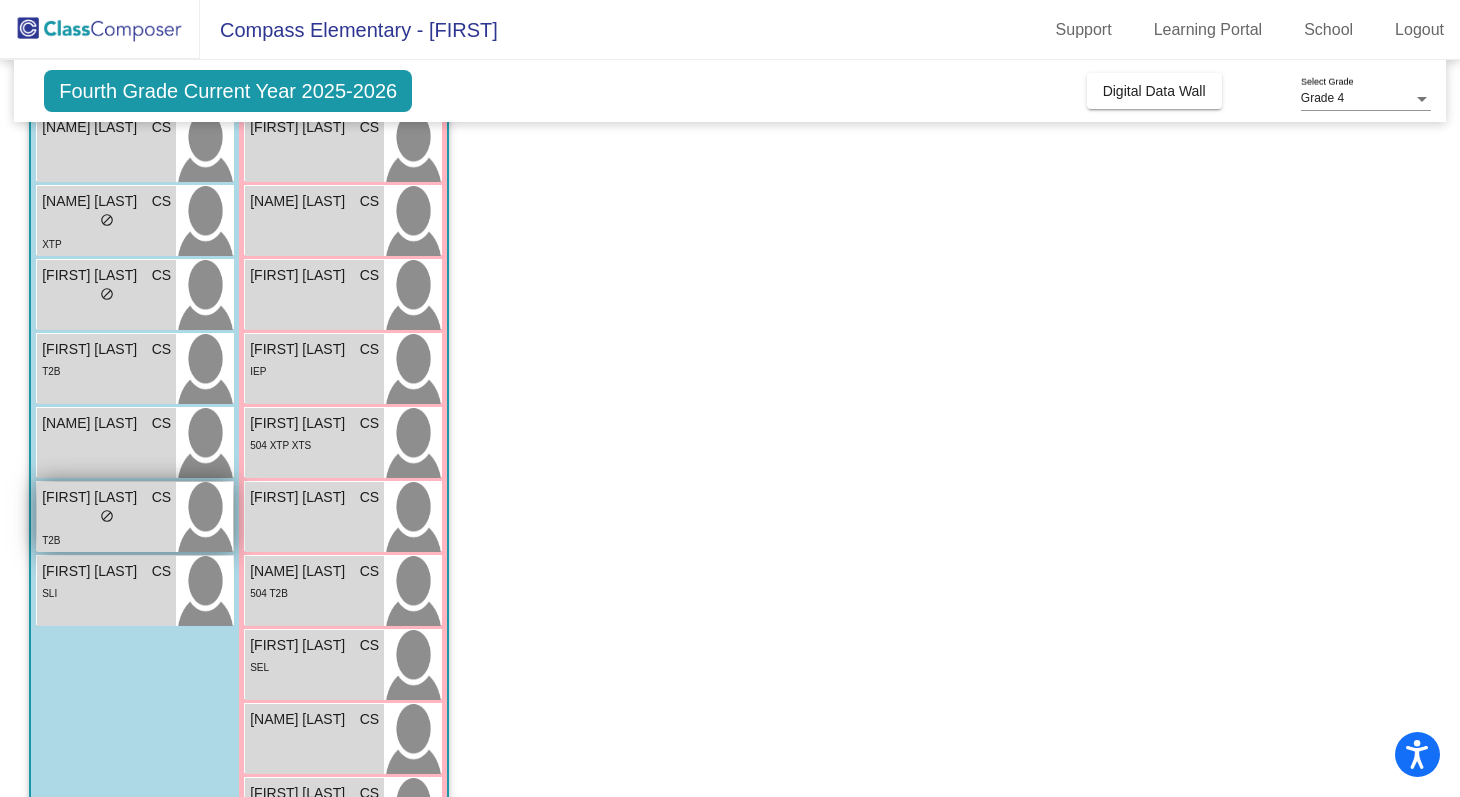 click on "T2B" at bounding box center (106, 539) 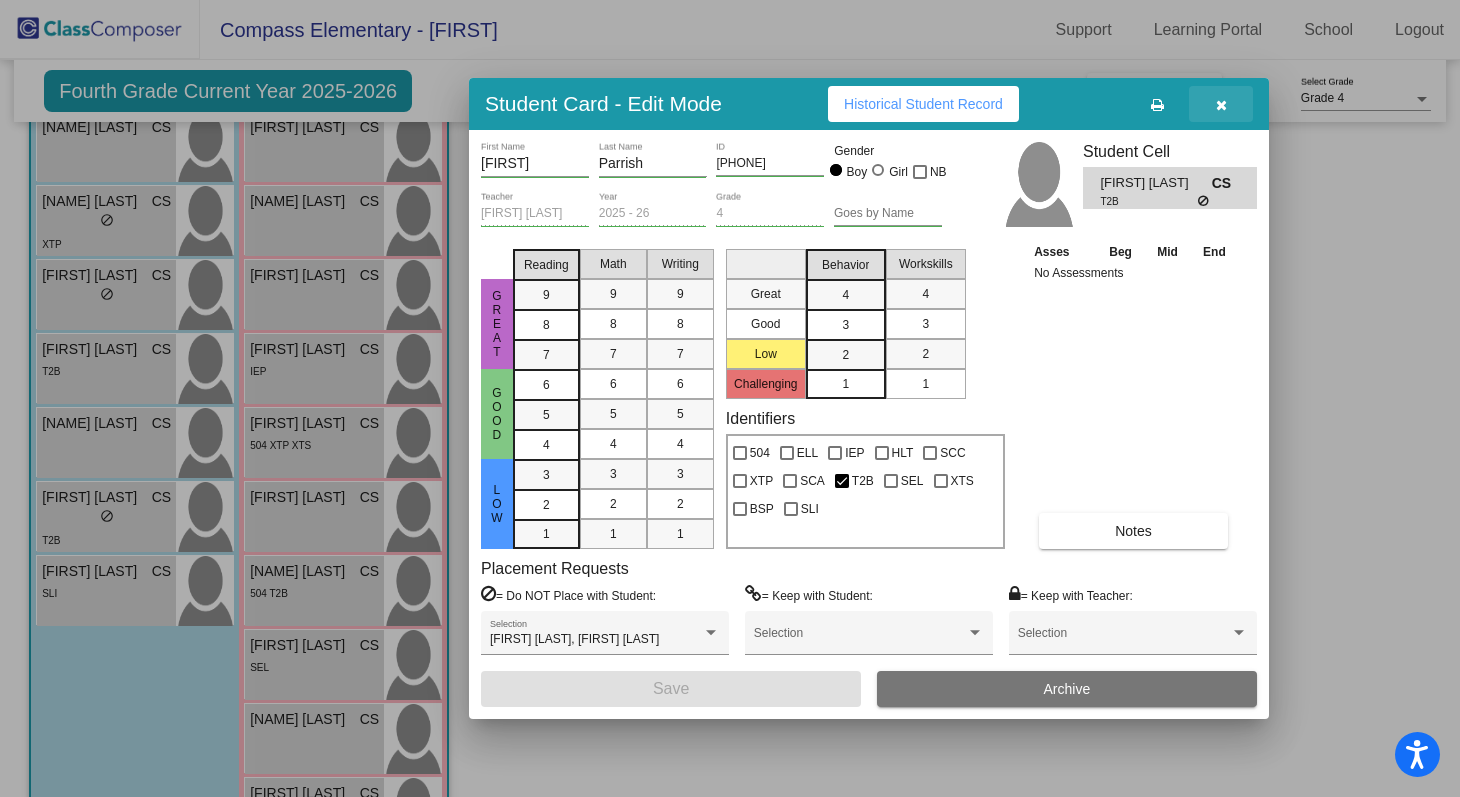 click at bounding box center [1221, 105] 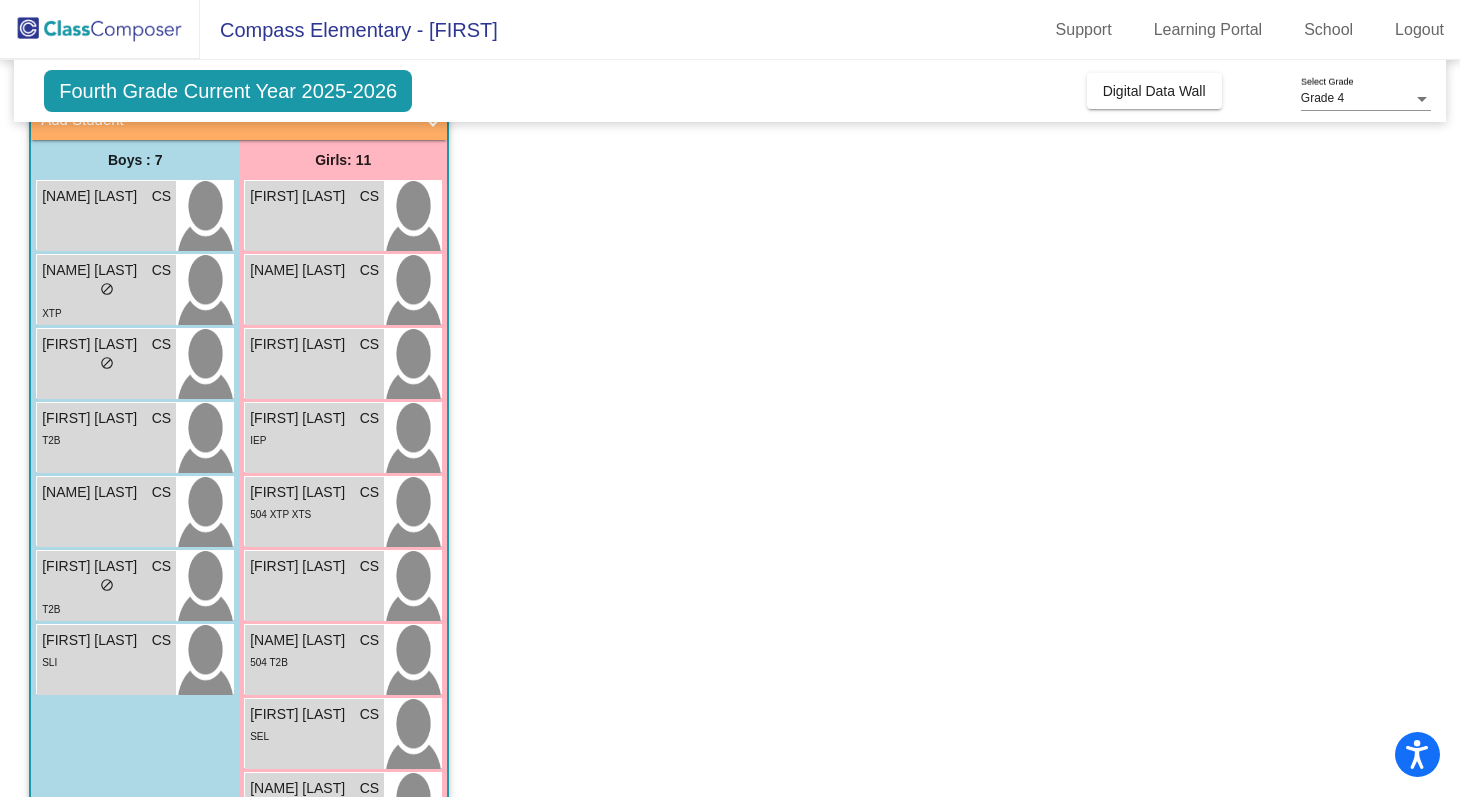 scroll, scrollTop: 126, scrollLeft: 0, axis: vertical 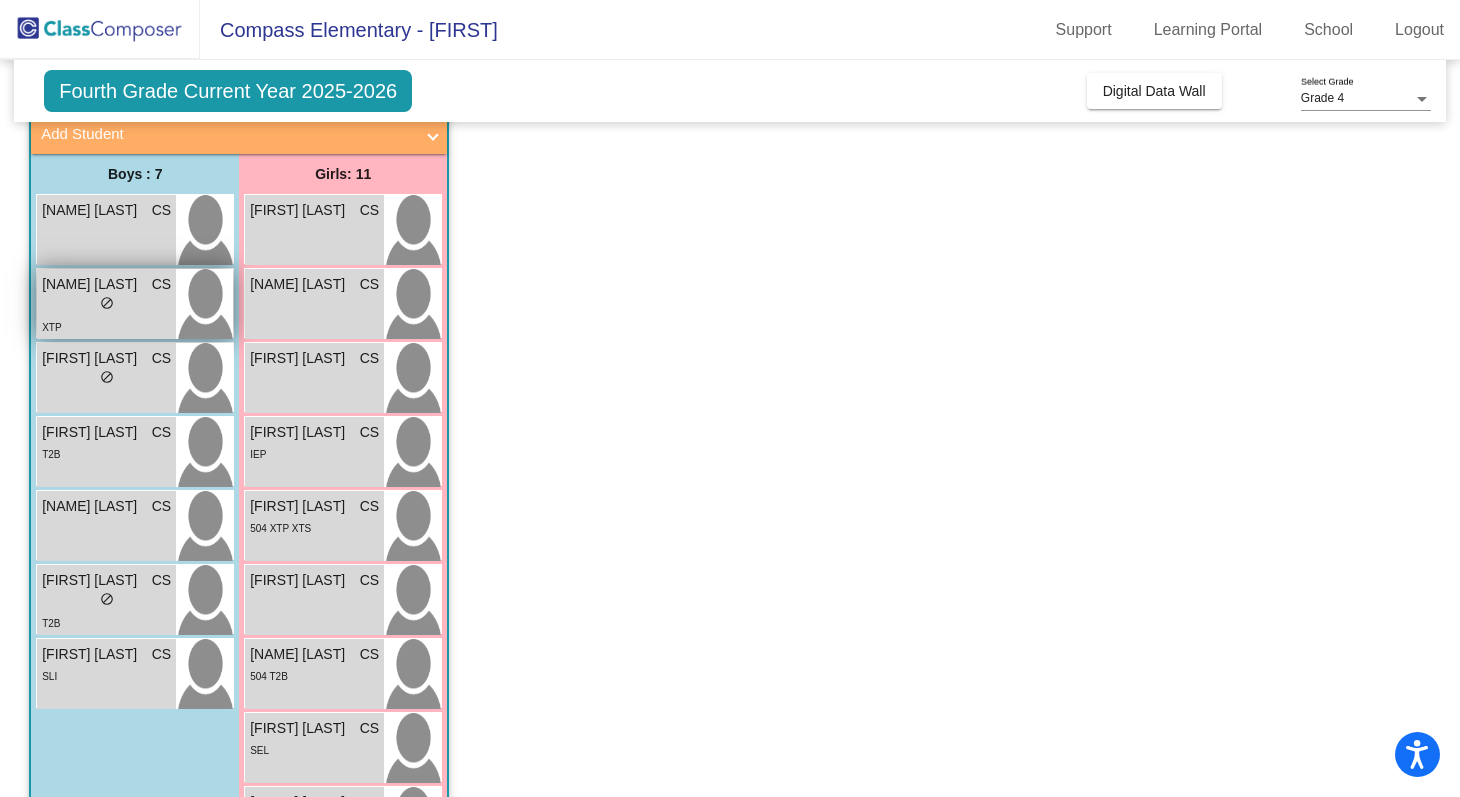 click on "lock do_not_disturb_alt" at bounding box center [106, 305] 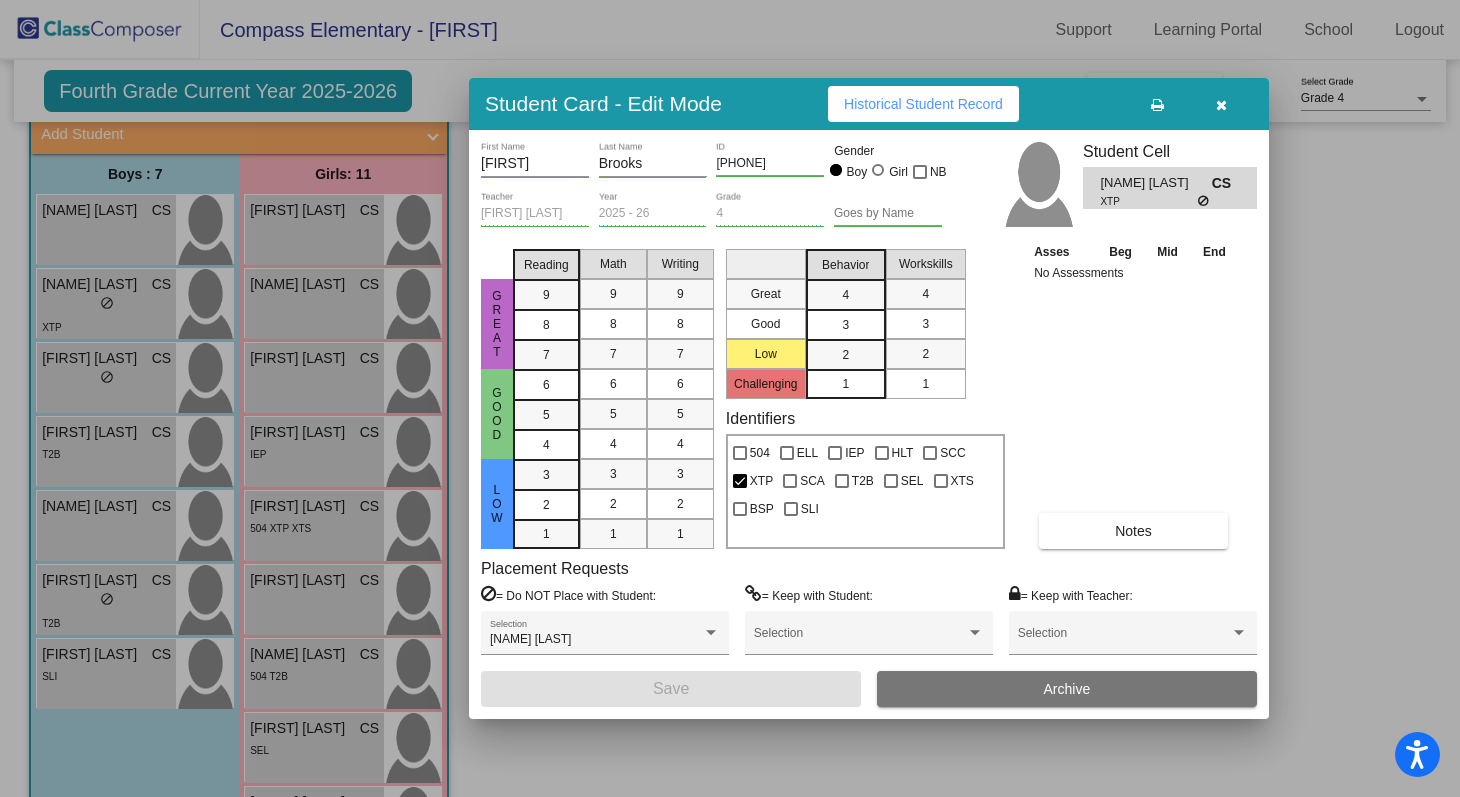 drag, startPoint x: 1221, startPoint y: 93, endPoint x: 1141, endPoint y: 100, distance: 80.305664 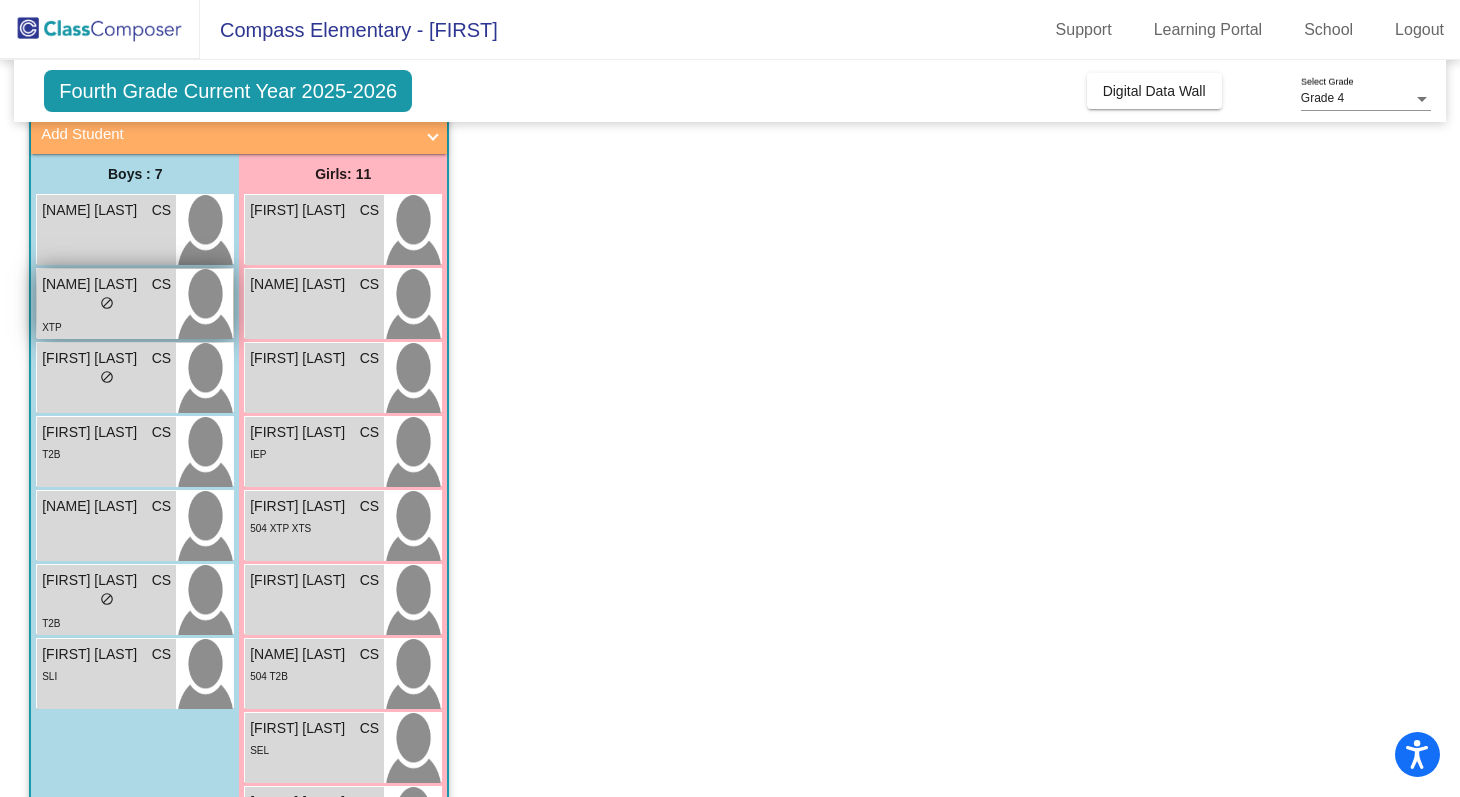 click on "Beckett Brooks" at bounding box center [92, 284] 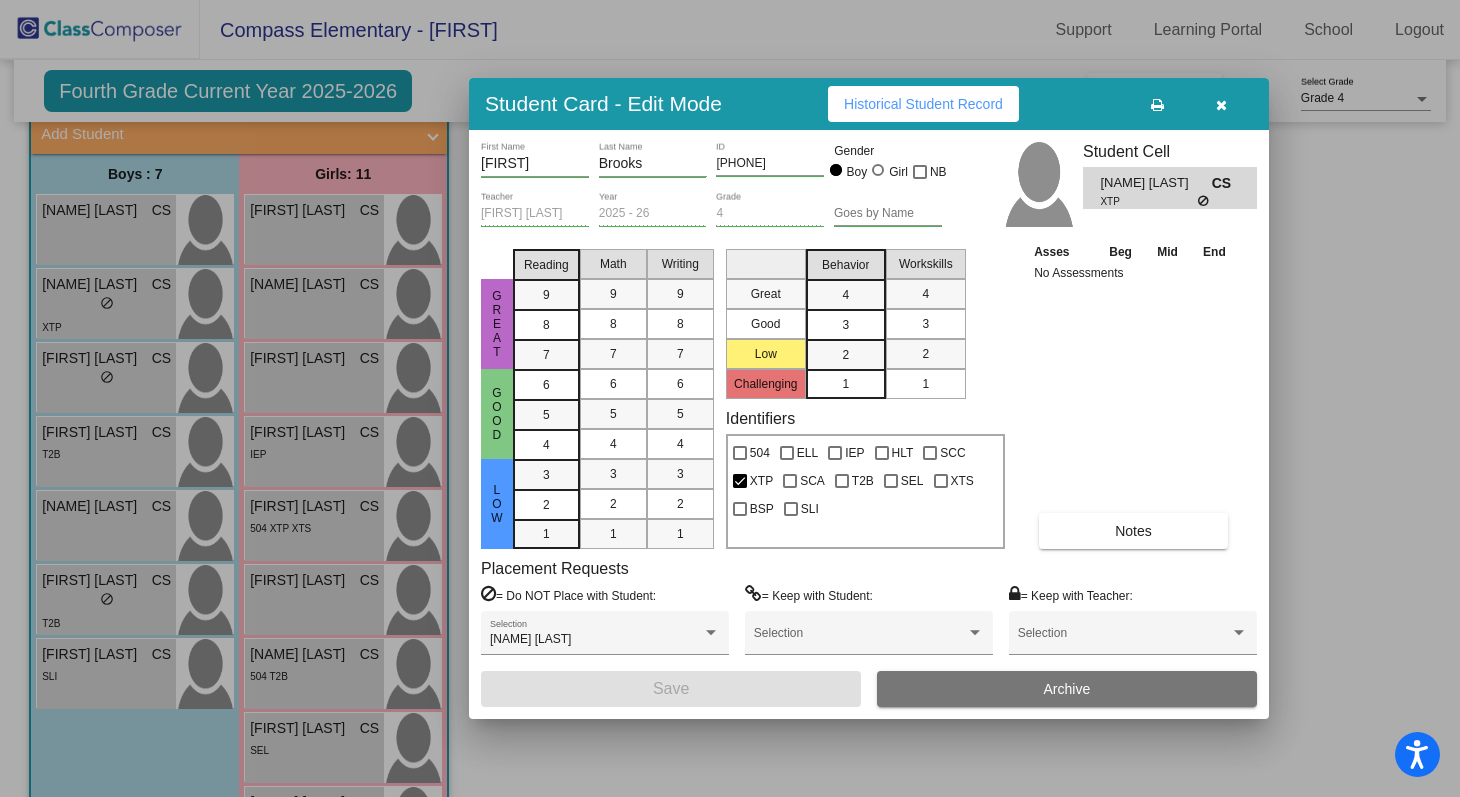click at bounding box center [730, 398] 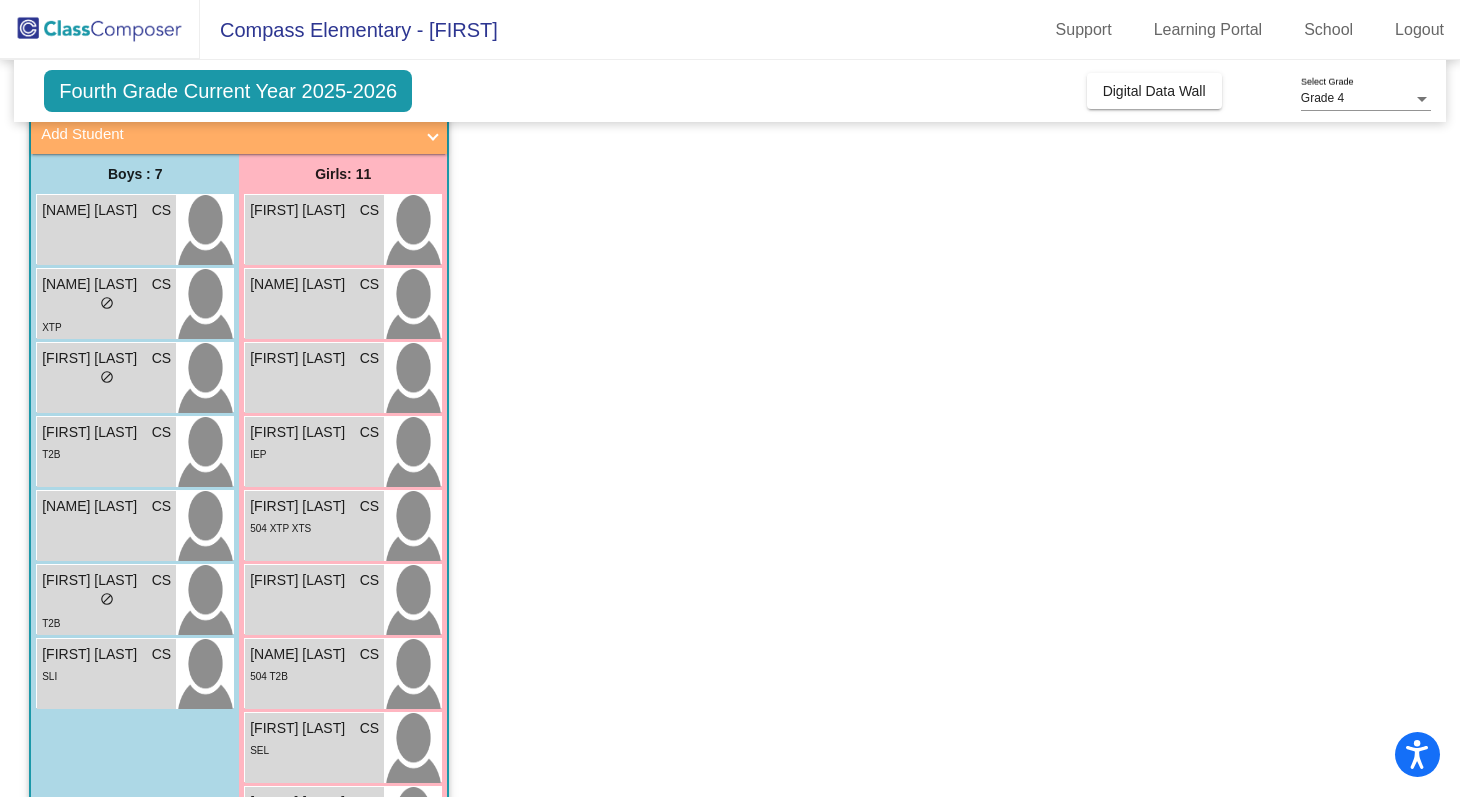 click on "Andrew Muir" at bounding box center [92, 210] 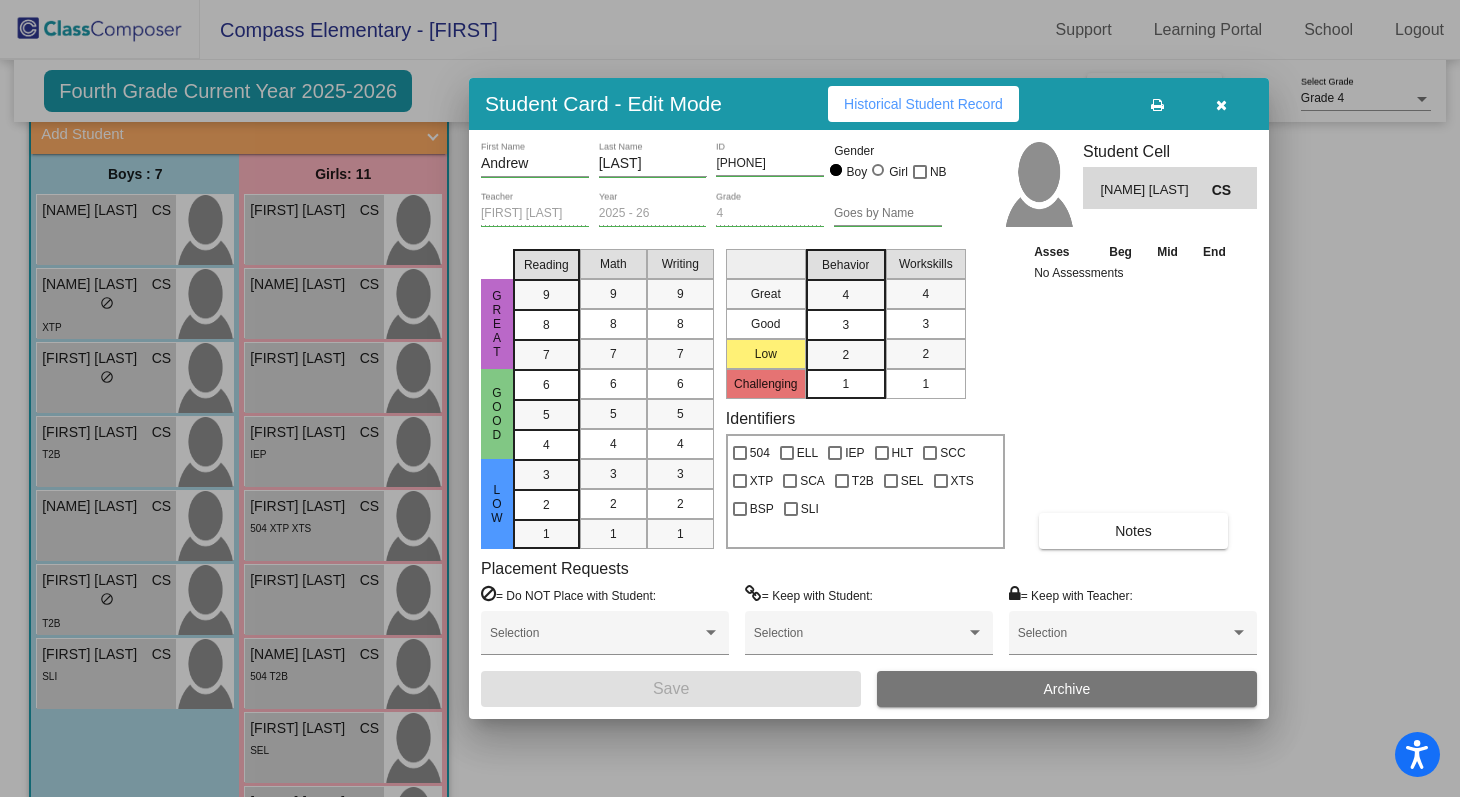 click at bounding box center (730, 398) 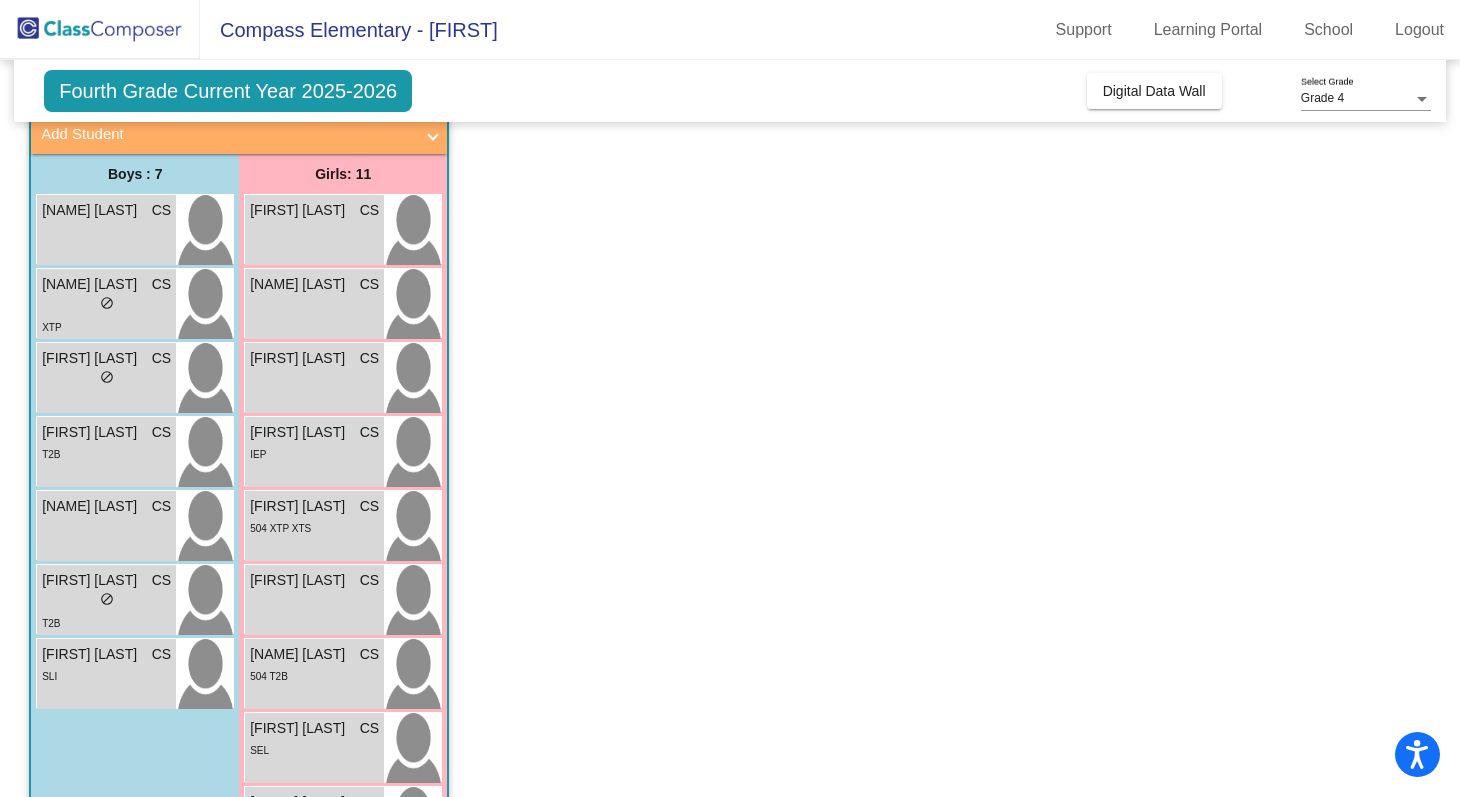 click on "lock do_not_disturb_alt" at bounding box center [106, 305] 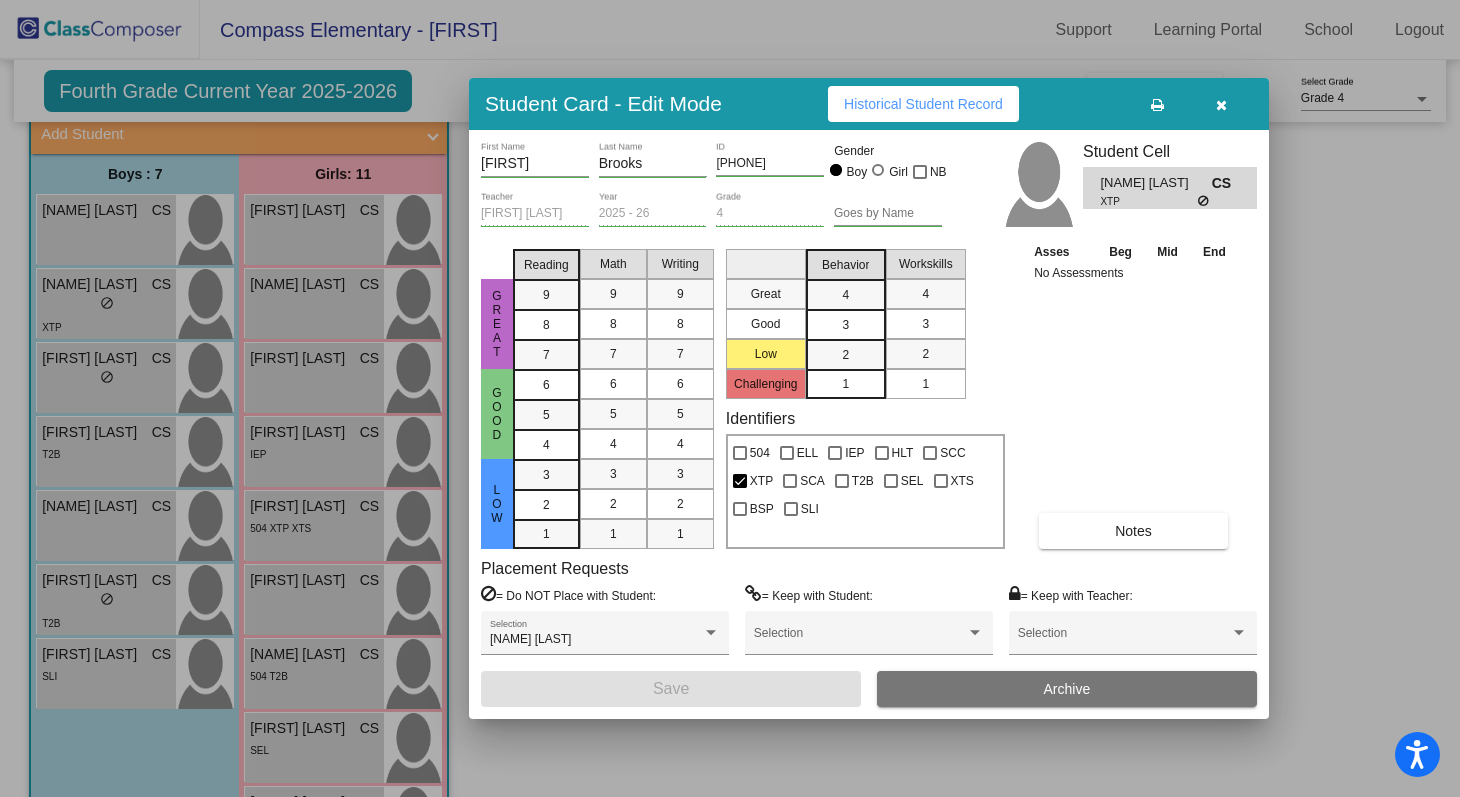 click at bounding box center (730, 398) 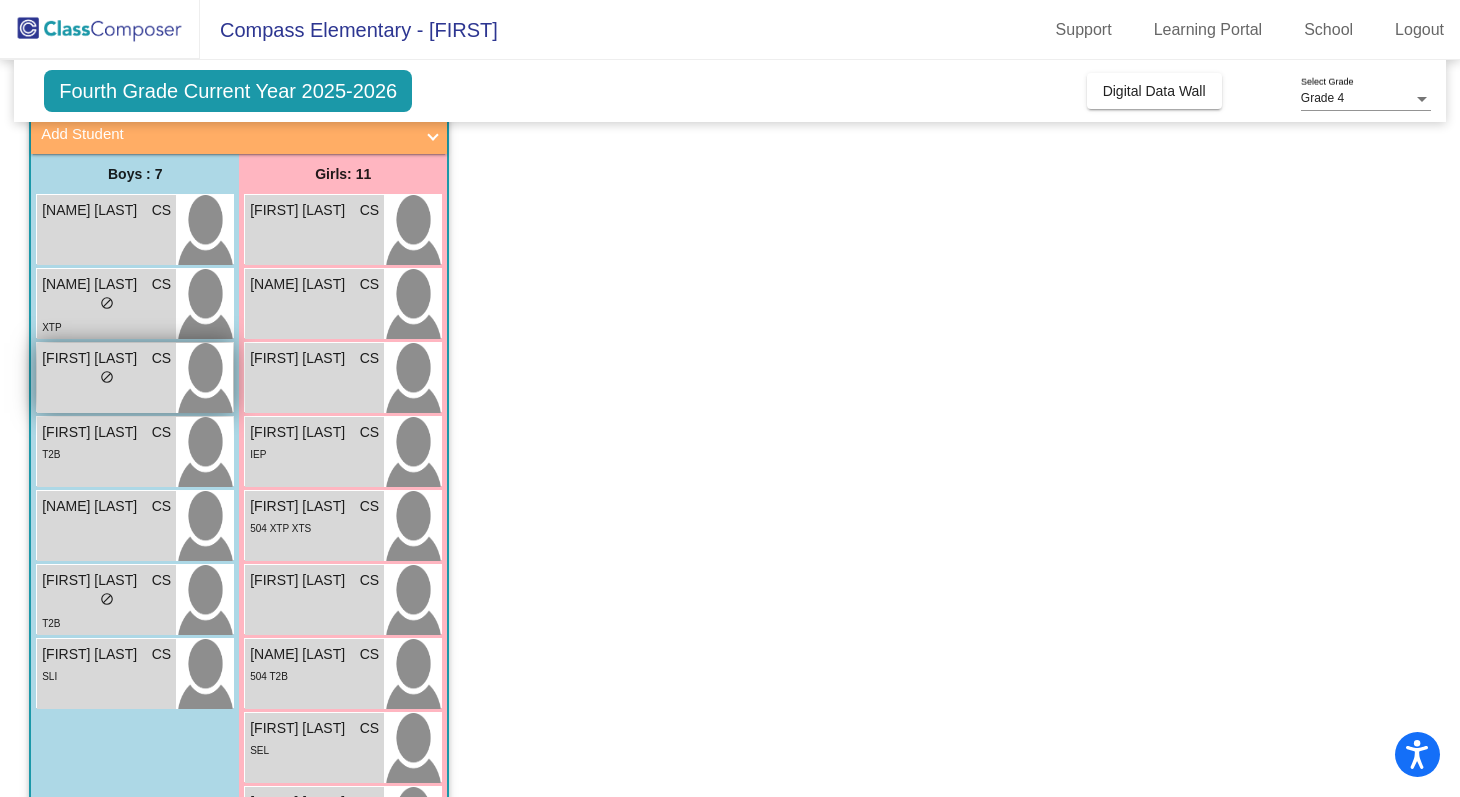 click on "lock do_not_disturb_alt" at bounding box center [106, 379] 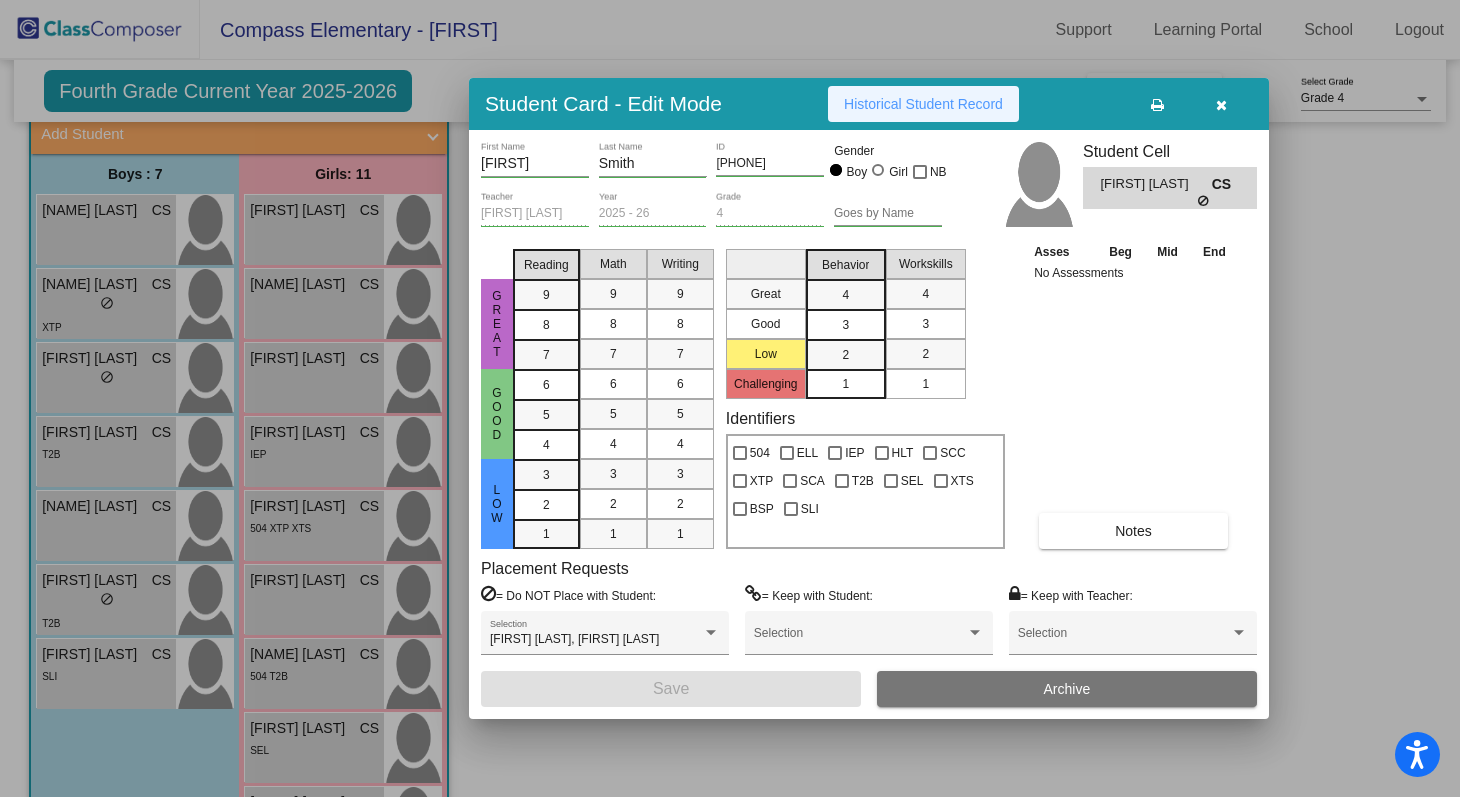 click on "Historical Student Record" at bounding box center (923, 104) 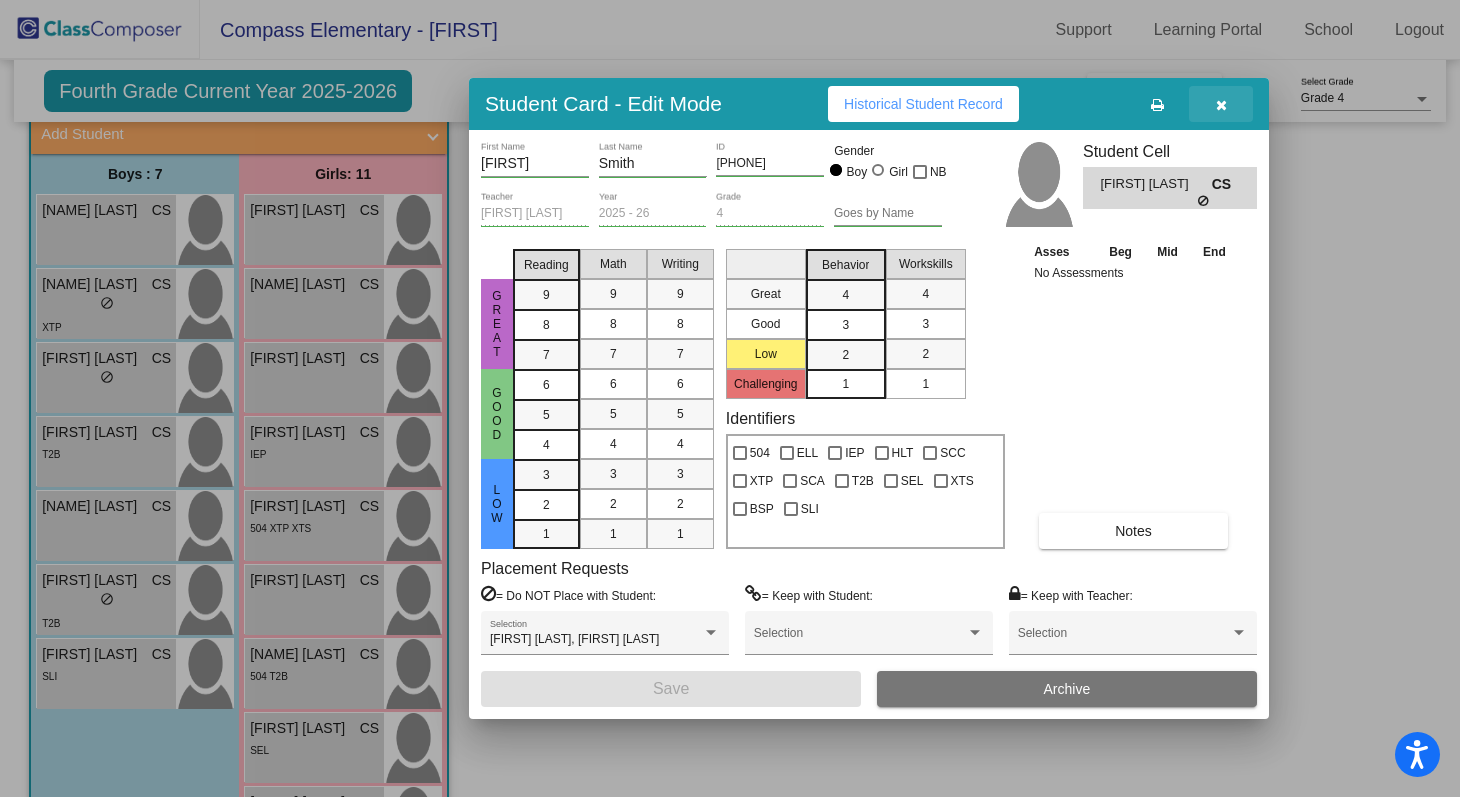 click at bounding box center (1221, 105) 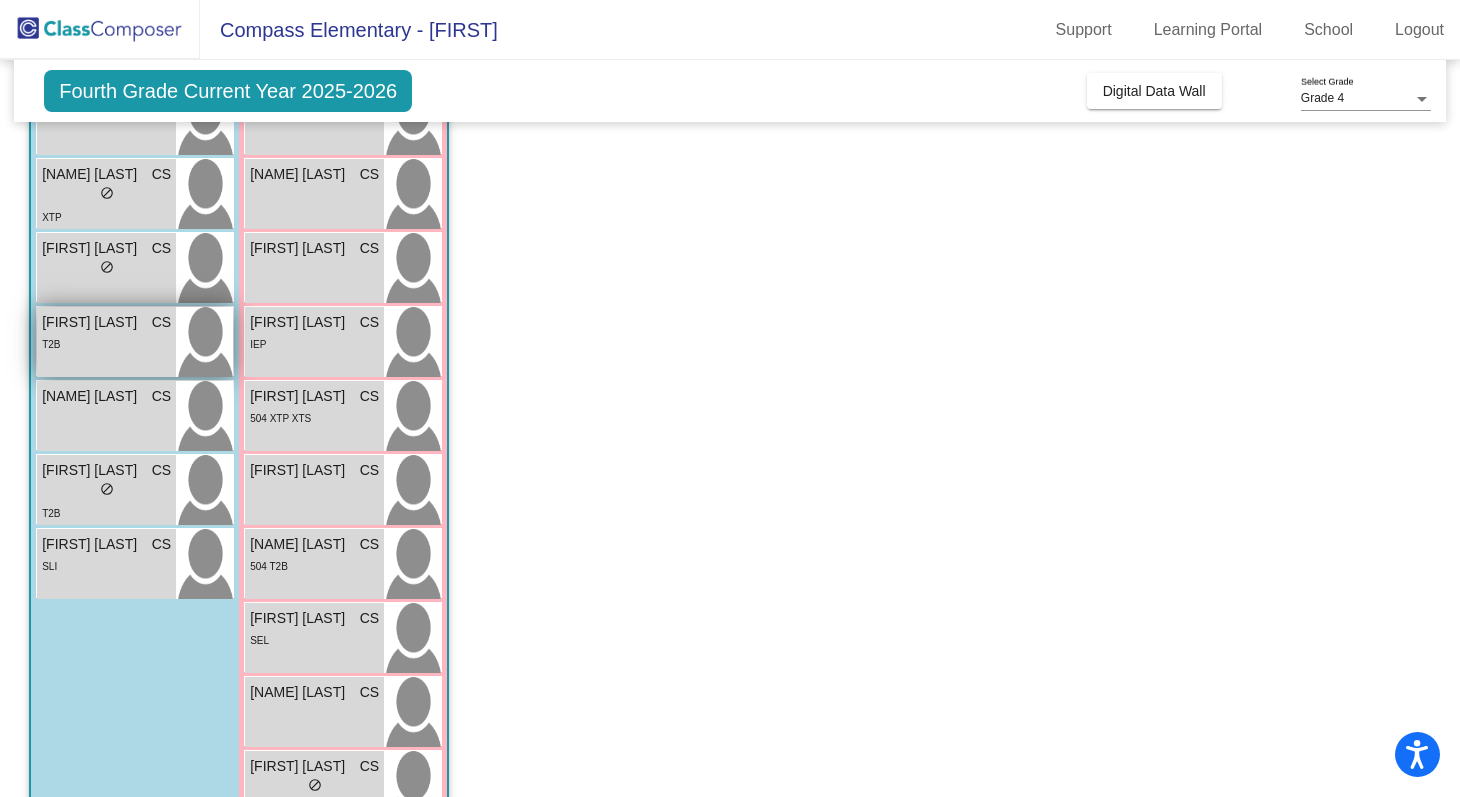 scroll, scrollTop: 291, scrollLeft: 0, axis: vertical 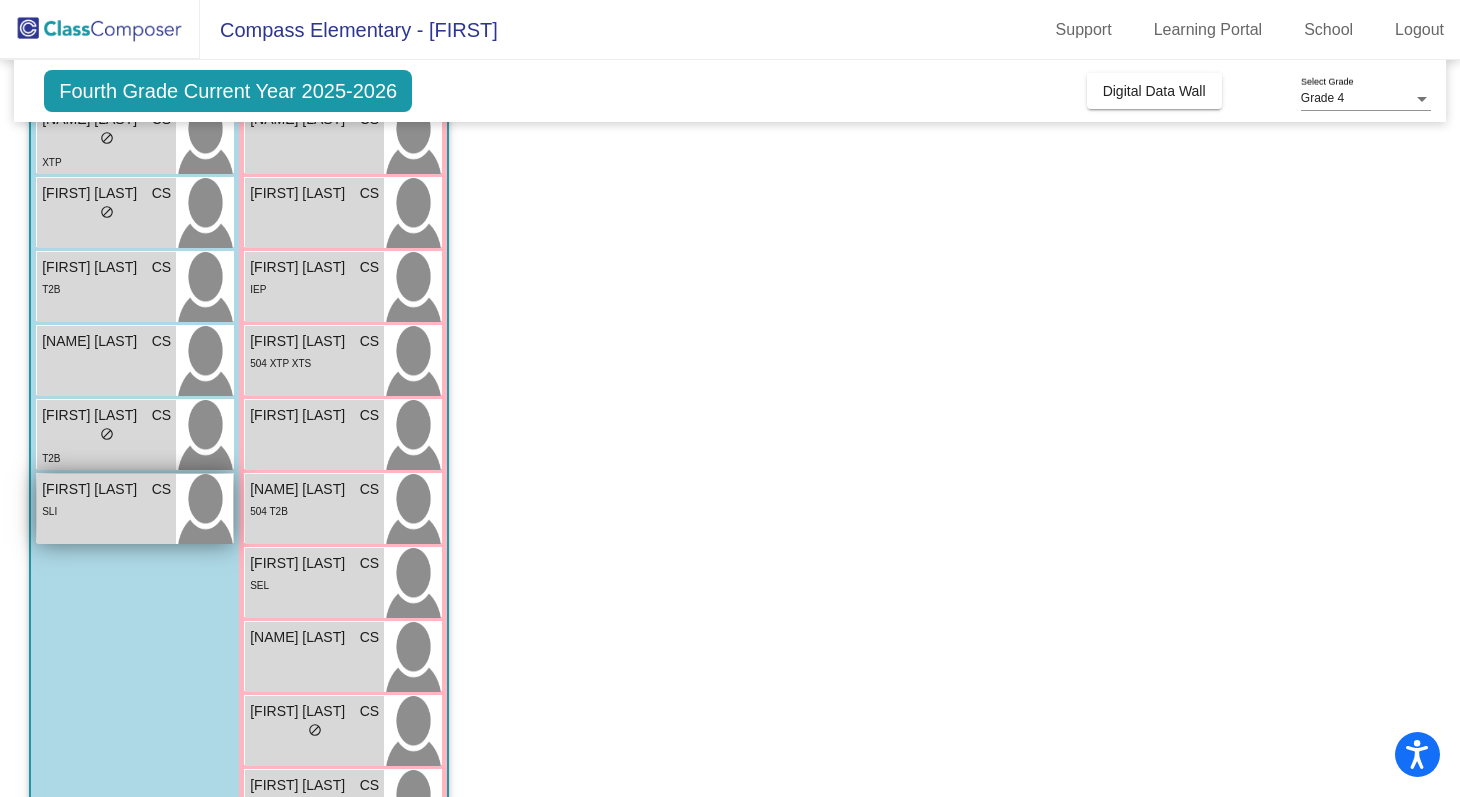click on "SLI" at bounding box center [106, 510] 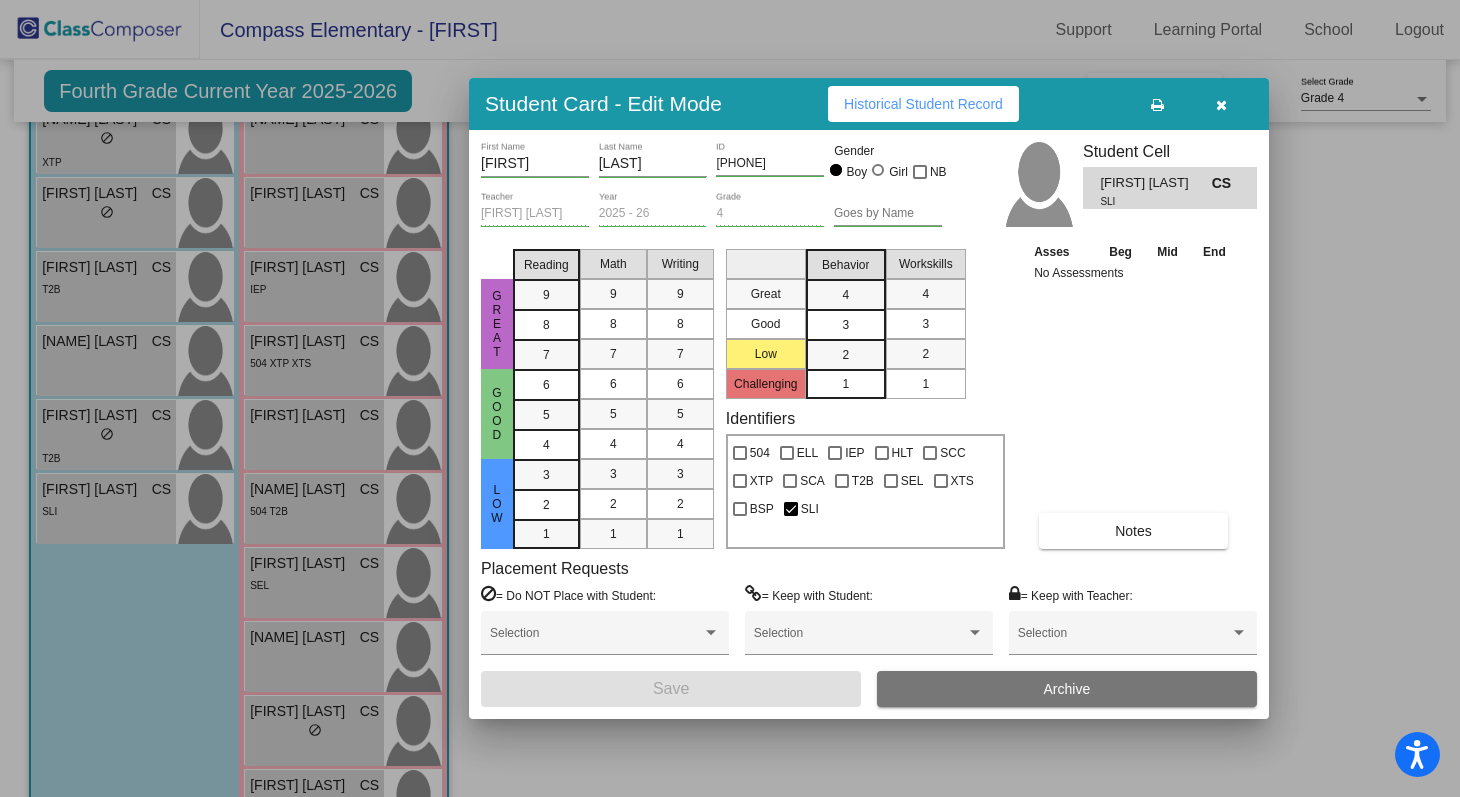 click at bounding box center [730, 398] 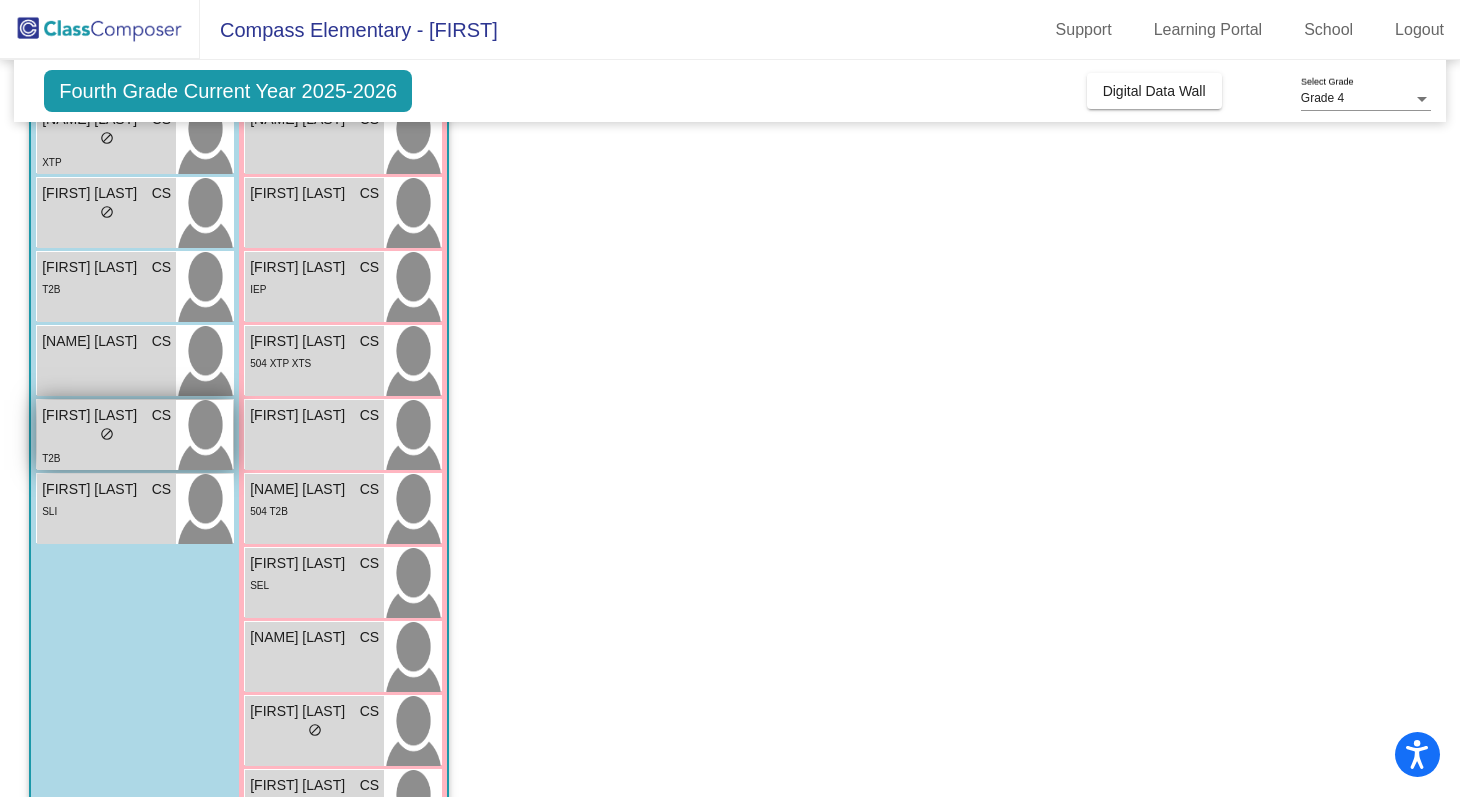 click on "T2B" at bounding box center (106, 457) 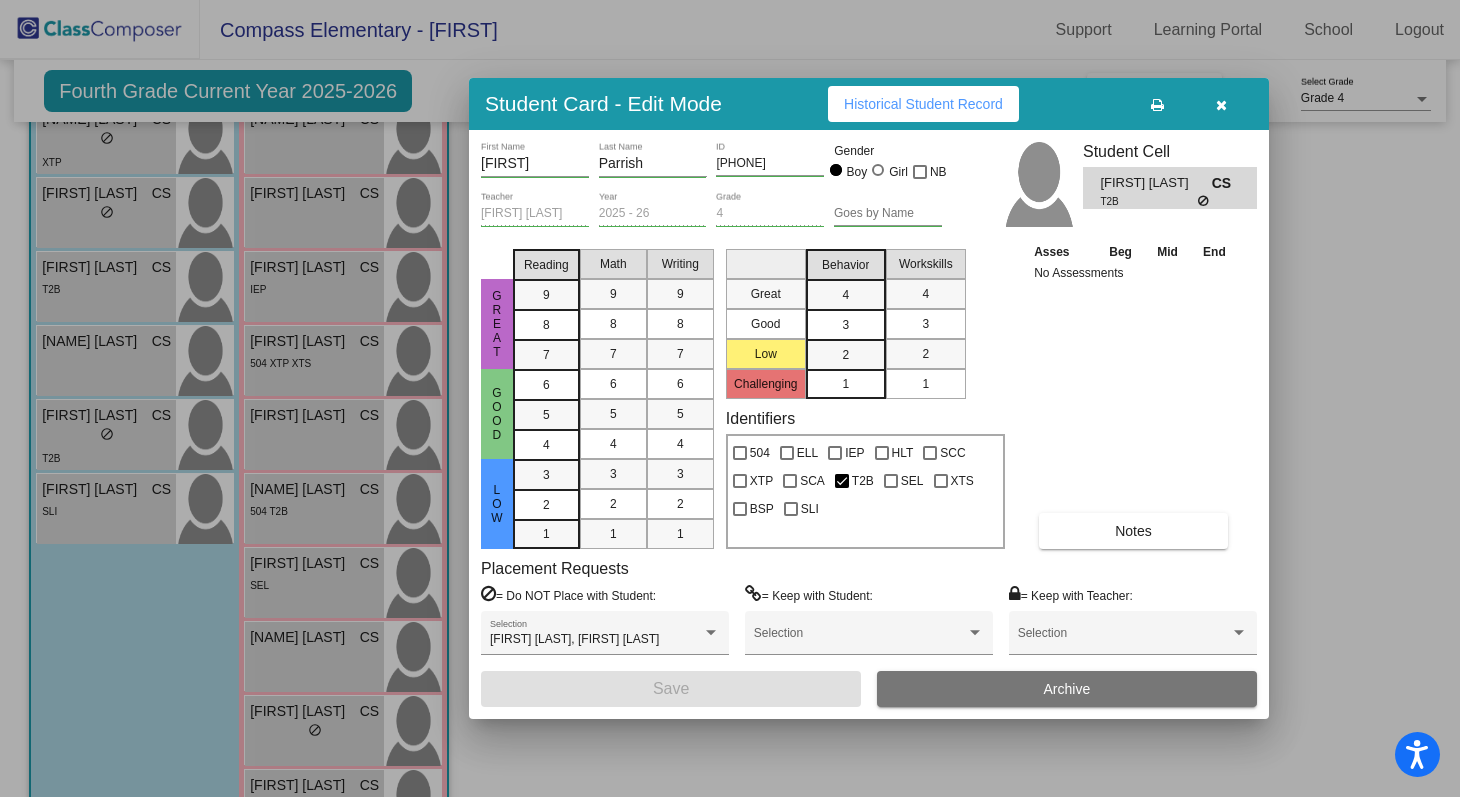 click at bounding box center [730, 398] 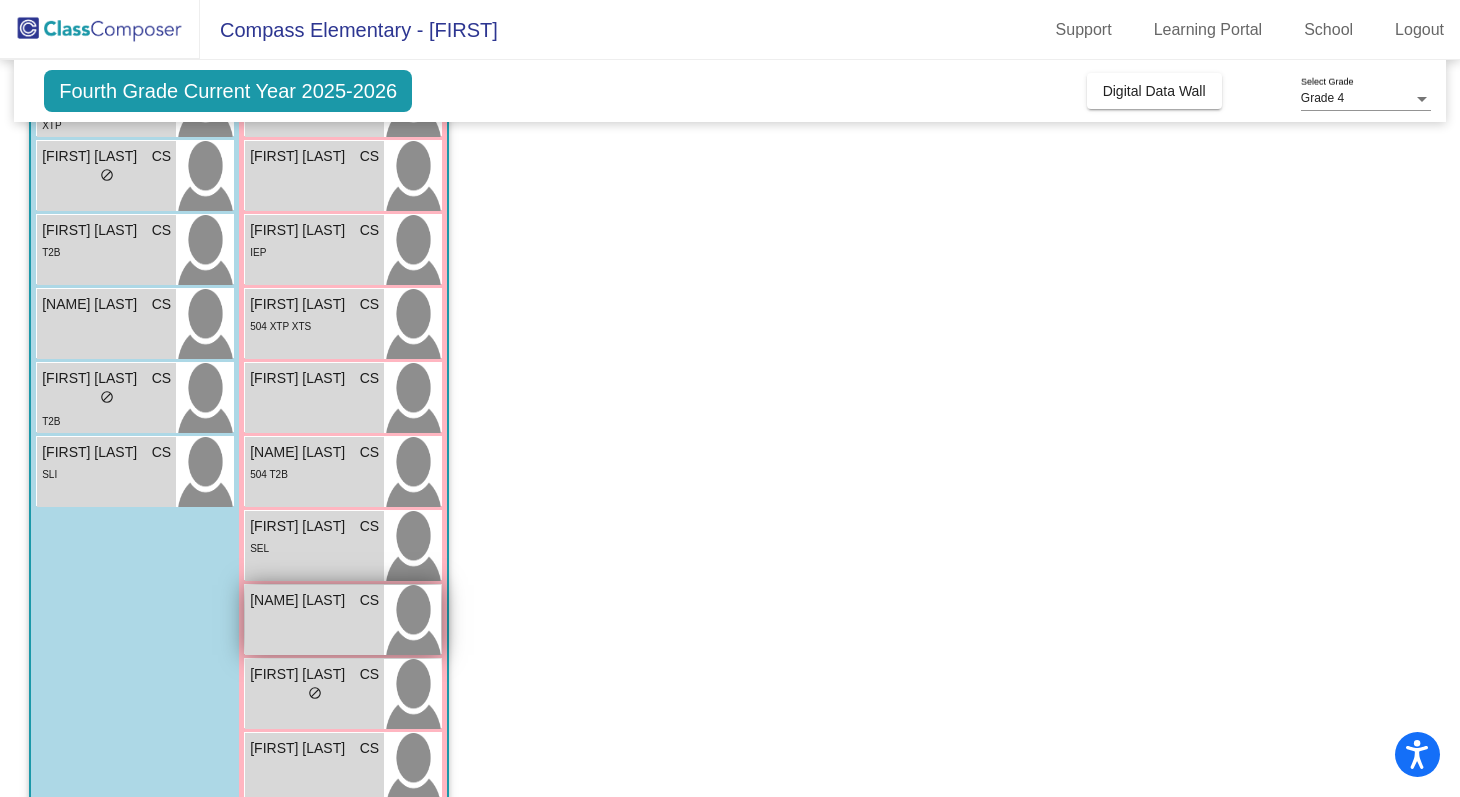 scroll, scrollTop: 369, scrollLeft: 0, axis: vertical 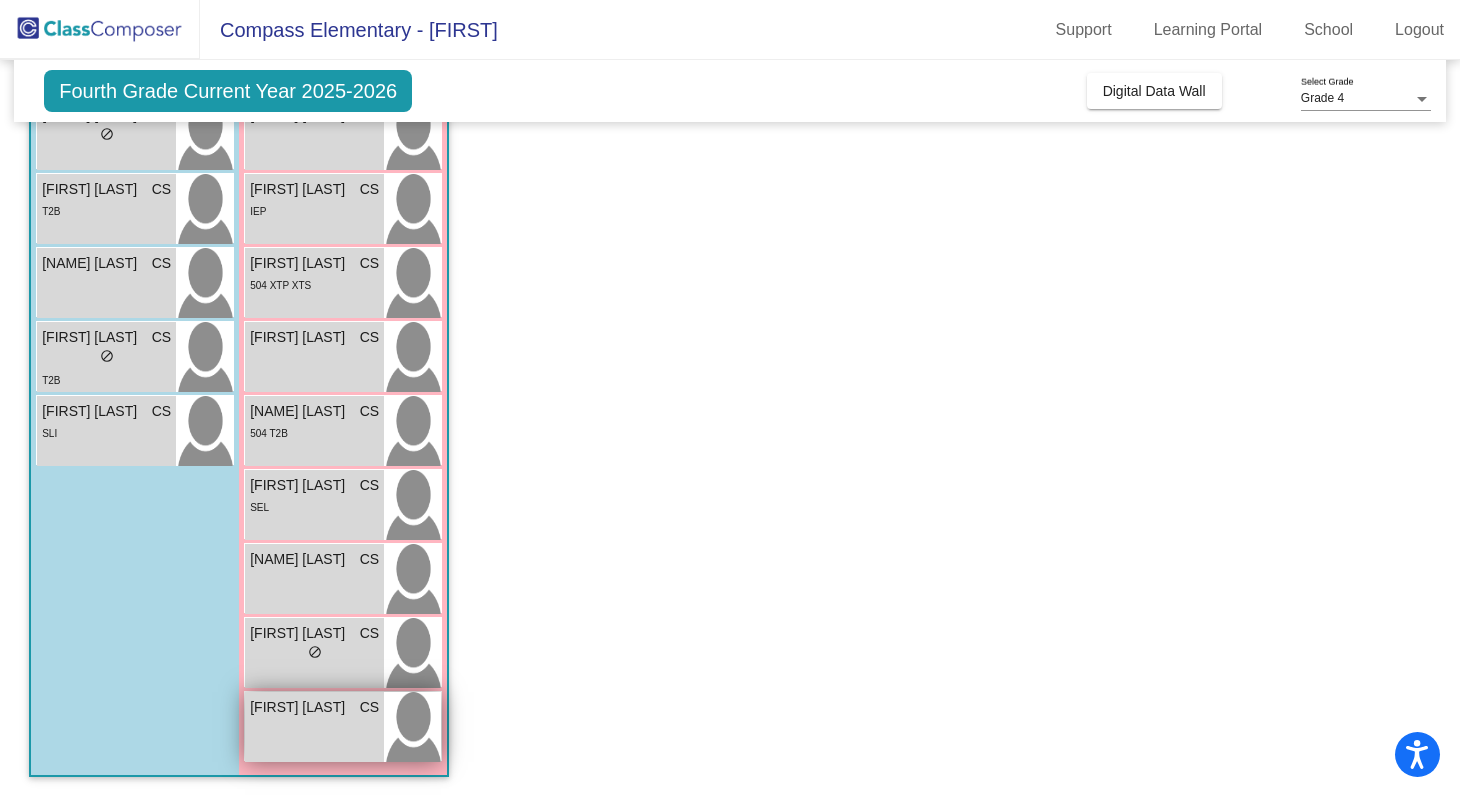 click on "Rosemary Brennan" at bounding box center [300, 707] 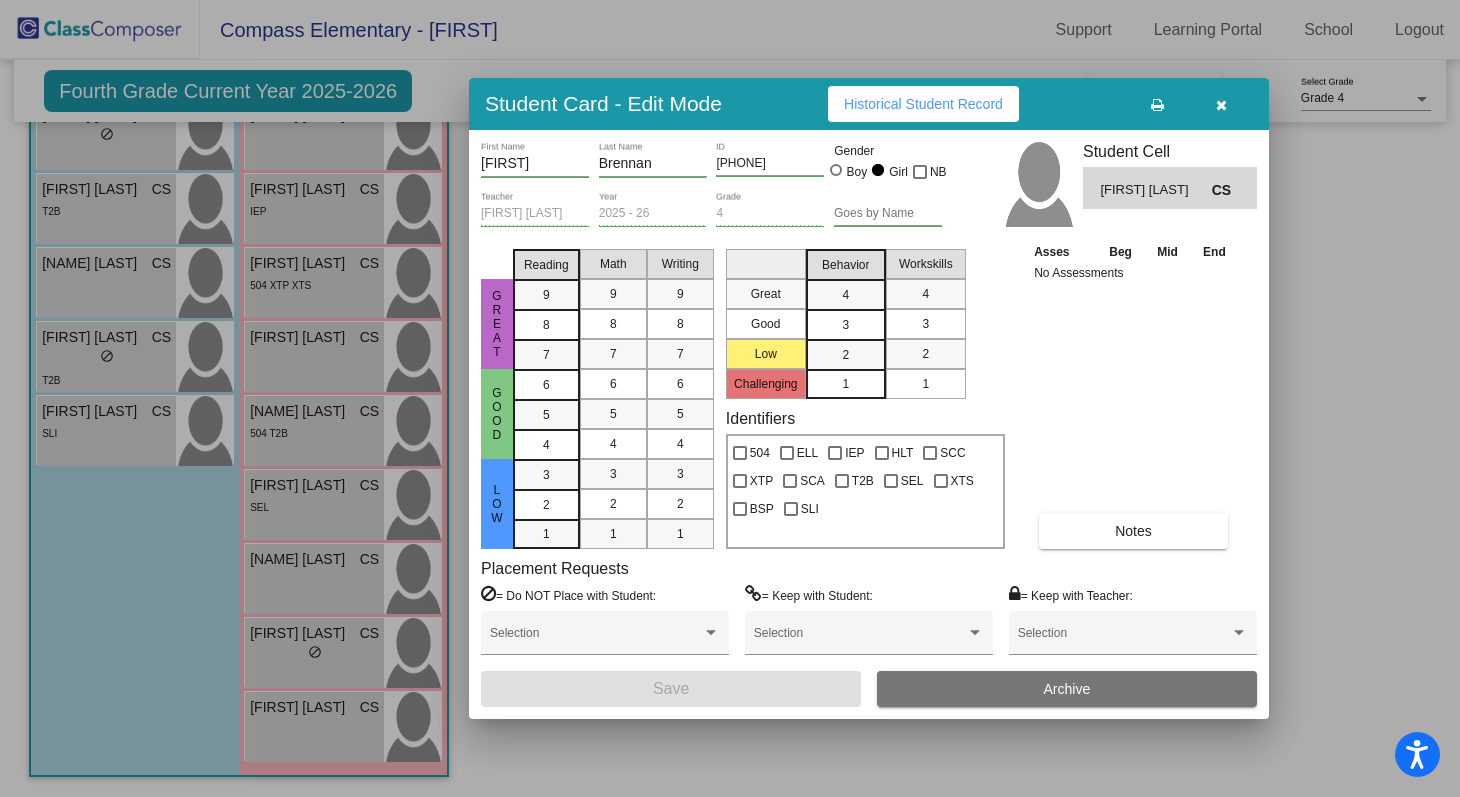 click at bounding box center [730, 398] 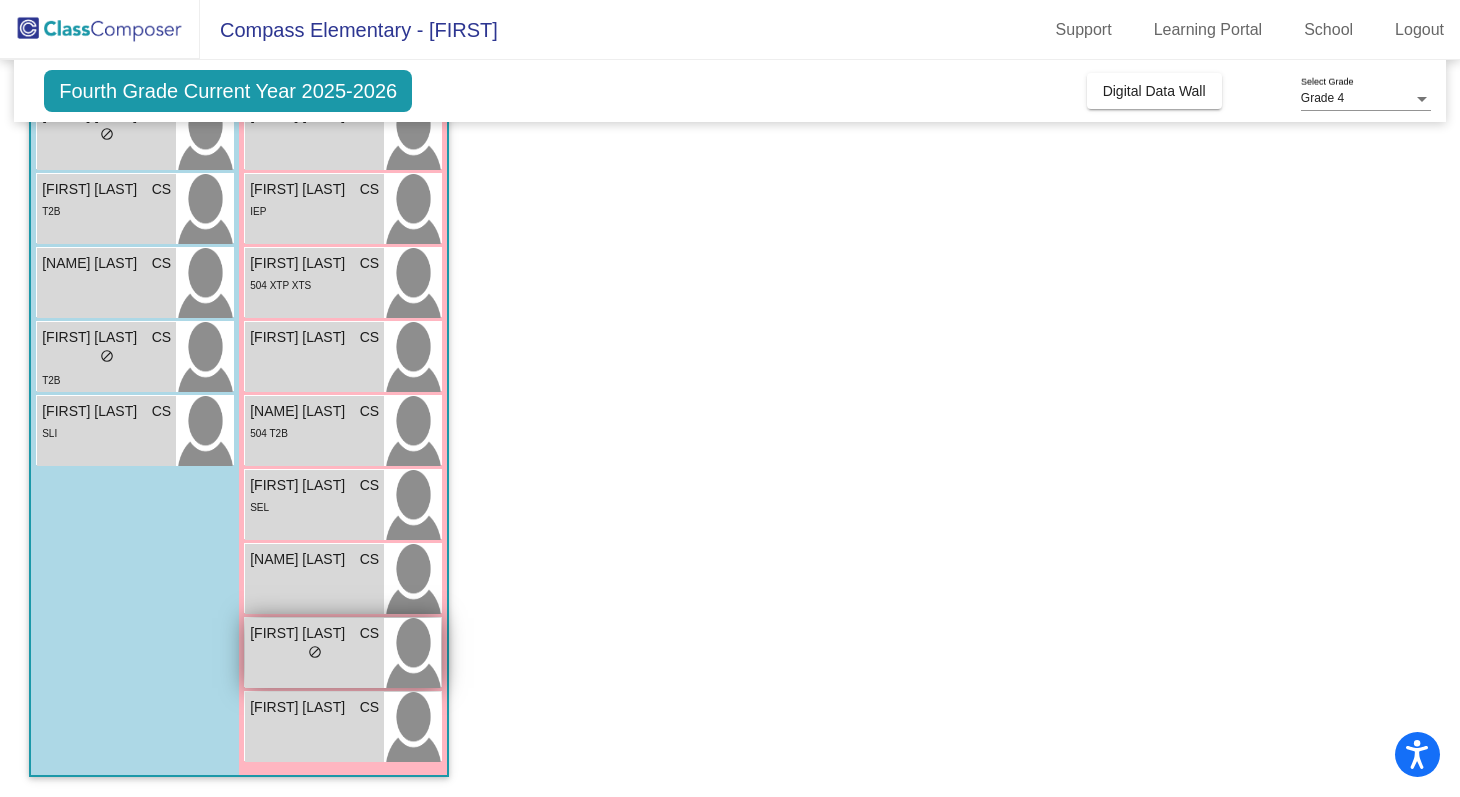 click on "lock do_not_disturb_alt" at bounding box center [314, 654] 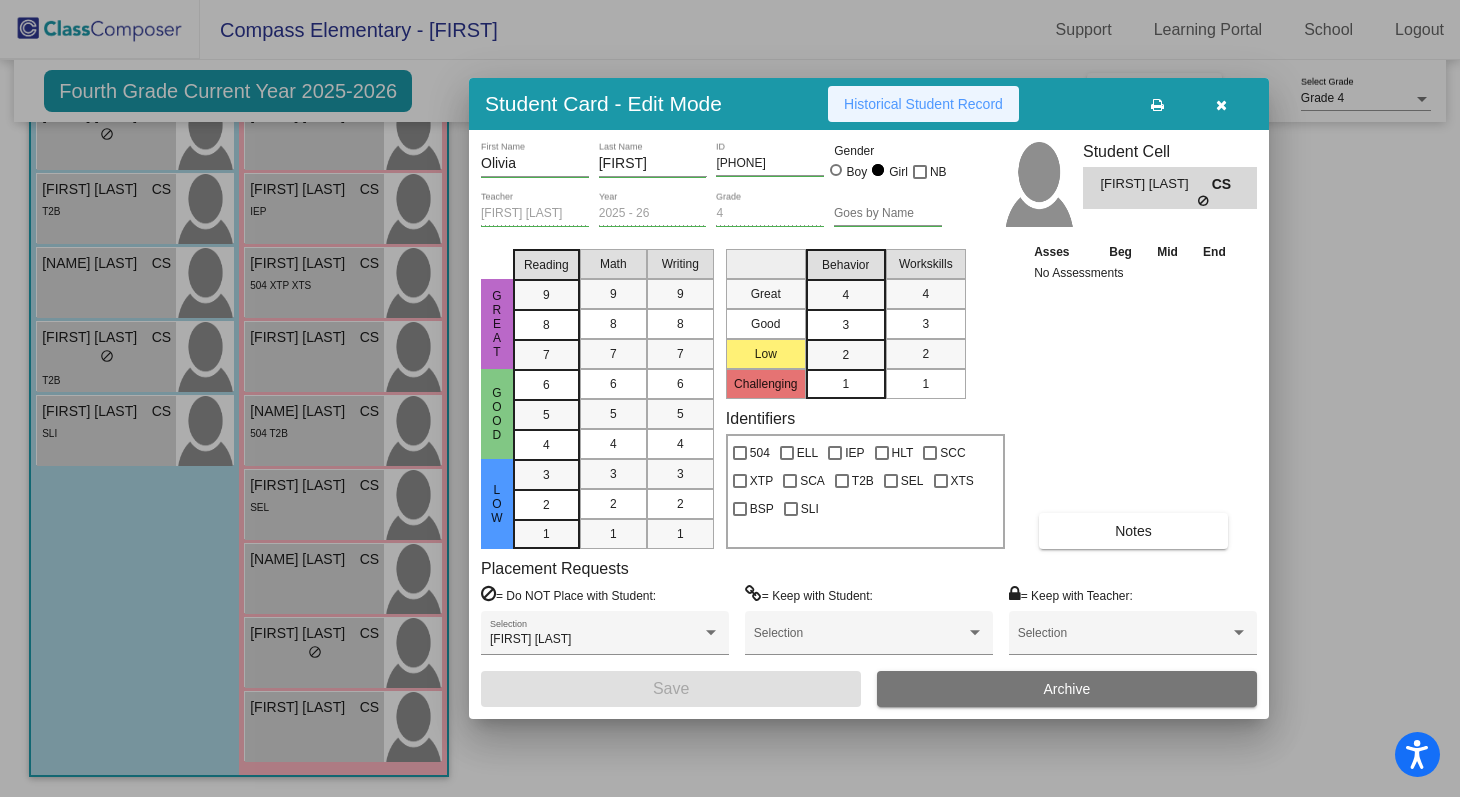 click on "Historical Student Record" at bounding box center (923, 104) 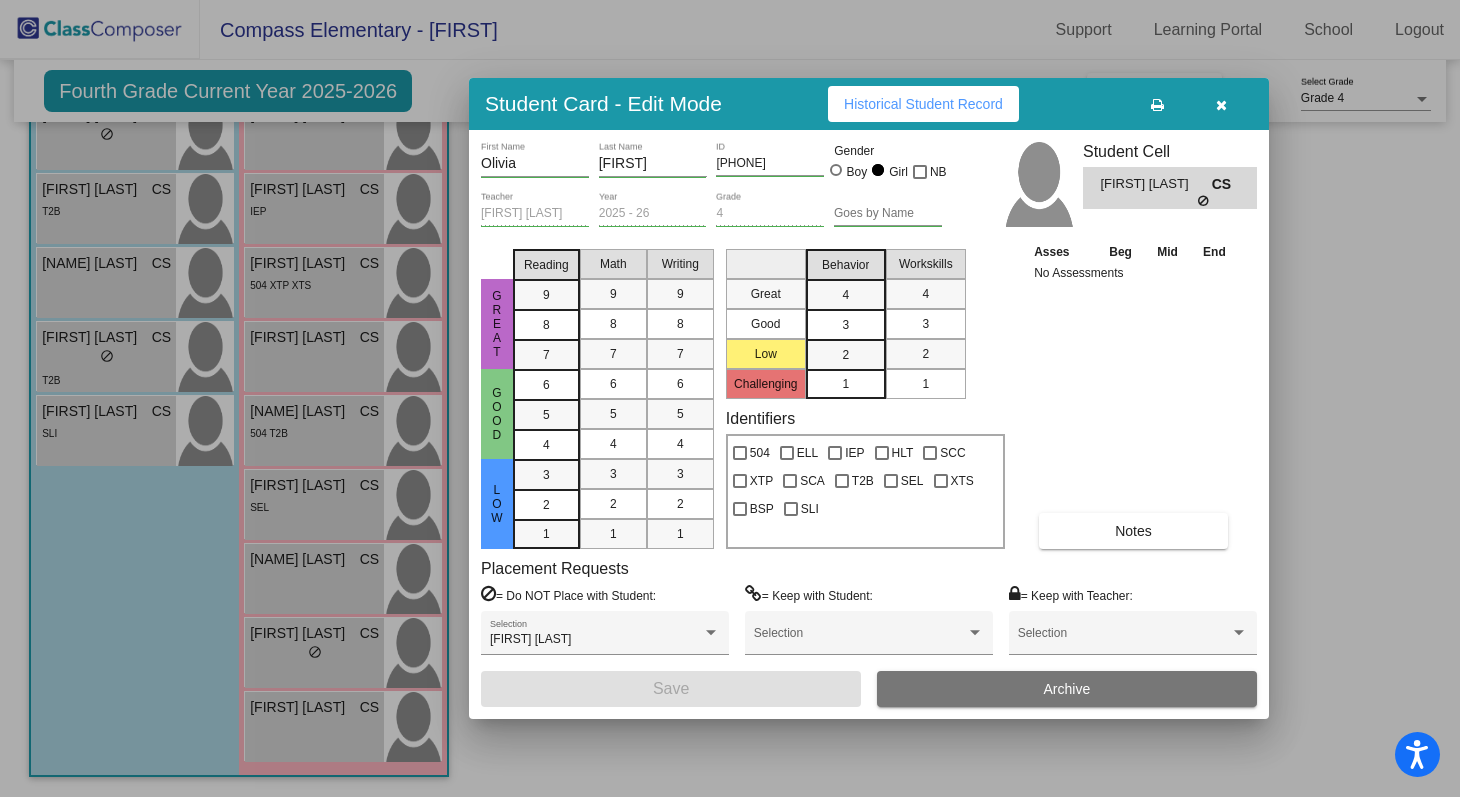 click at bounding box center (730, 398) 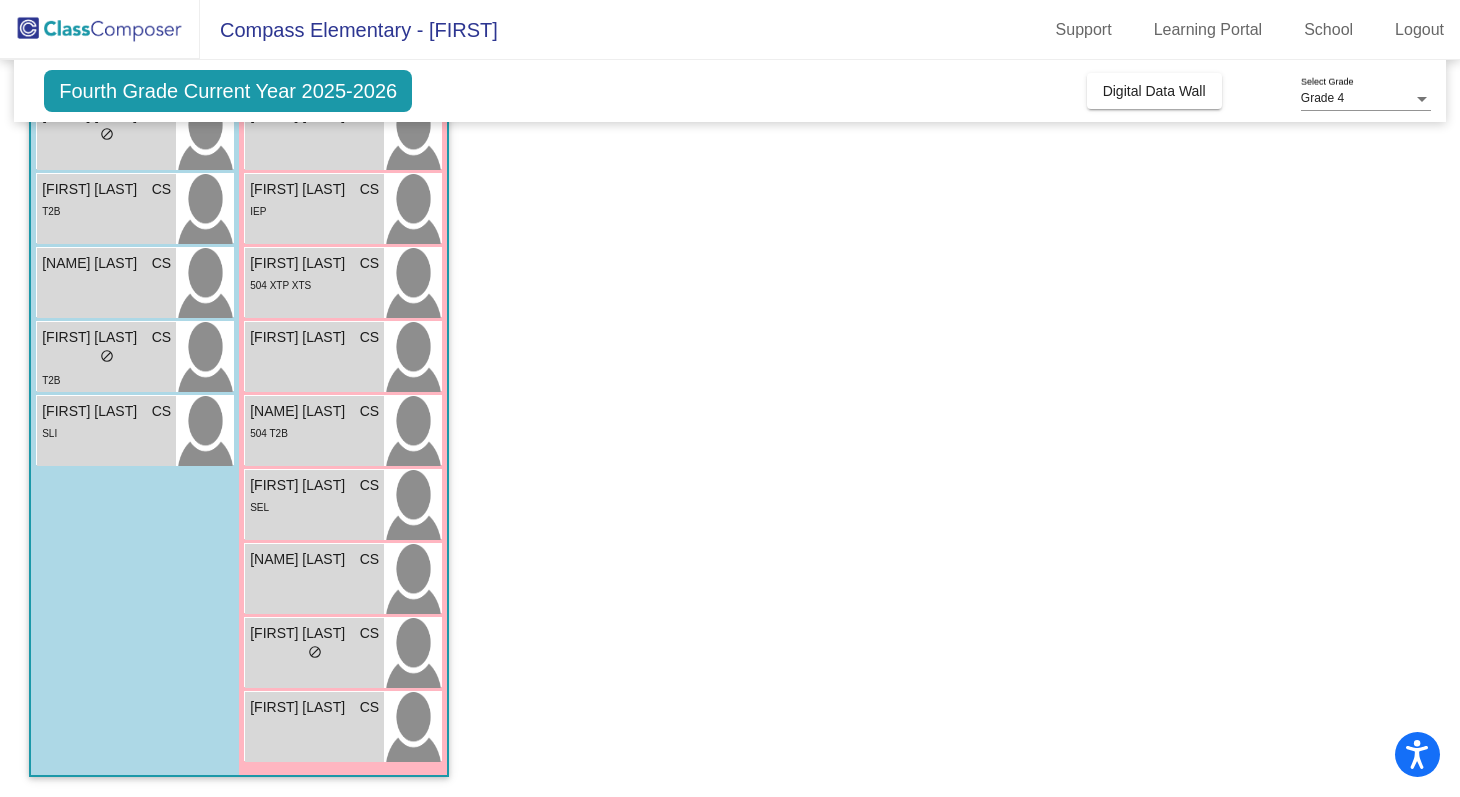 scroll, scrollTop: 0, scrollLeft: 0, axis: both 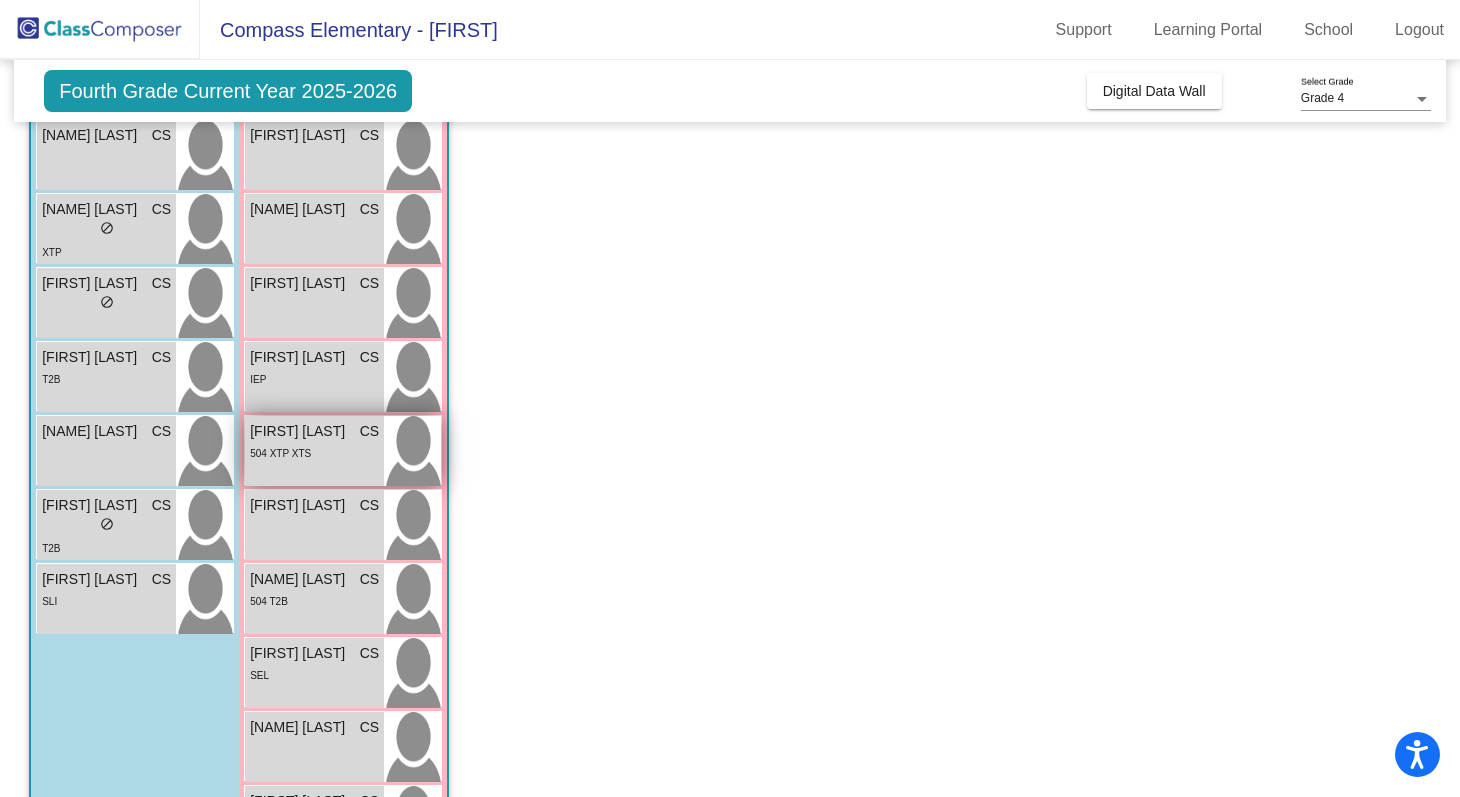 click on "Emma Black CS lock do_not_disturb_alt 504 XTP XTS" at bounding box center [314, 451] 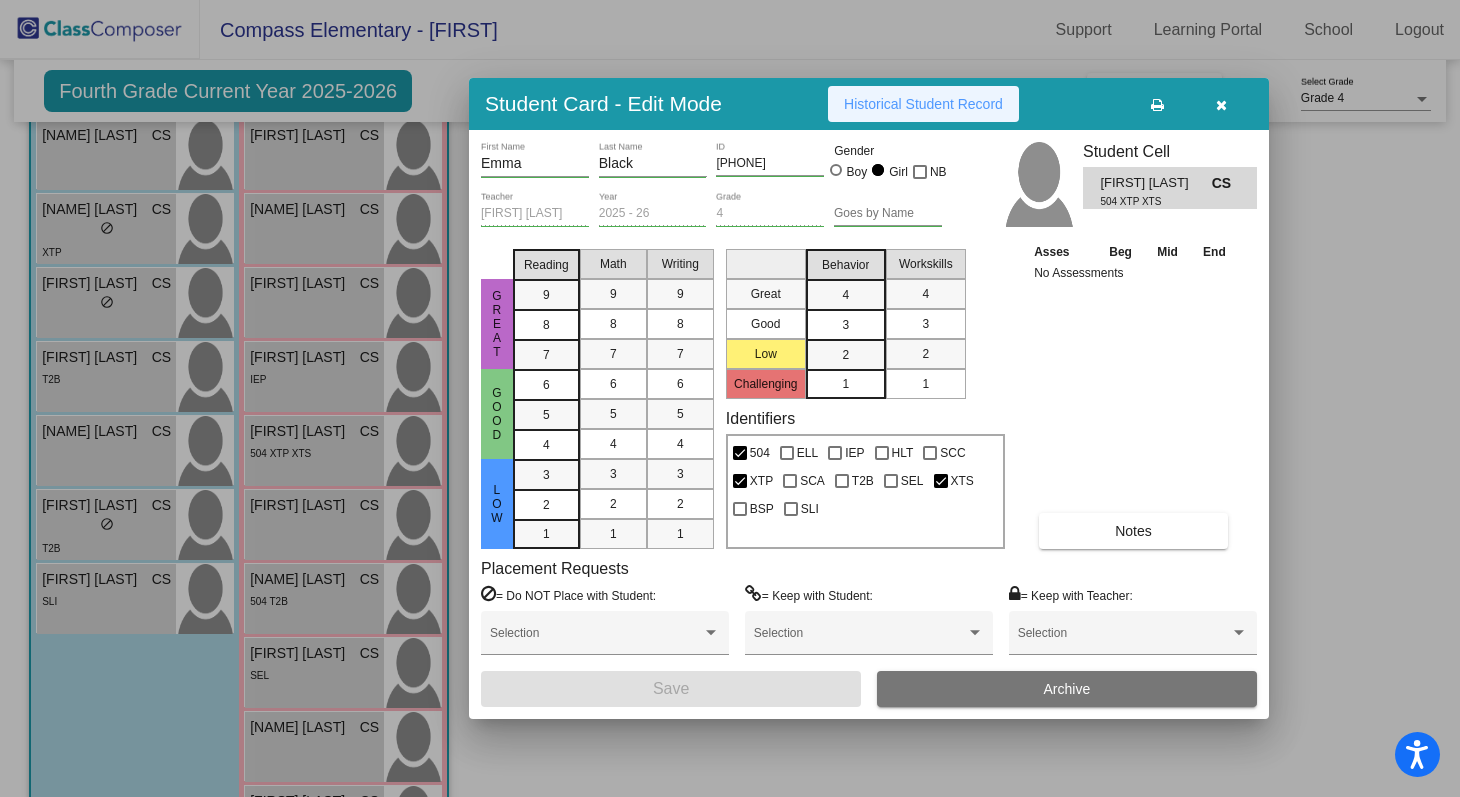 click on "Historical Student Record" at bounding box center [923, 104] 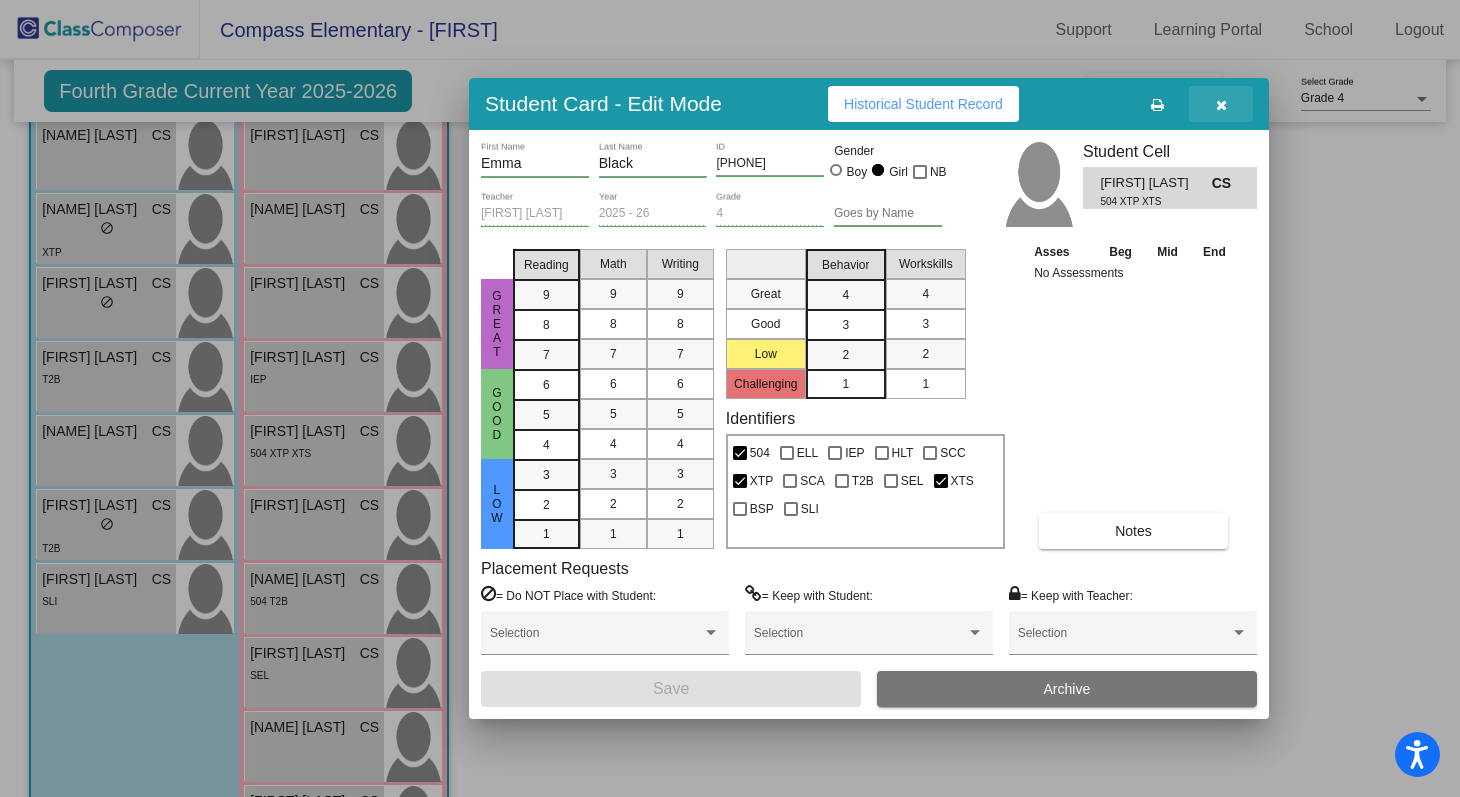 click at bounding box center (1221, 104) 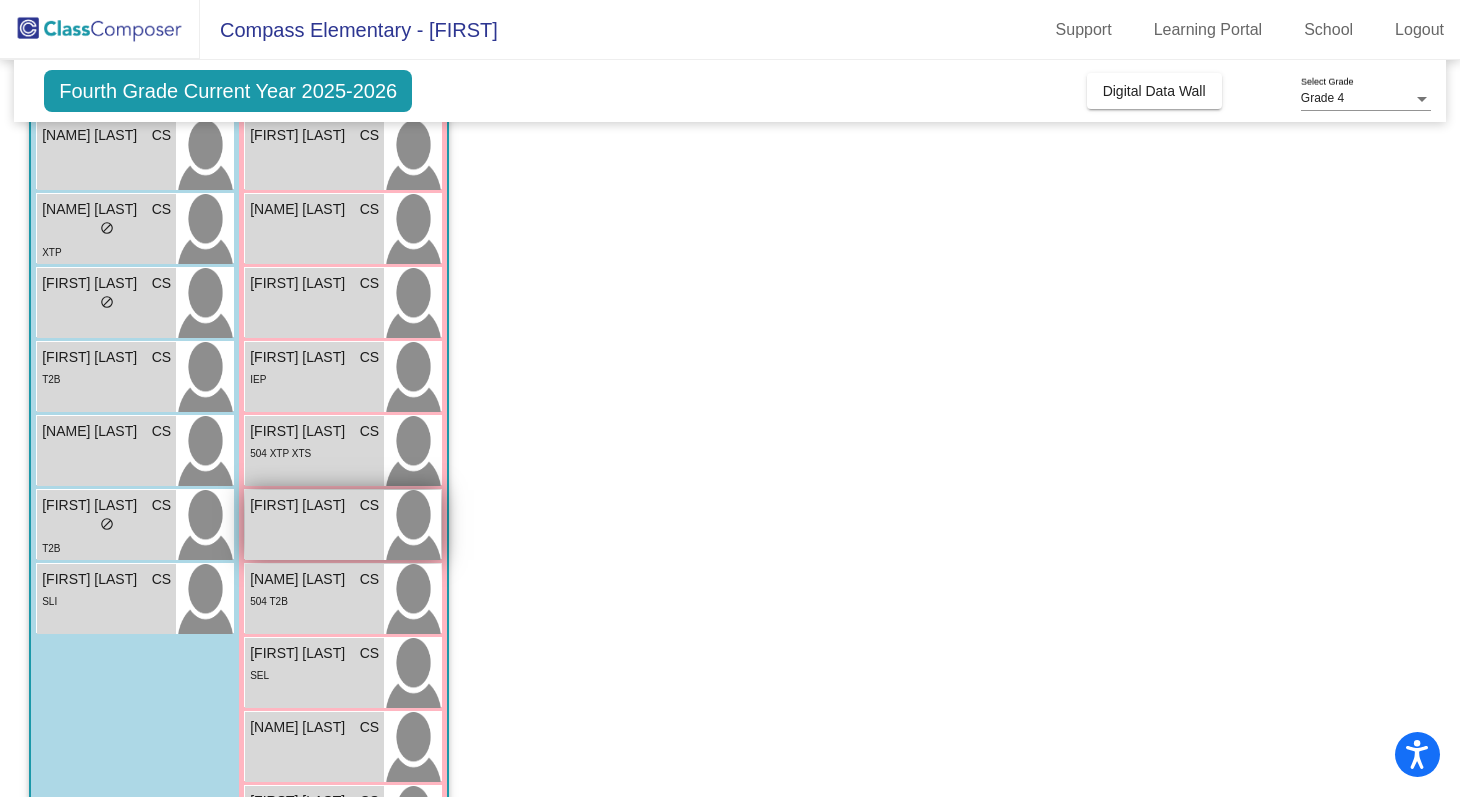 click on "Journie Spencer CS lock do_not_disturb_alt" at bounding box center (314, 525) 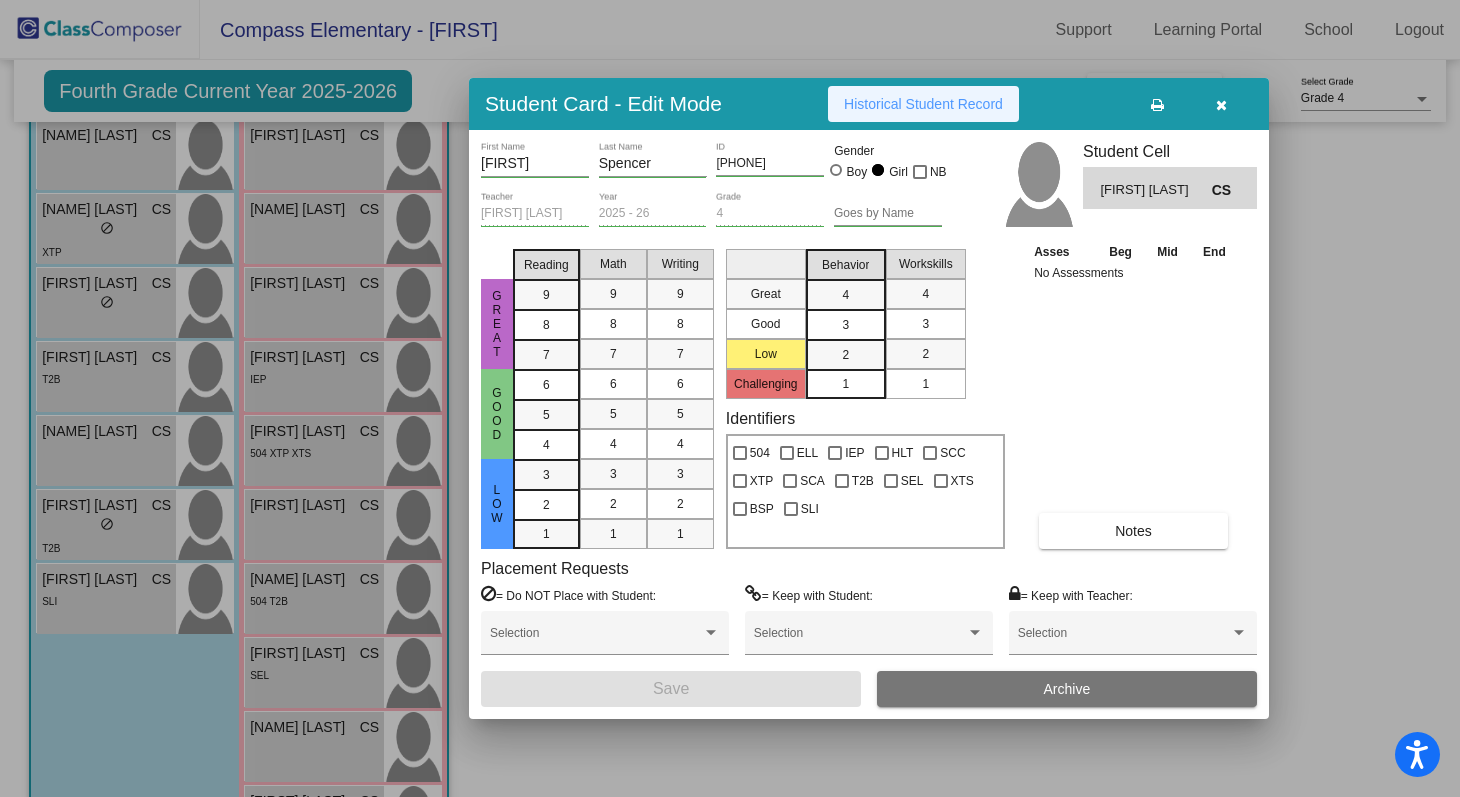 click on "Historical Student Record" at bounding box center (923, 104) 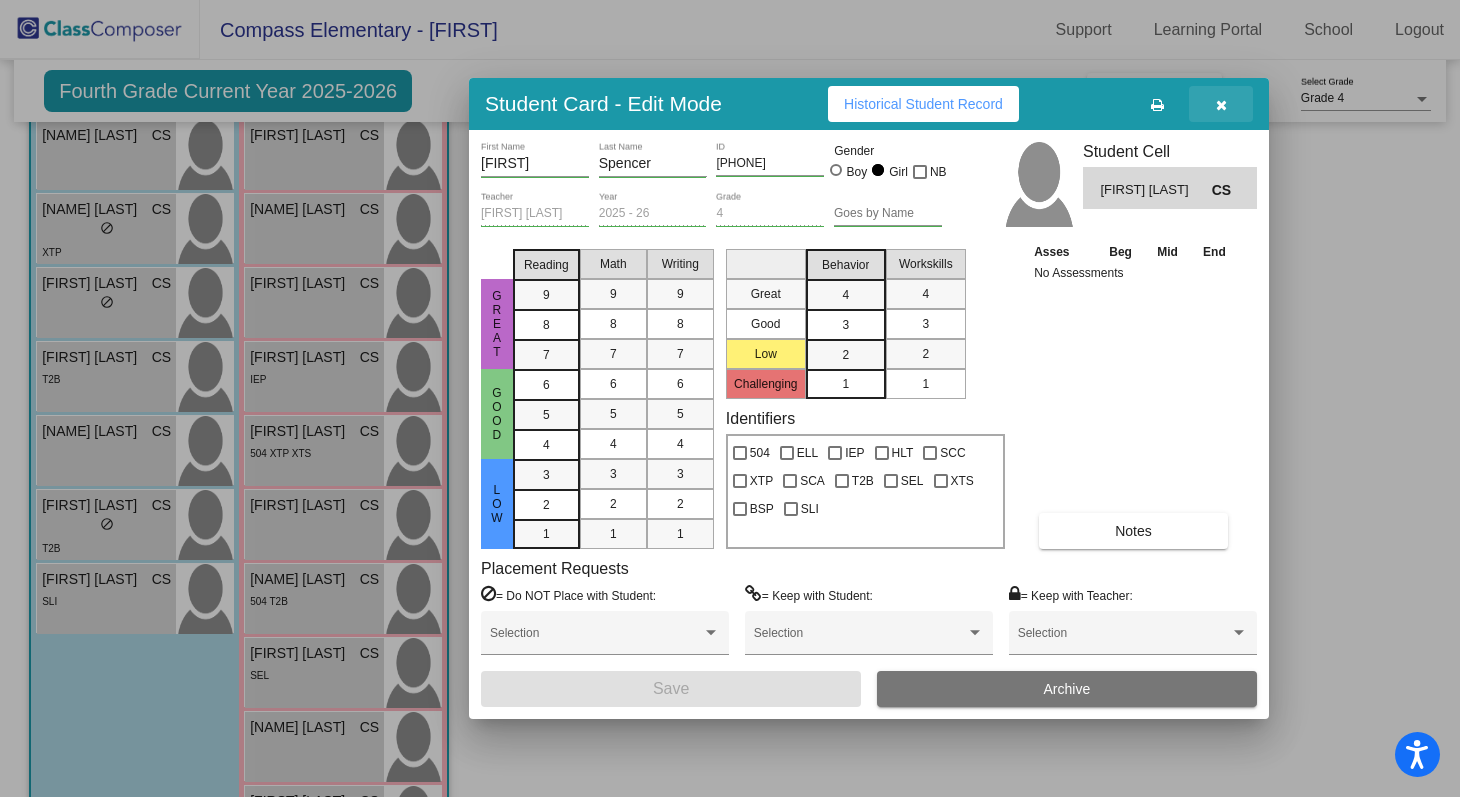 click at bounding box center (1221, 105) 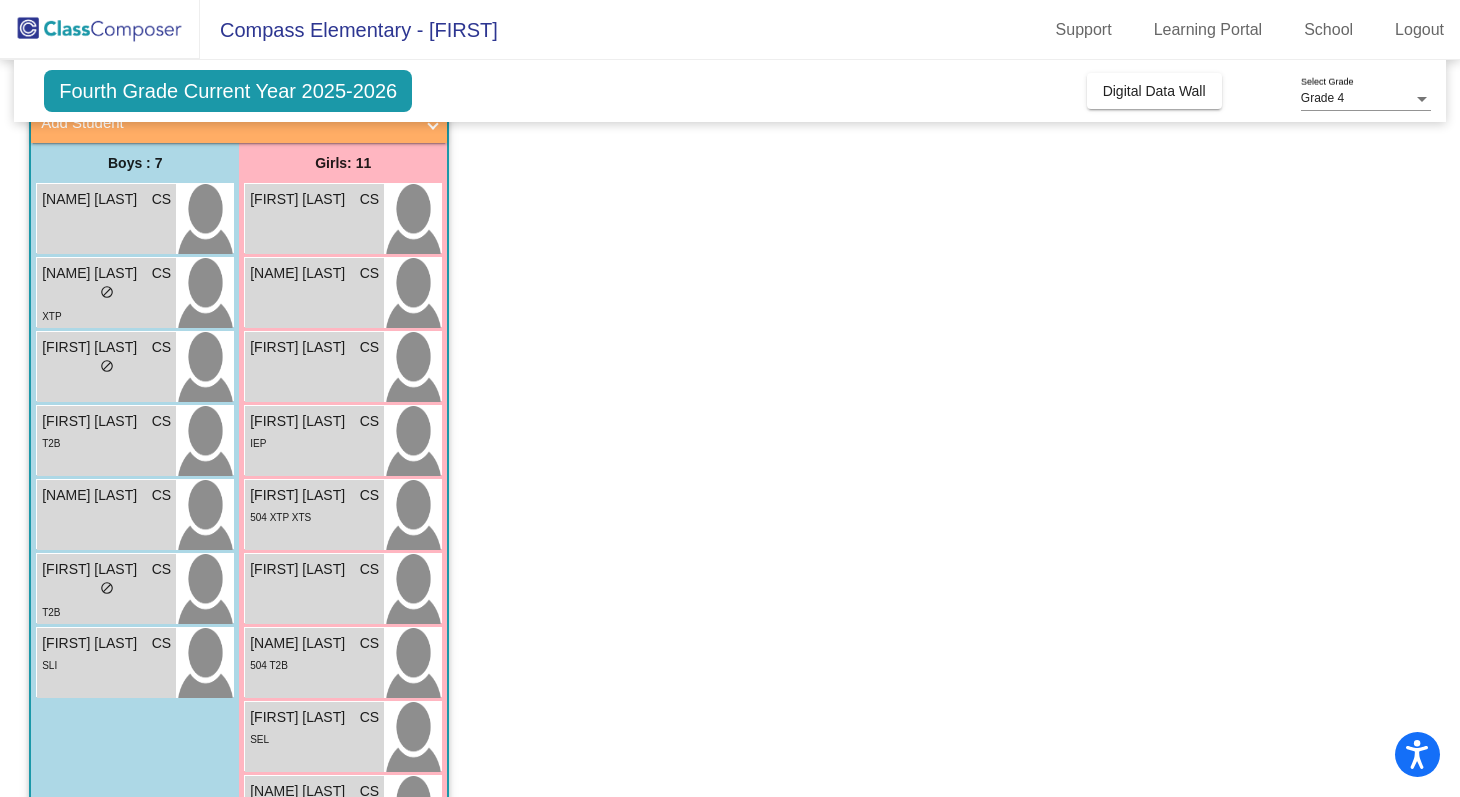 scroll, scrollTop: 141, scrollLeft: 0, axis: vertical 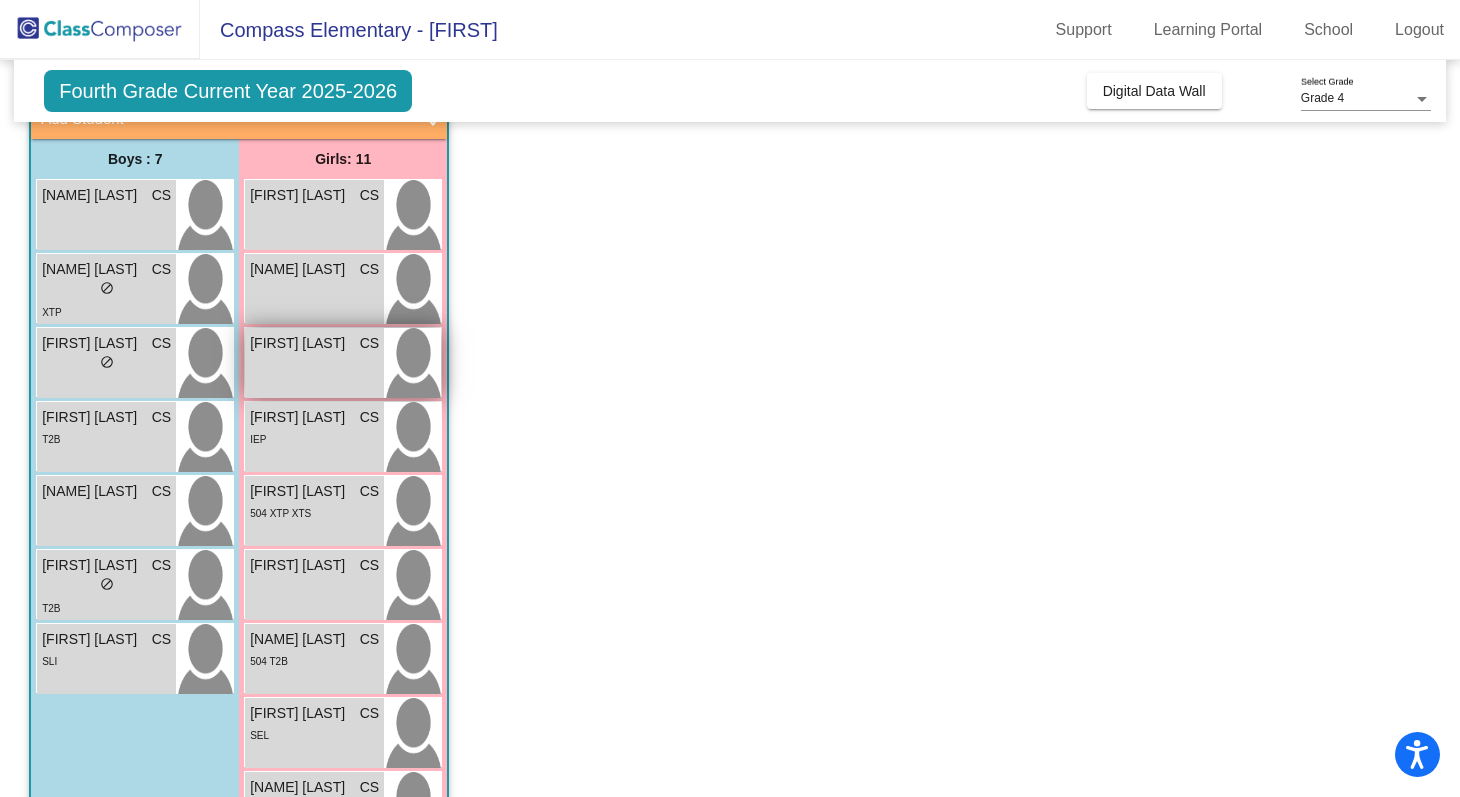 click on "Catalina Cortez" at bounding box center [300, 343] 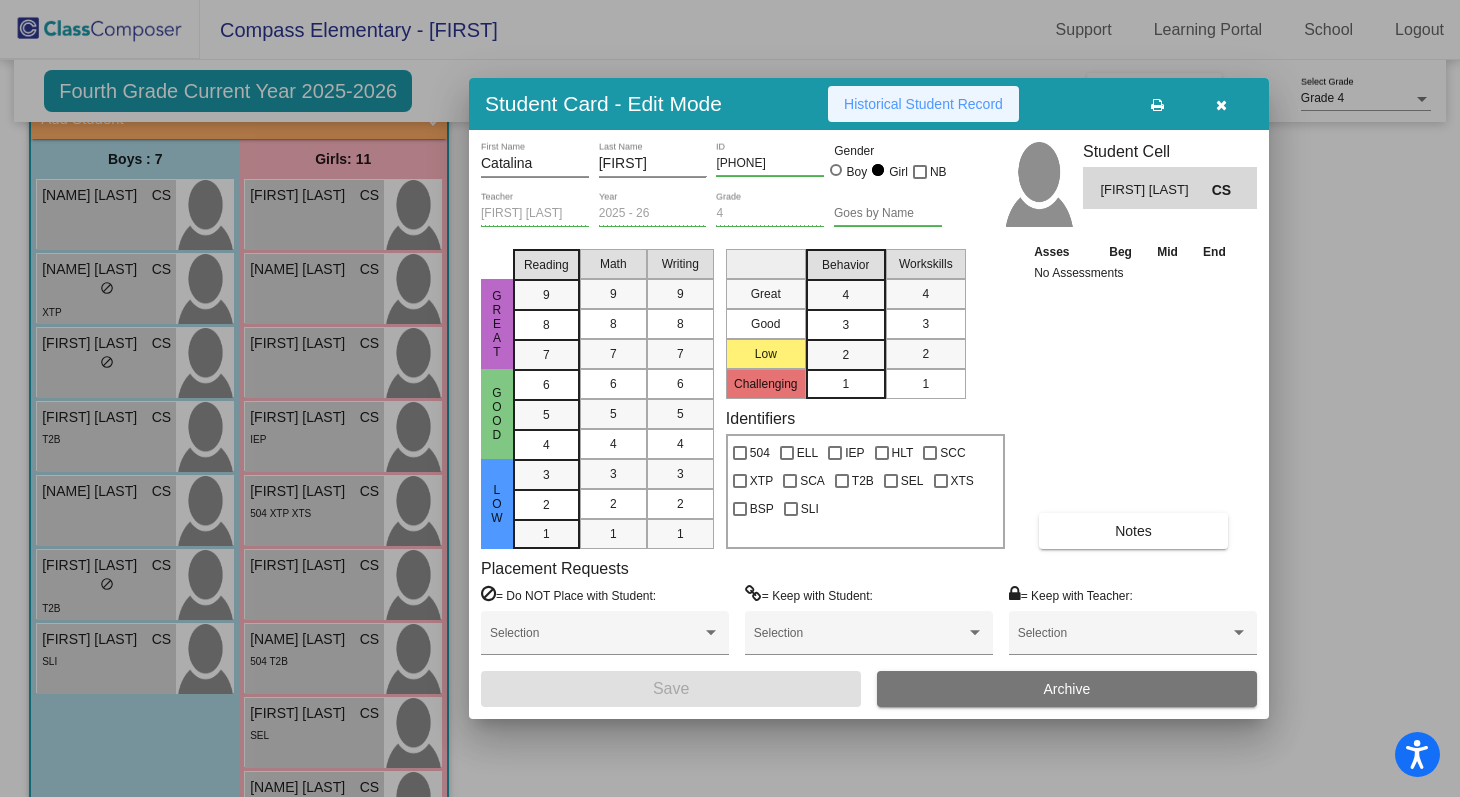 click on "Historical Student Record" at bounding box center [923, 104] 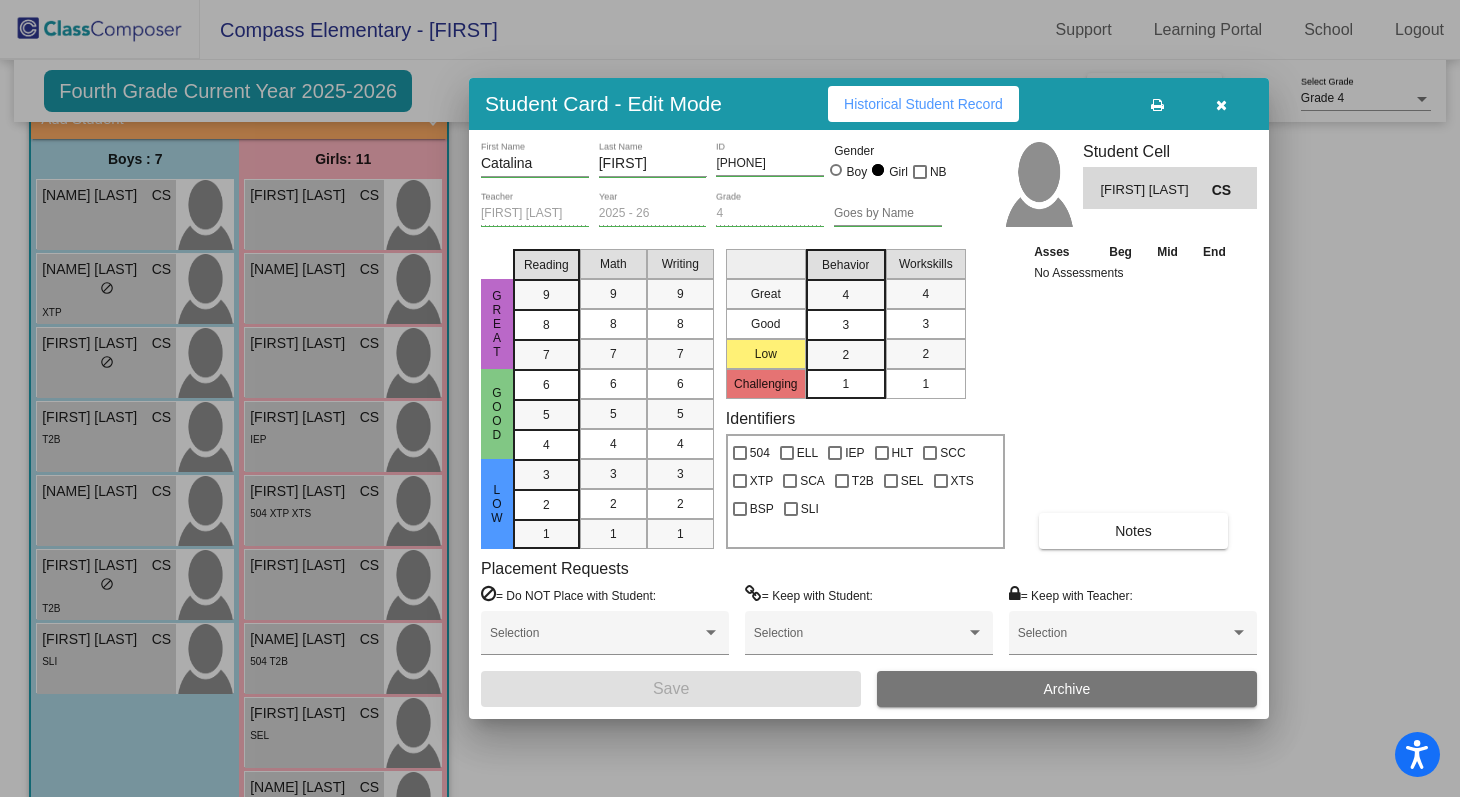 click at bounding box center (730, 398) 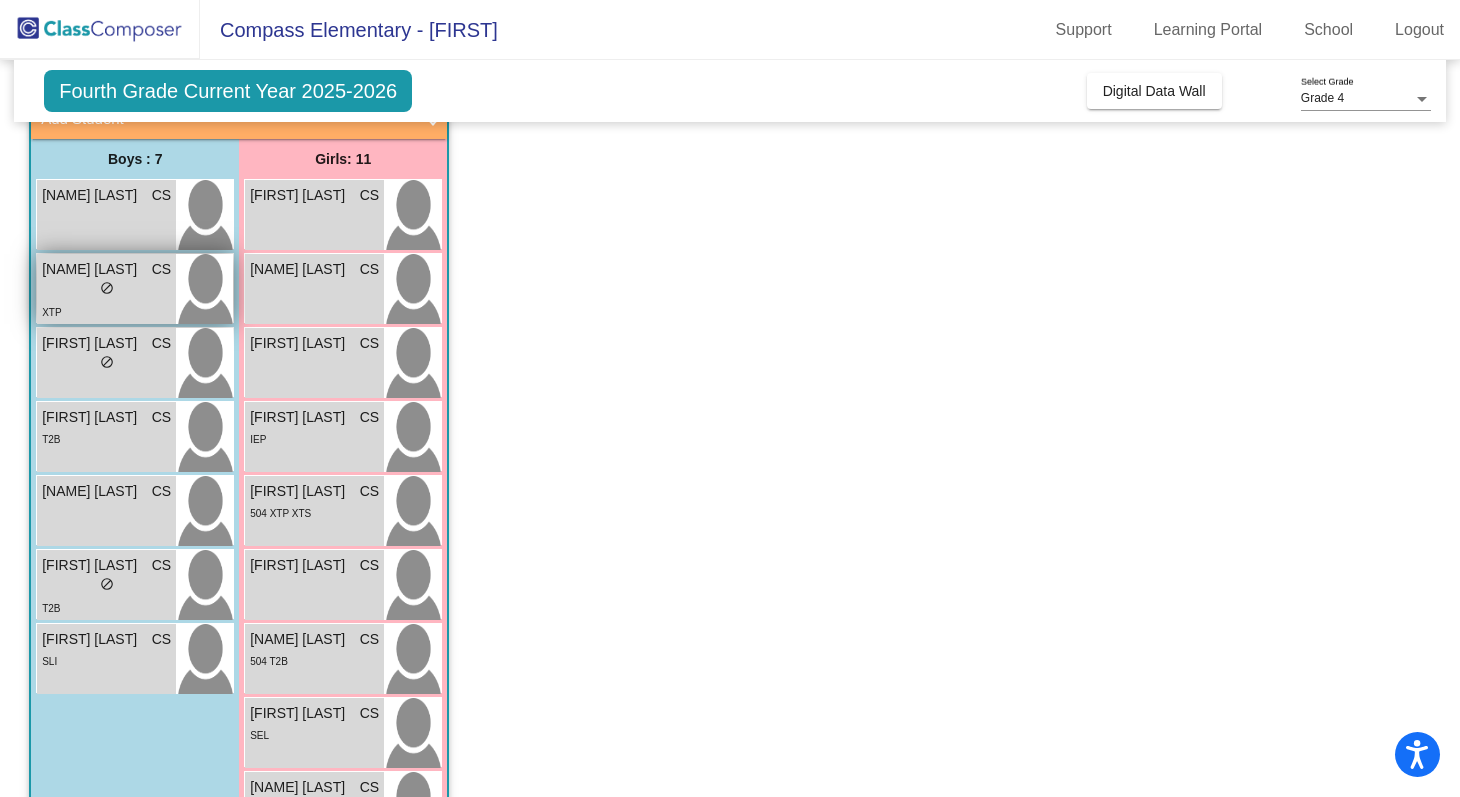 click on "lock do_not_disturb_alt" at bounding box center [106, 290] 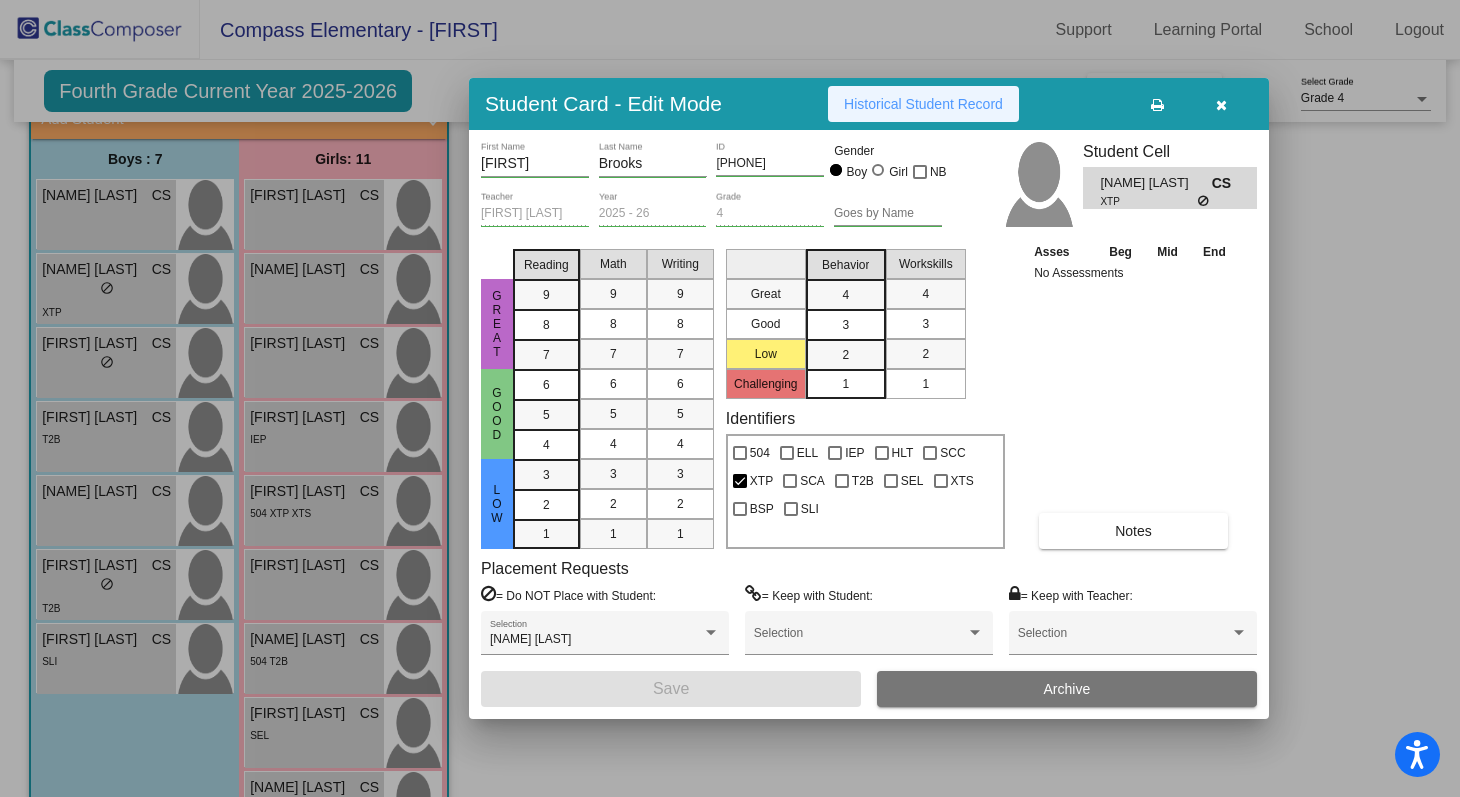 click on "Historical Student Record" at bounding box center [923, 104] 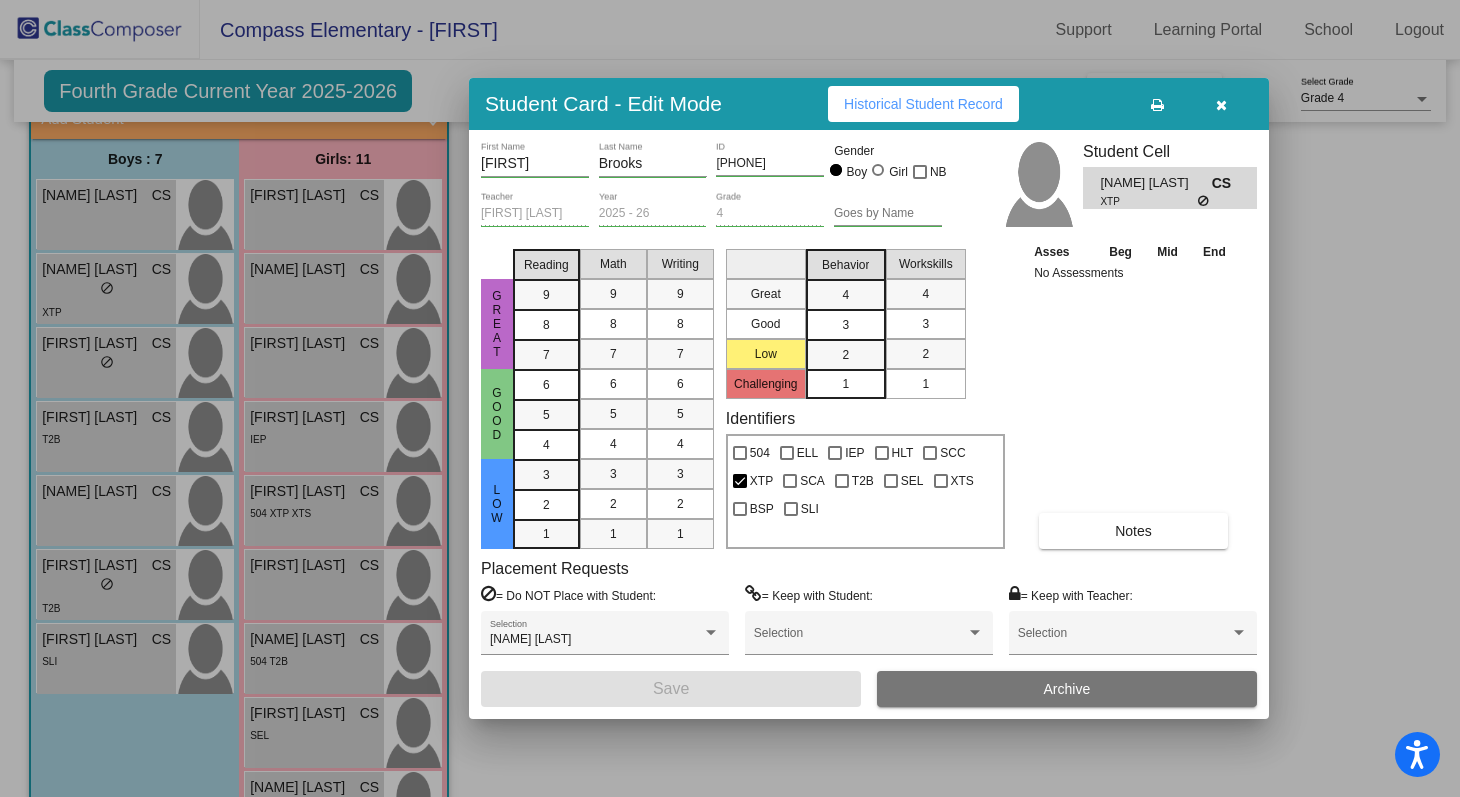 click at bounding box center [730, 398] 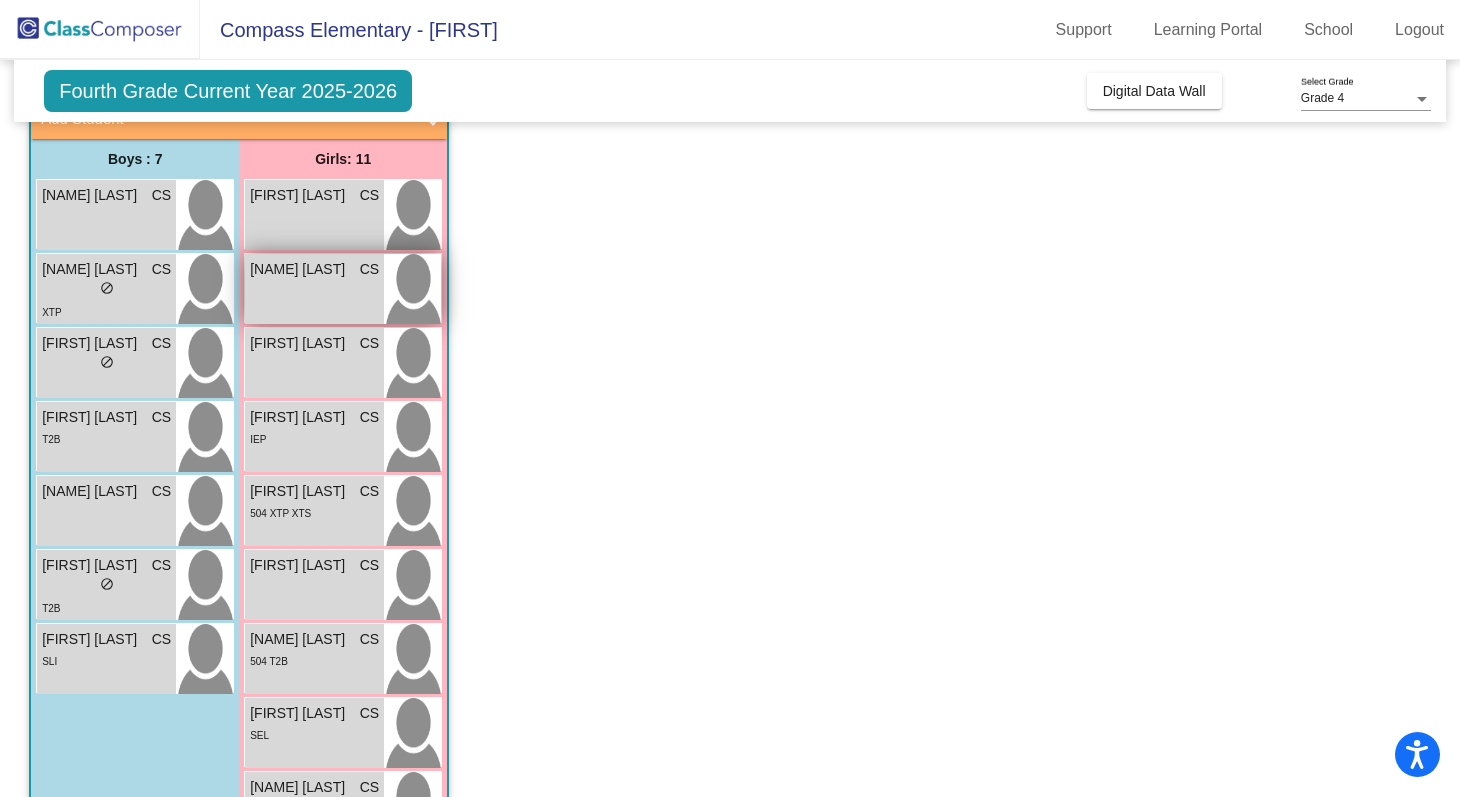 click on "Brinlee Davis CS lock do_not_disturb_alt" at bounding box center [314, 289] 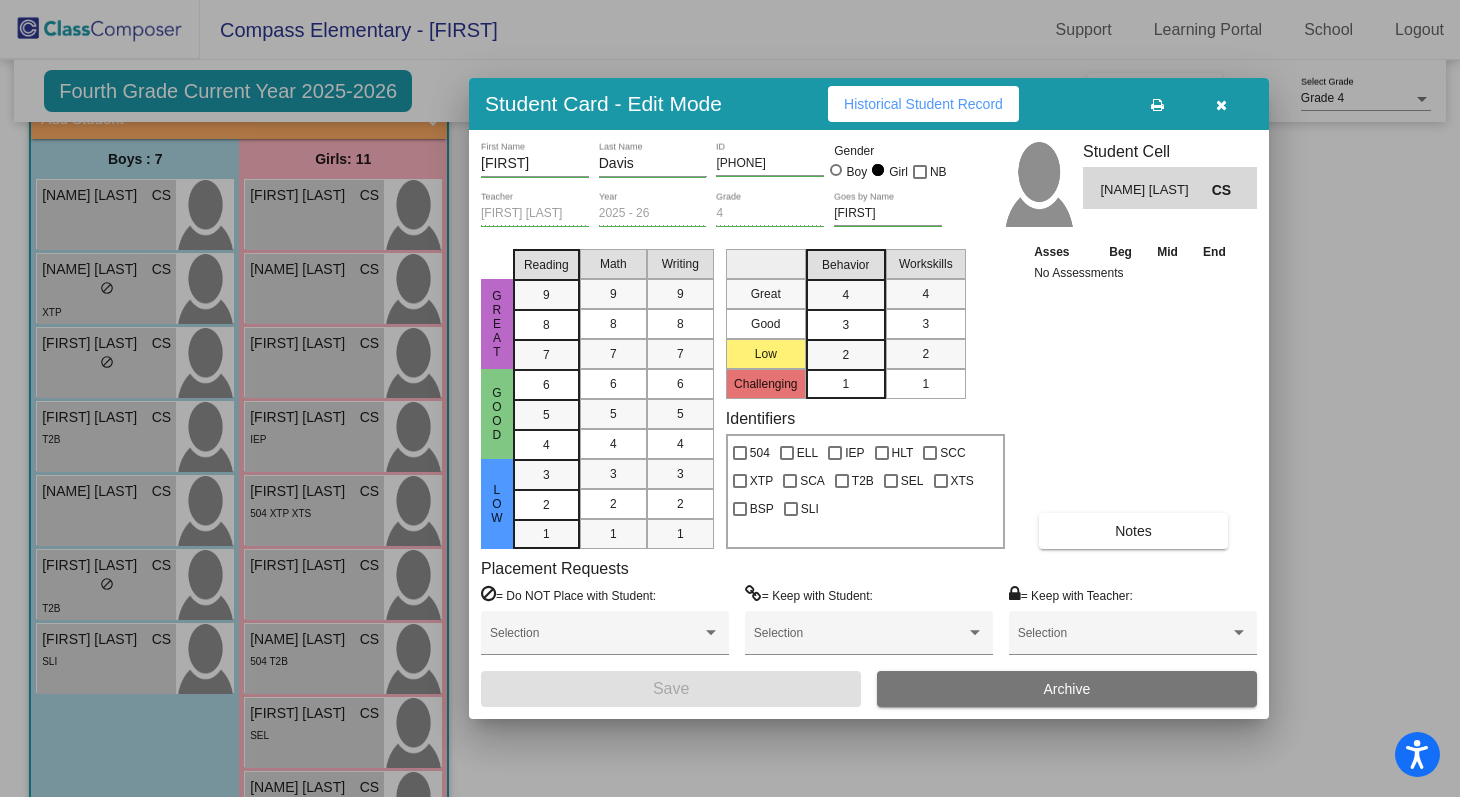 click on "Historical Student Record" at bounding box center [923, 104] 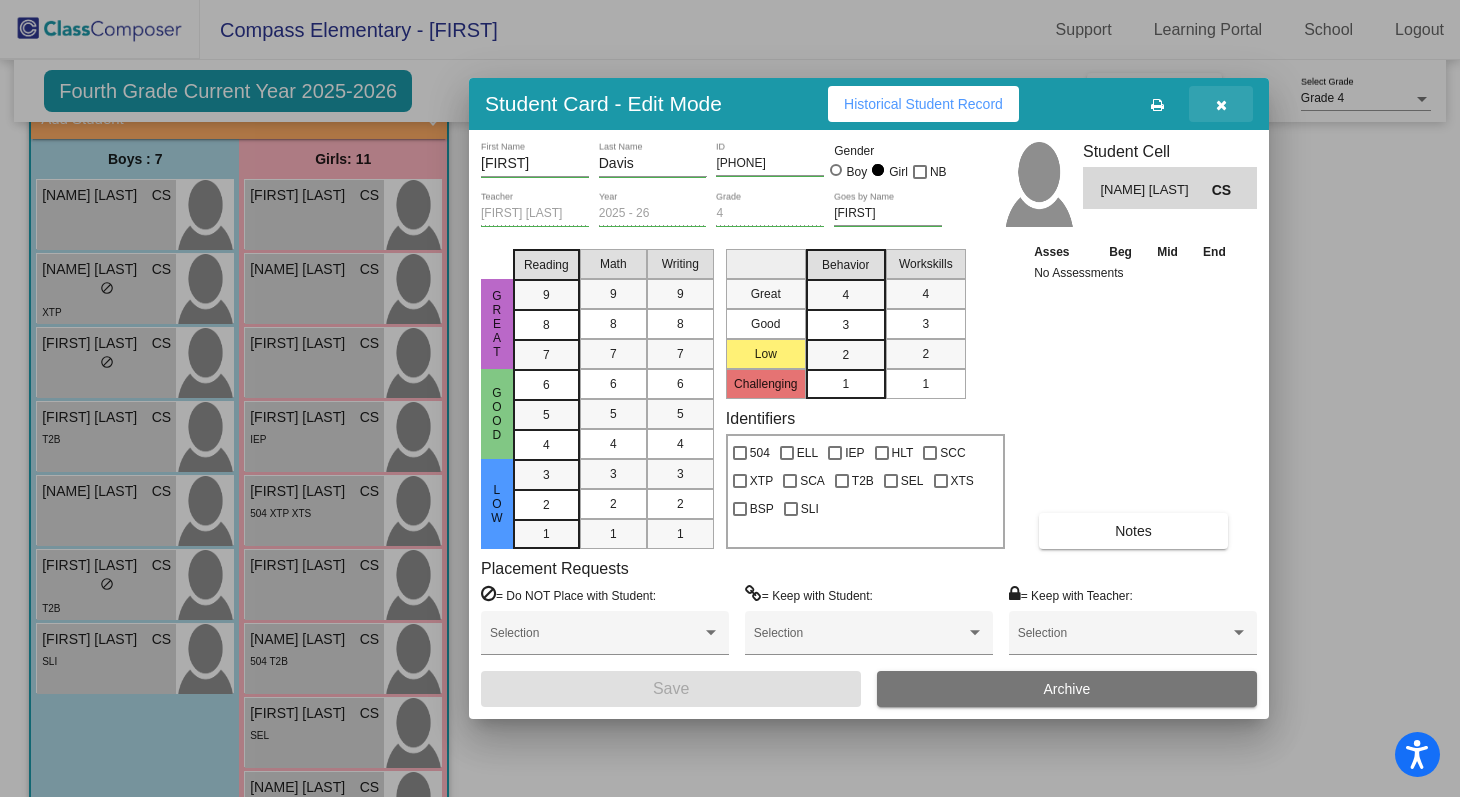 click at bounding box center (1221, 104) 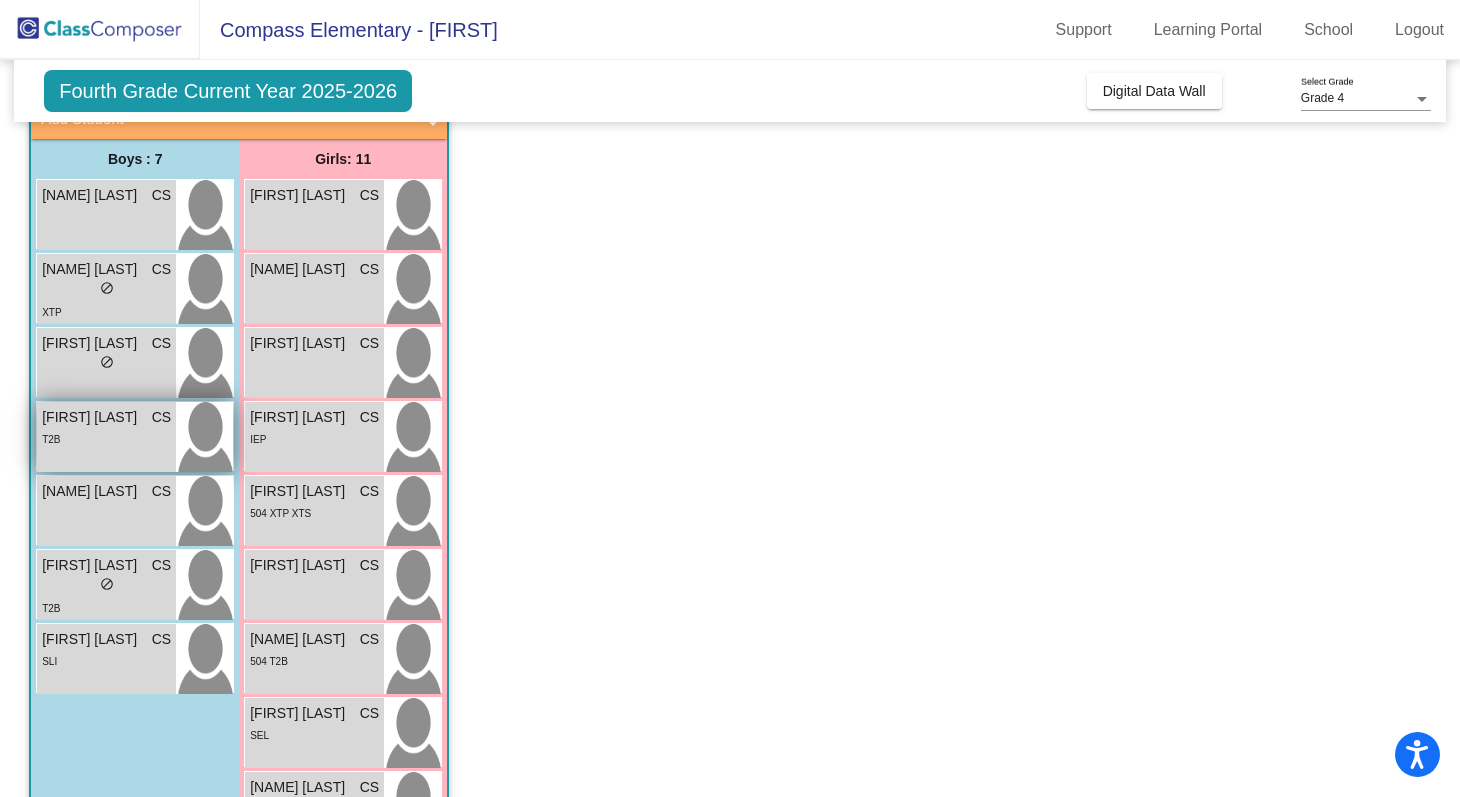 click on "T2B" at bounding box center (106, 438) 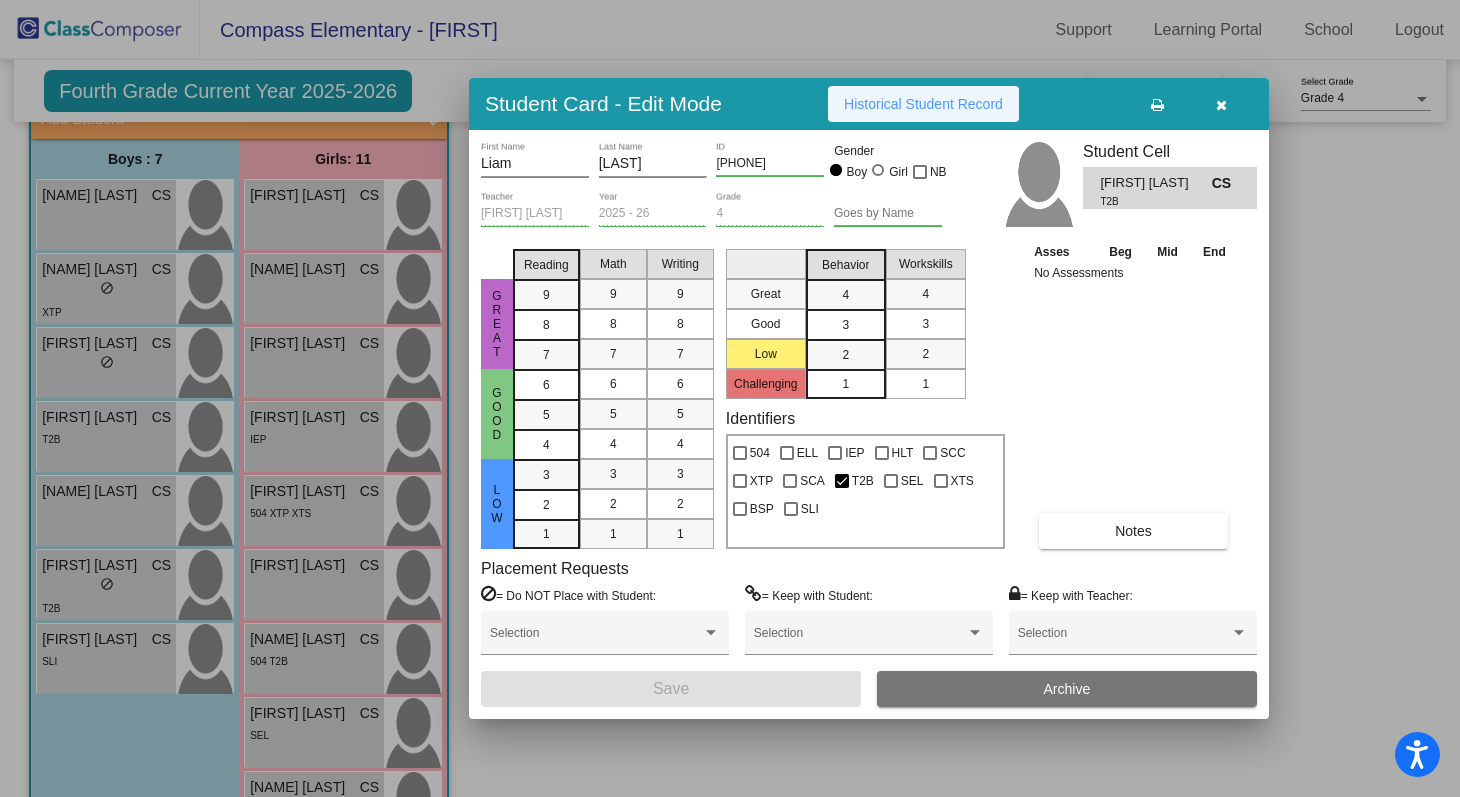 click on "Historical Student Record" at bounding box center [923, 104] 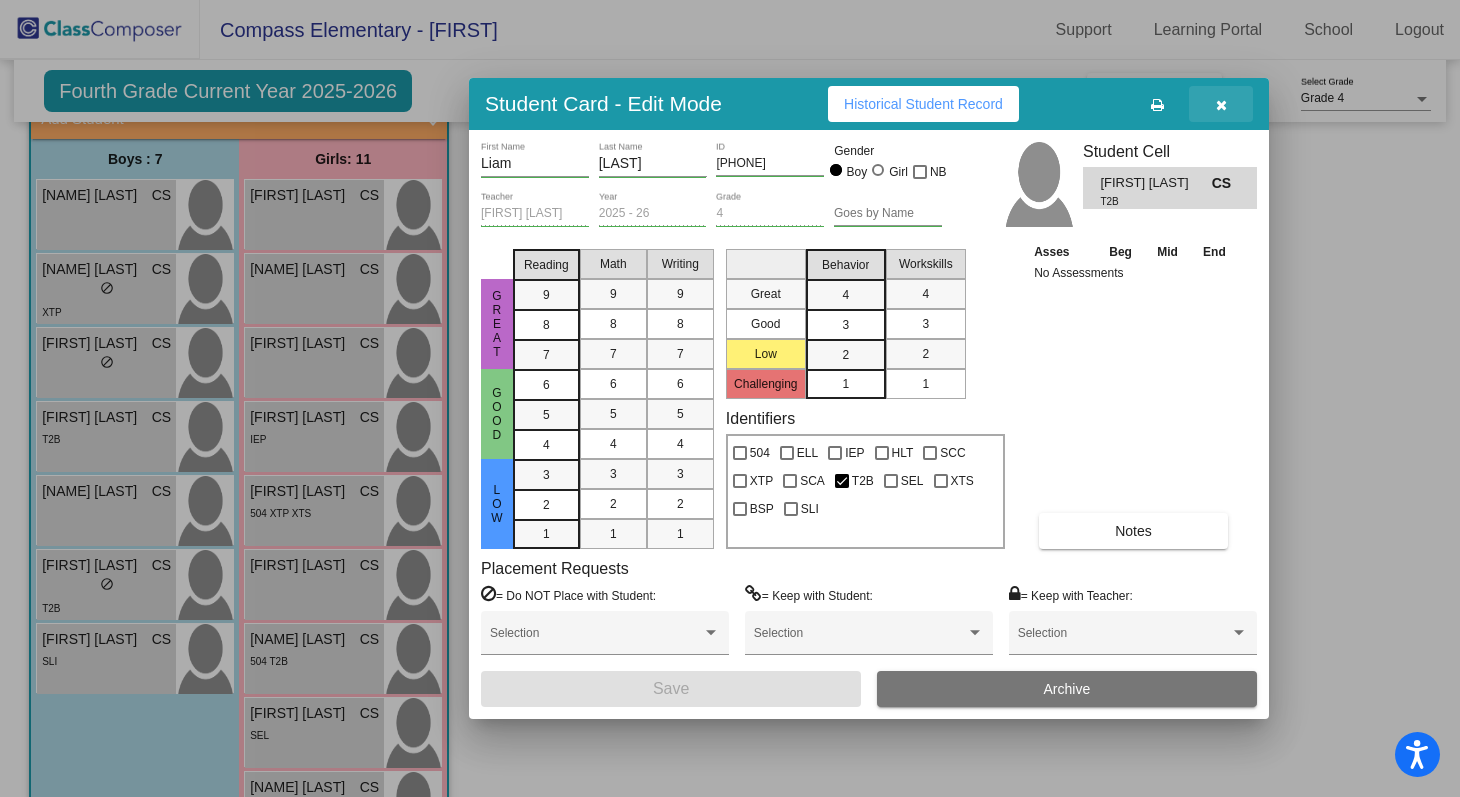 click at bounding box center [1221, 104] 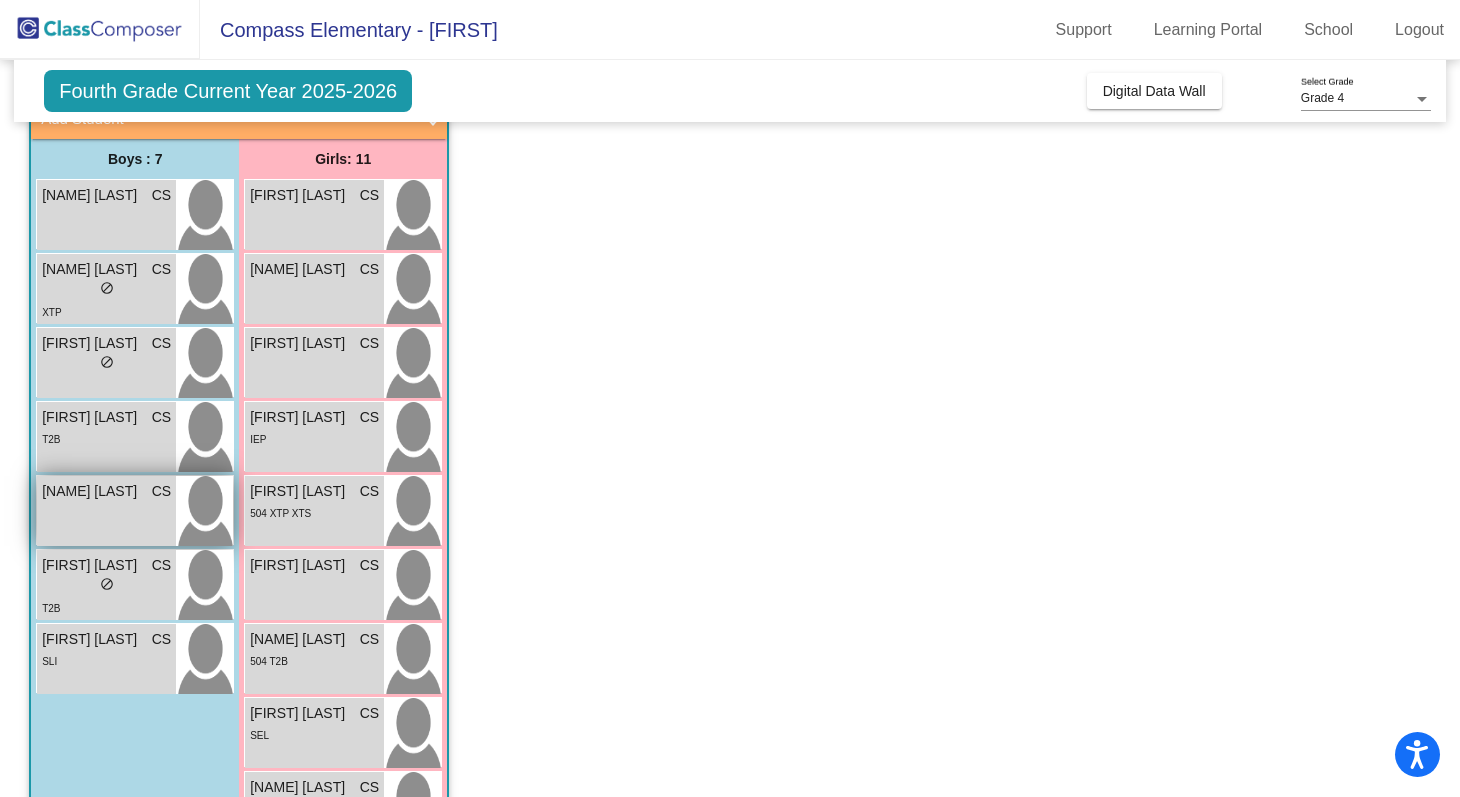 click on "Mathis Dice CS lock do_not_disturb_alt" at bounding box center [106, 511] 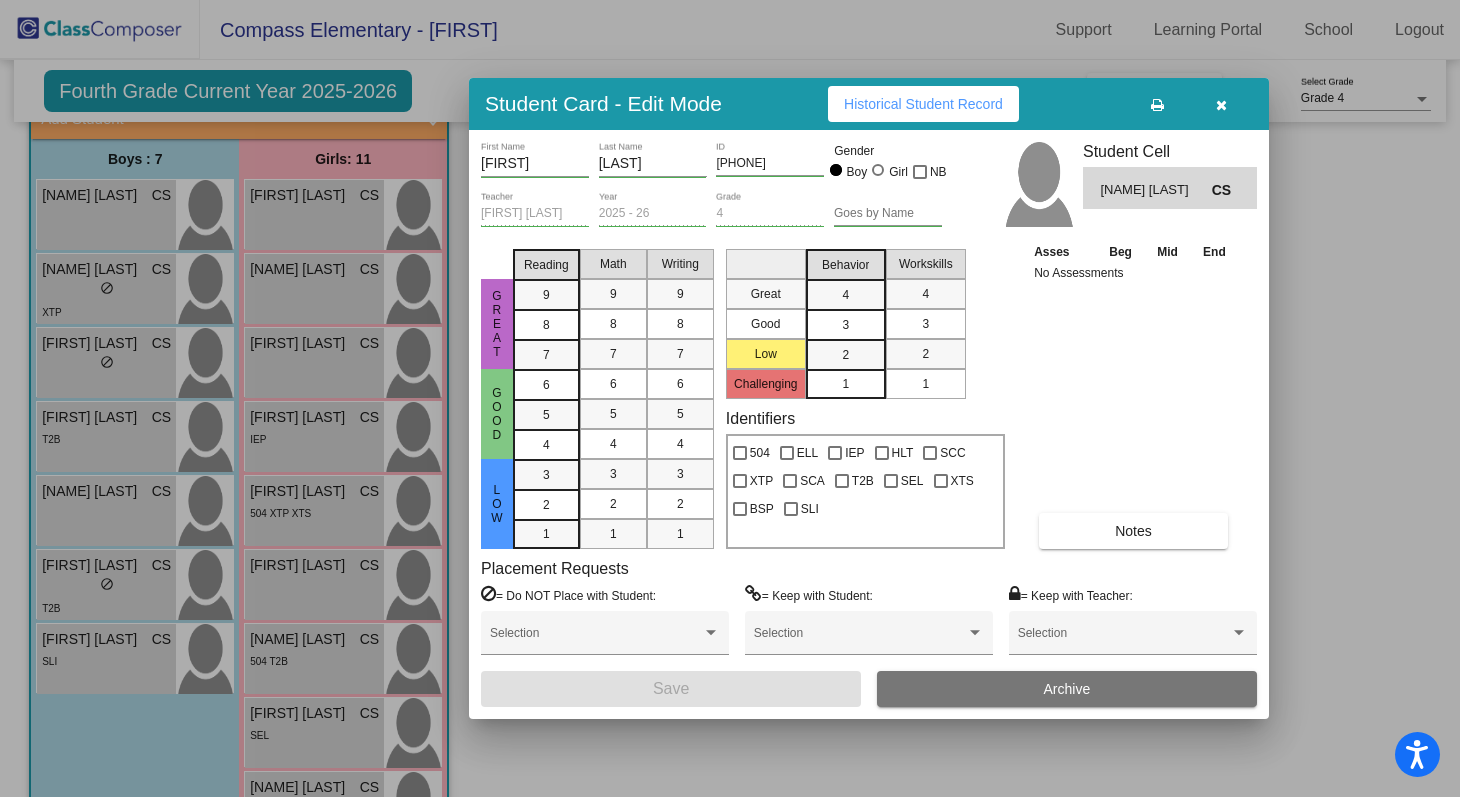 click on "Historical Student Record" at bounding box center (923, 104) 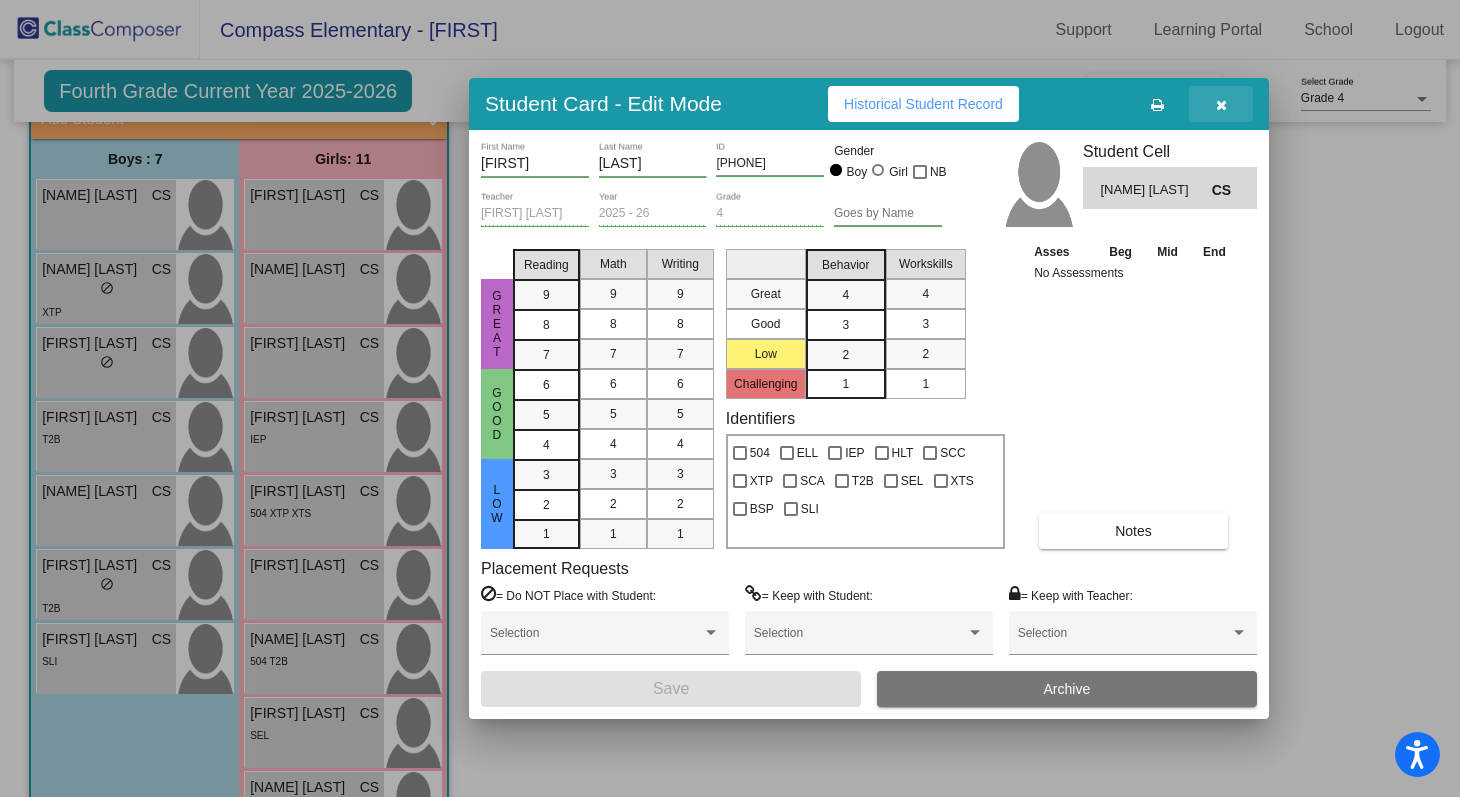 click at bounding box center (1221, 104) 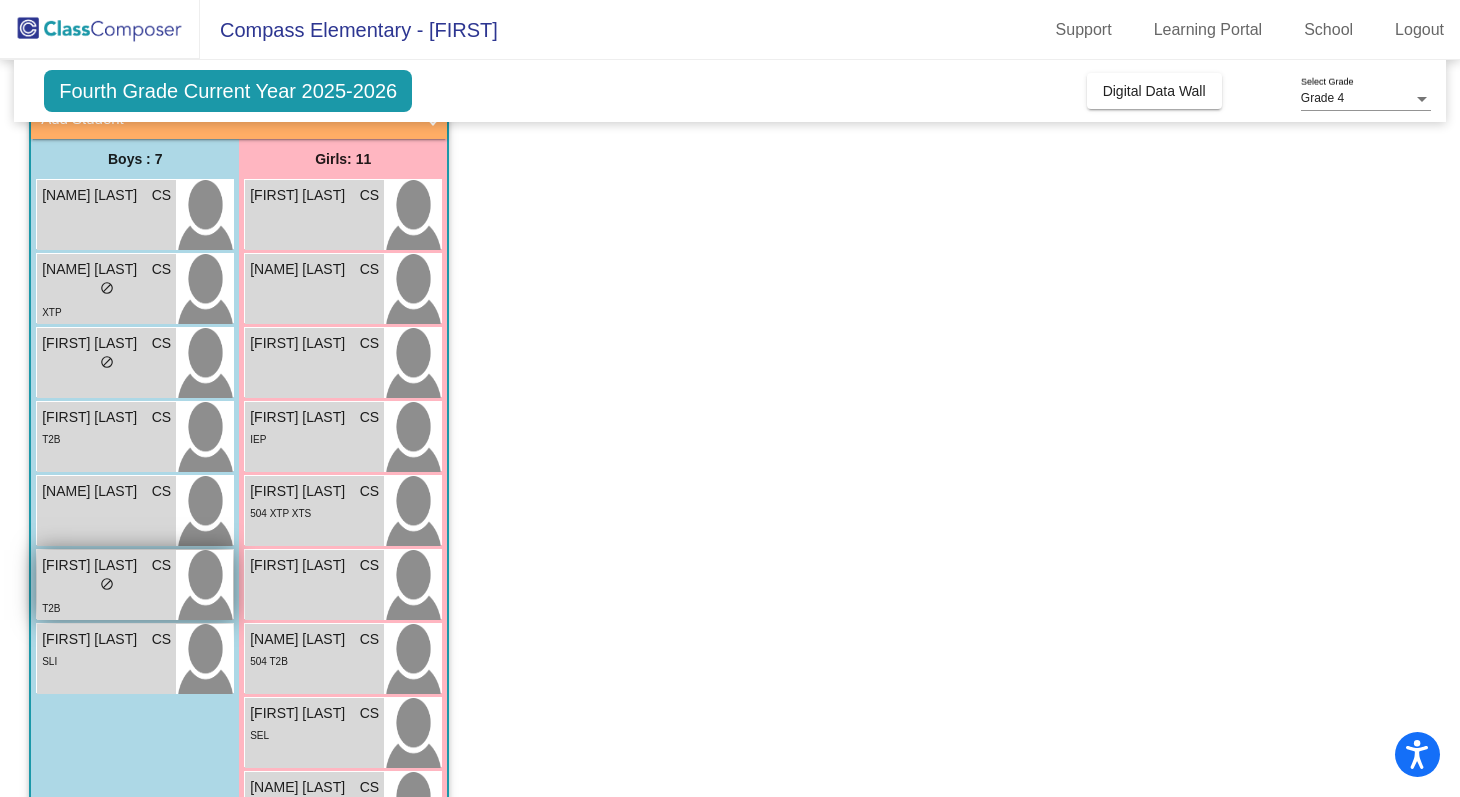 click on "lock do_not_disturb_alt" at bounding box center [106, 586] 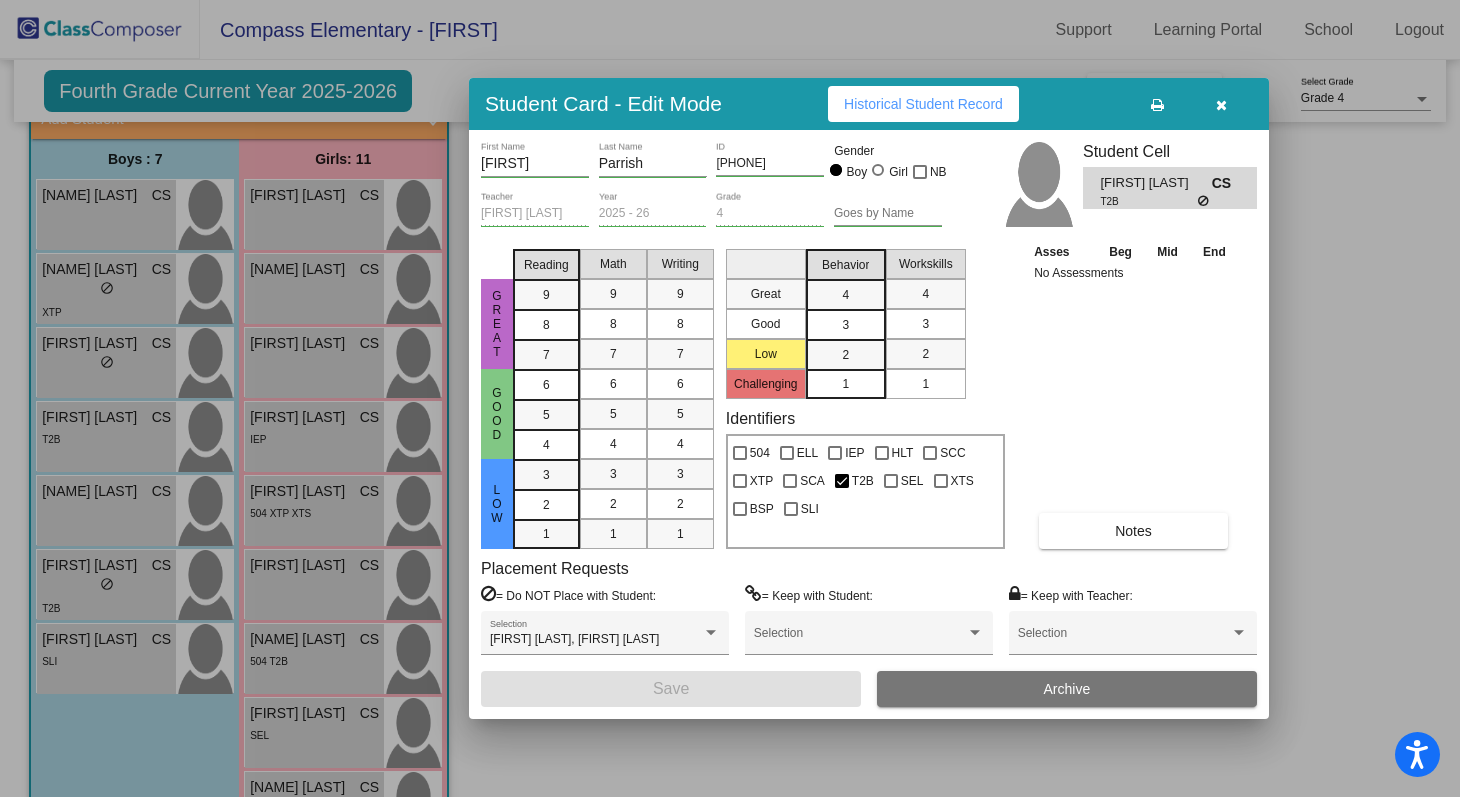 click on "Historical Student Record" at bounding box center (923, 104) 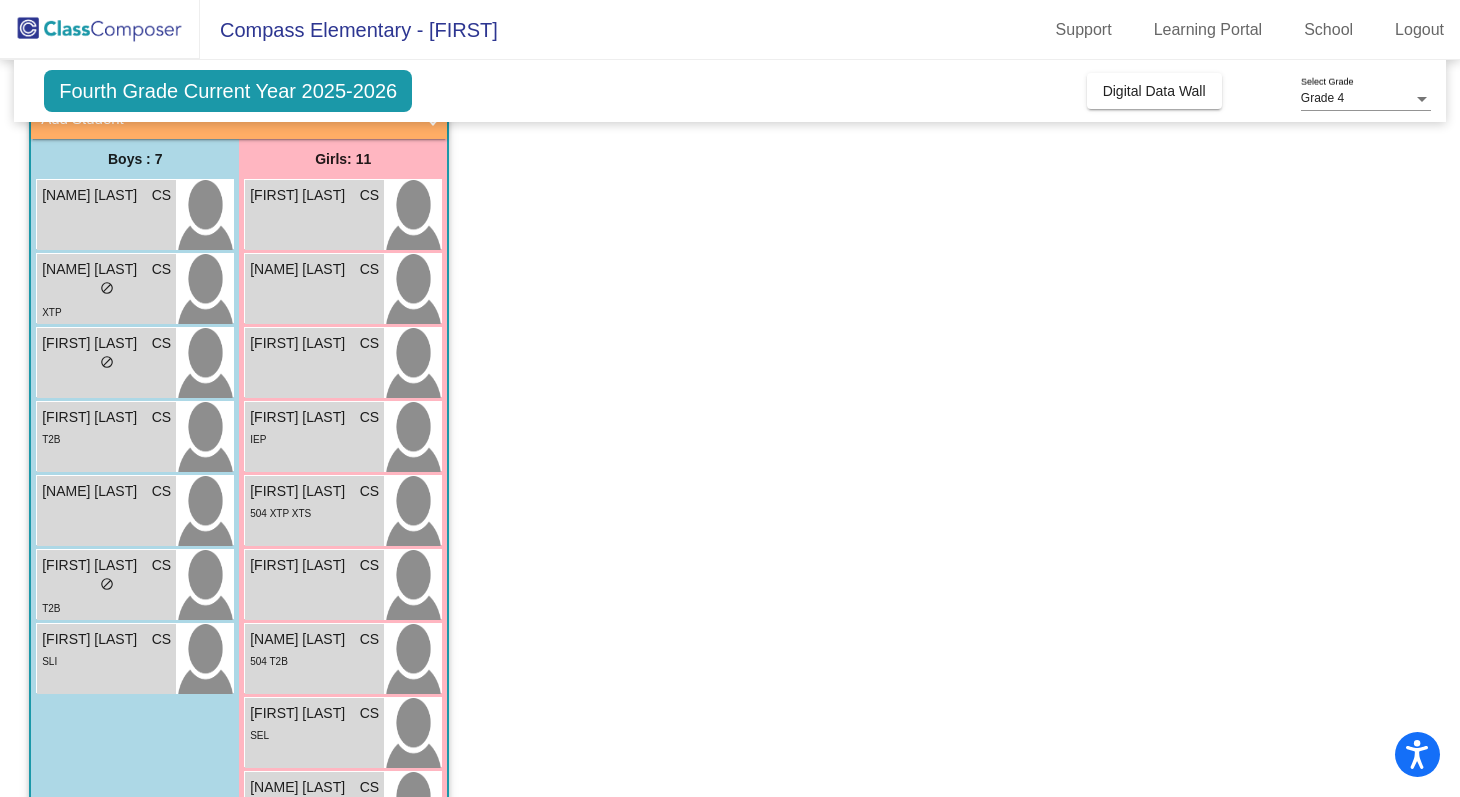 click on "SLI" at bounding box center [106, 660] 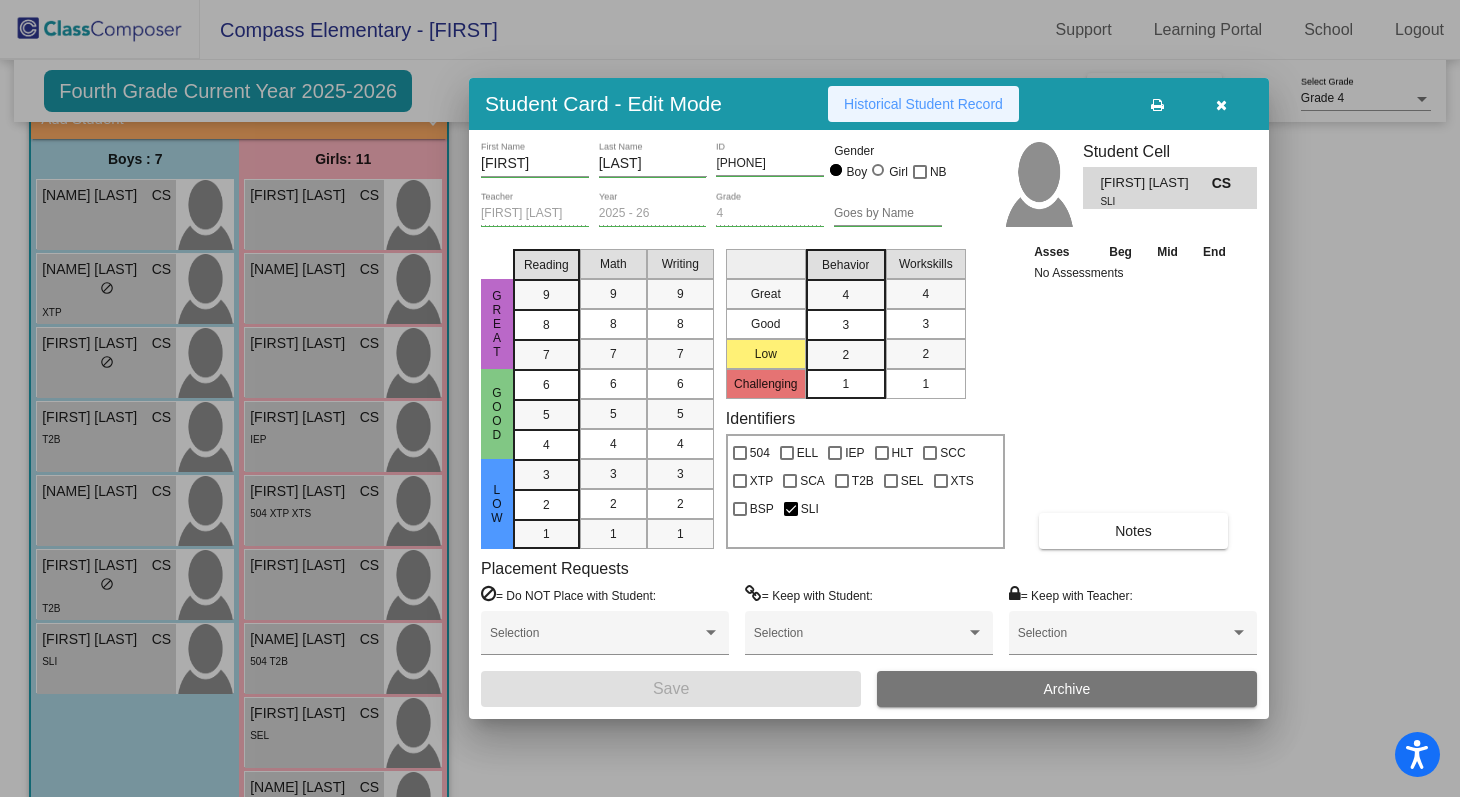 click on "Historical Student Record" at bounding box center (923, 104) 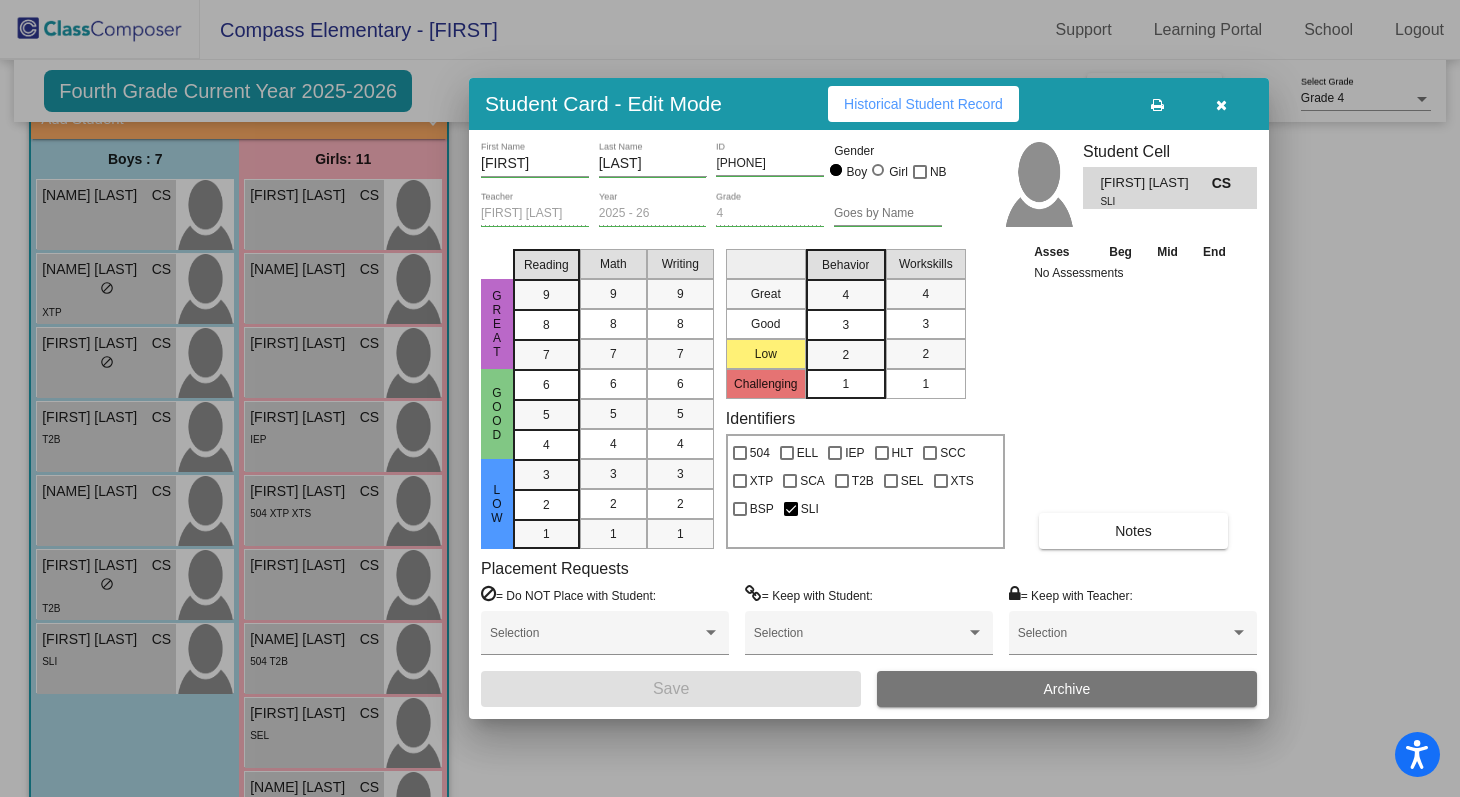 click at bounding box center [1221, 105] 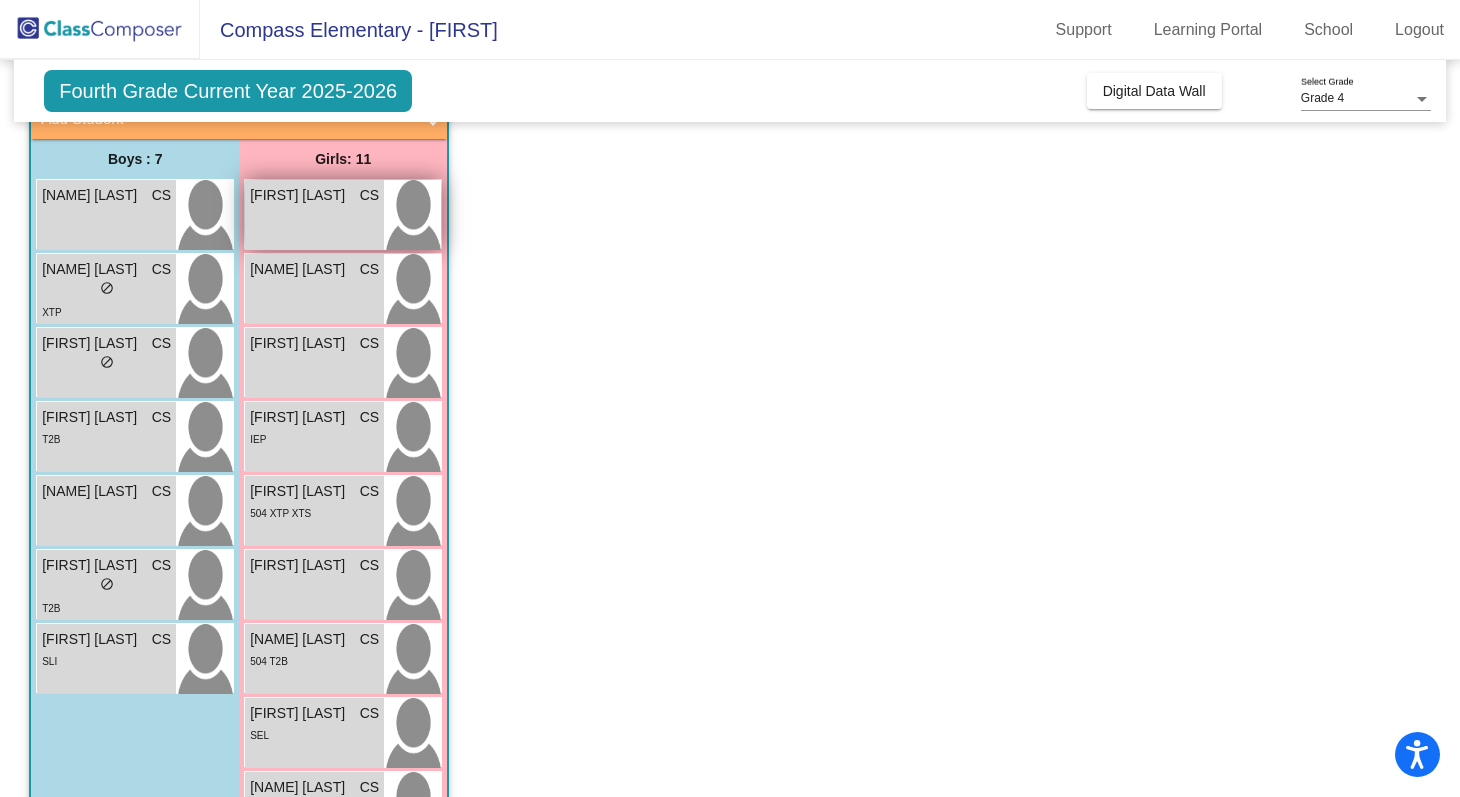 click on "Autumn Schadle CS lock do_not_disturb_alt" at bounding box center (314, 215) 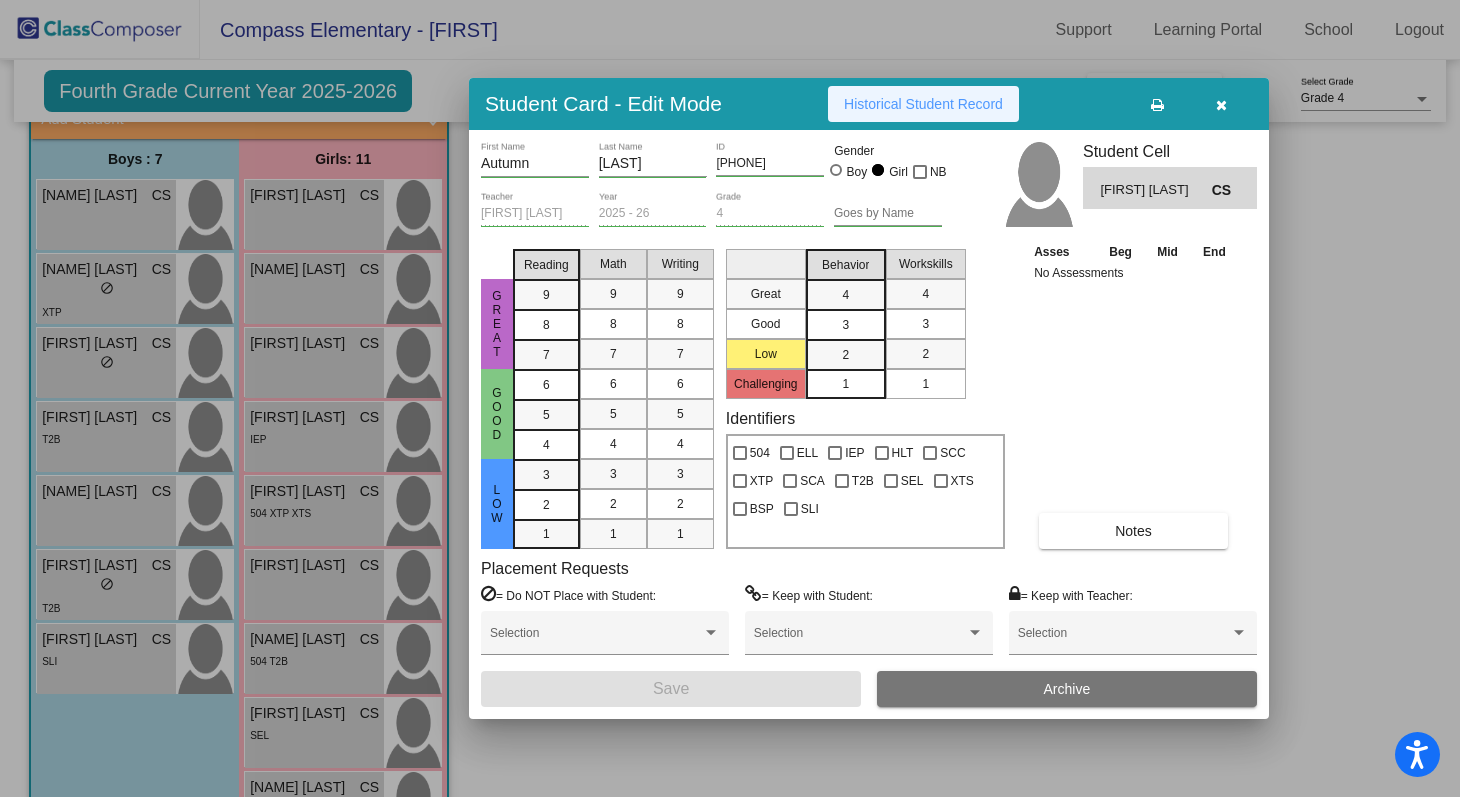 click on "Historical Student Record" at bounding box center [923, 104] 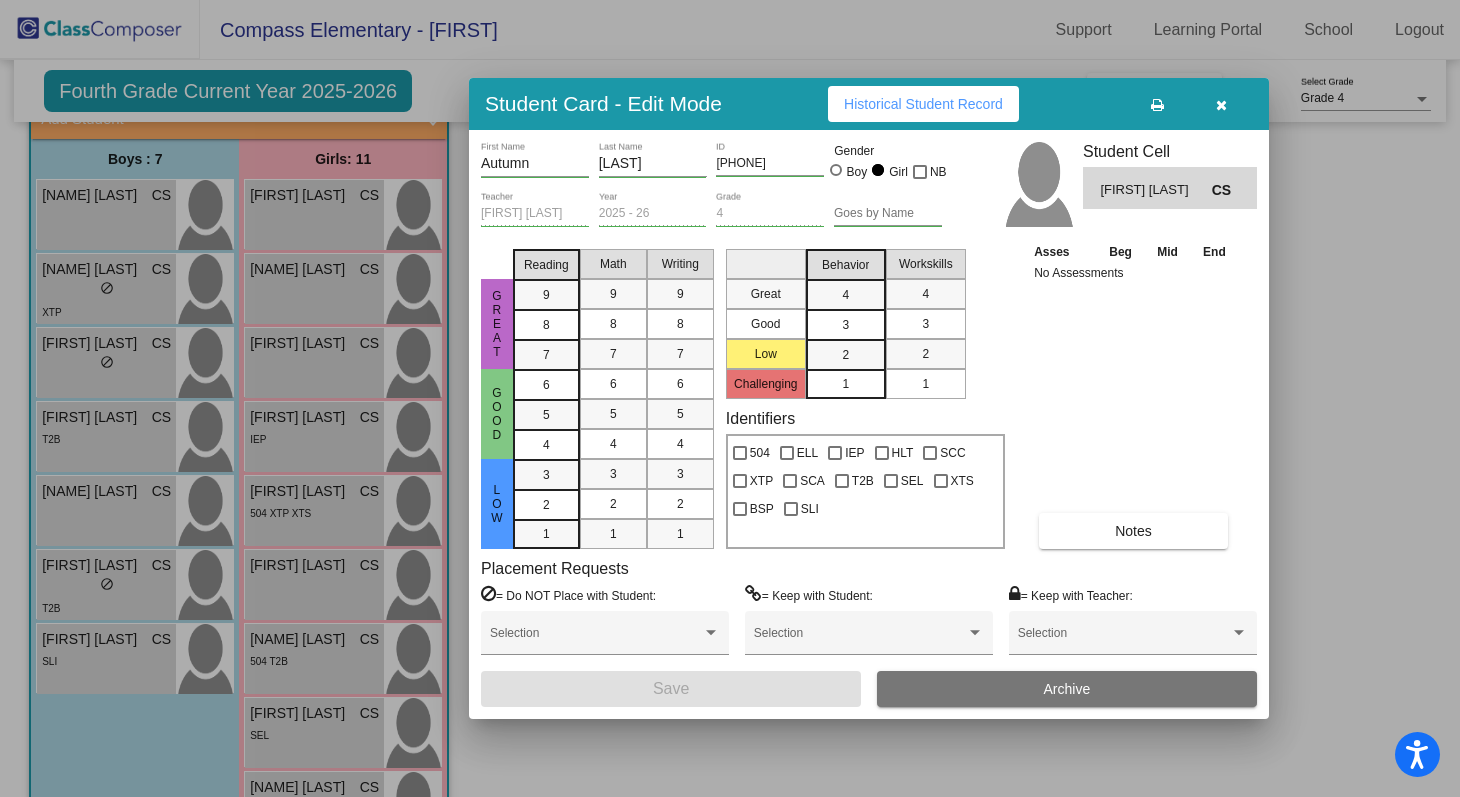 click at bounding box center [730, 398] 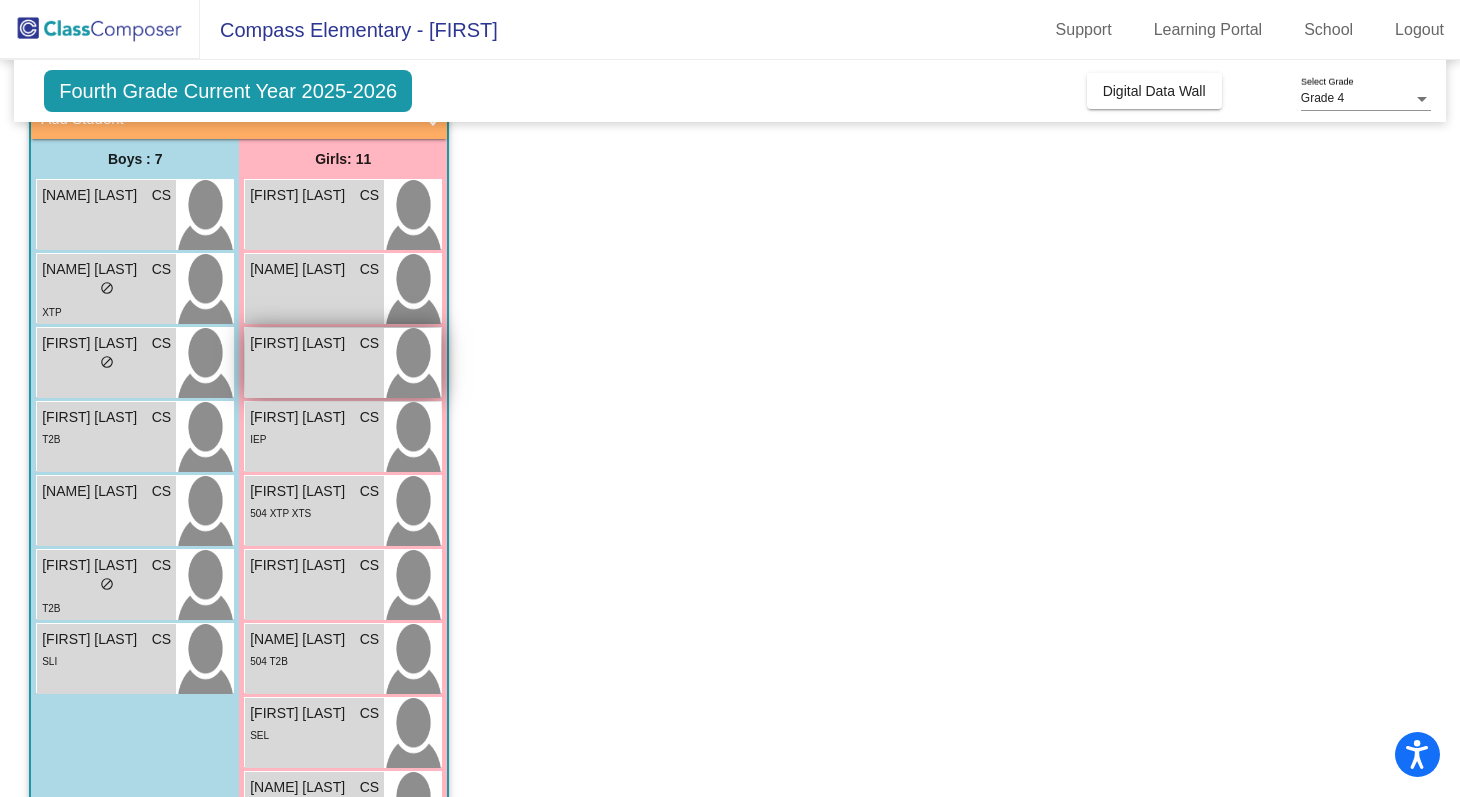 click on "Catalina Cortez CS lock do_not_disturb_alt" at bounding box center (314, 363) 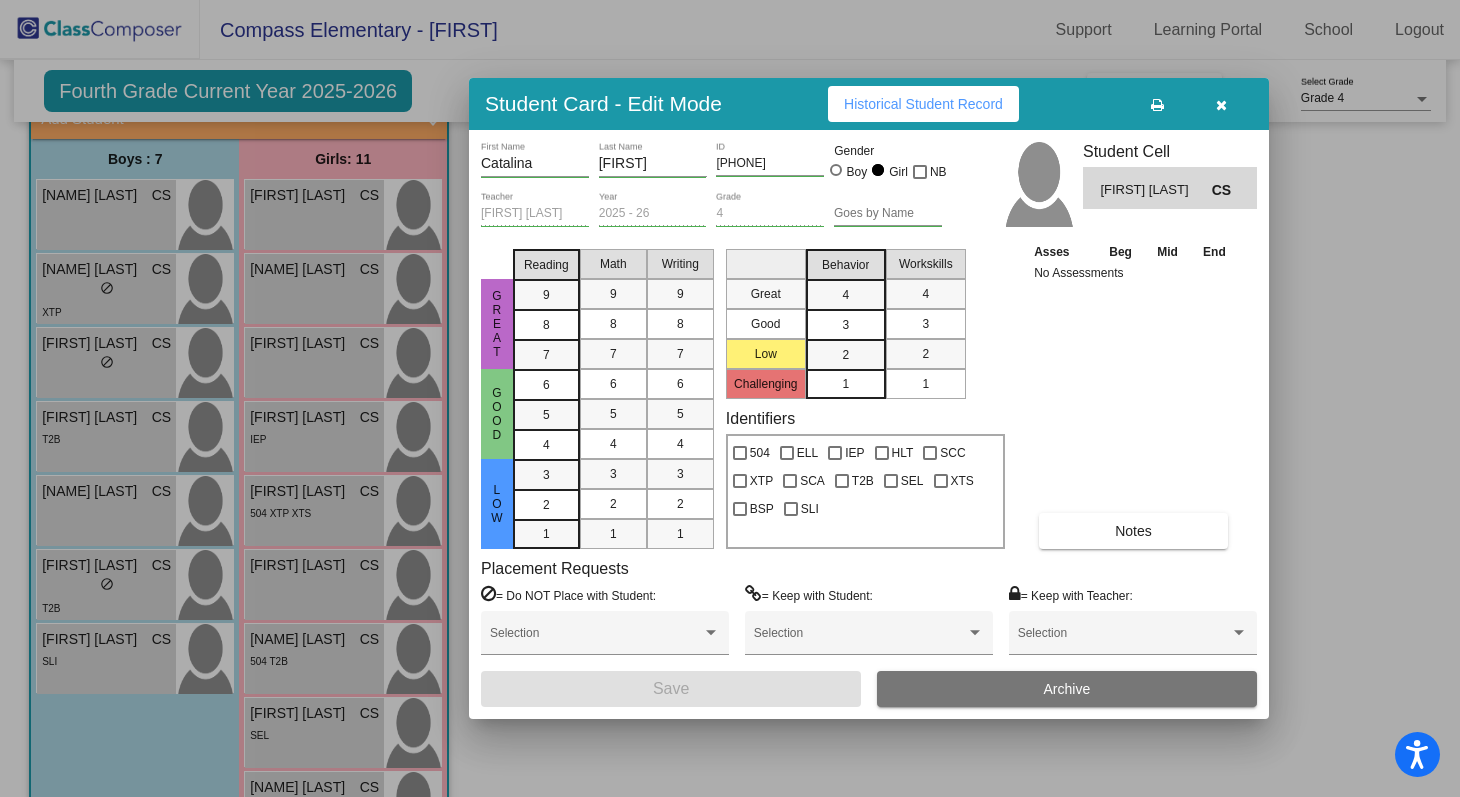 click on "Historical Student Record" at bounding box center (923, 104) 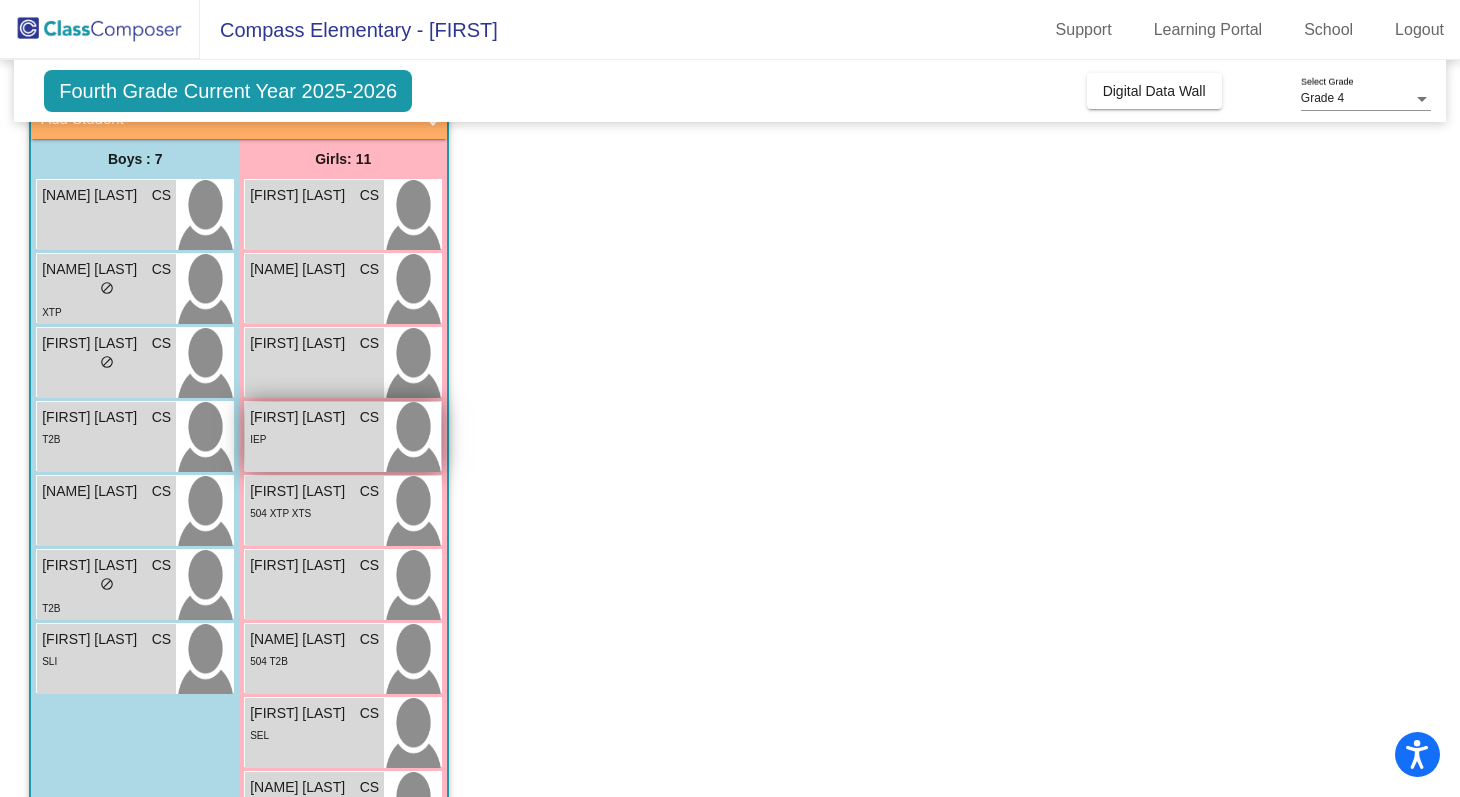 click on "IEP" at bounding box center (314, 438) 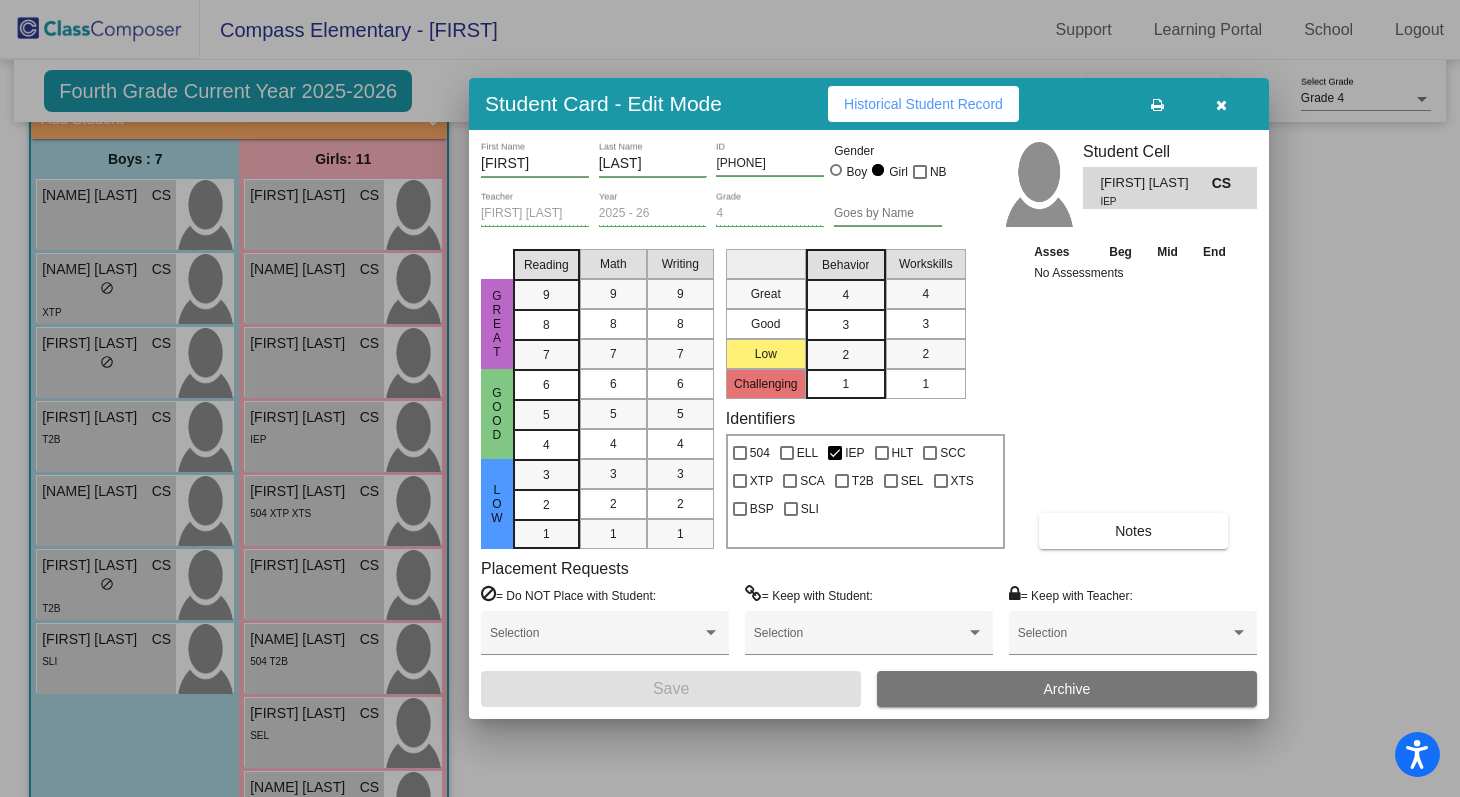 click on "Historical Student Record" at bounding box center [923, 104] 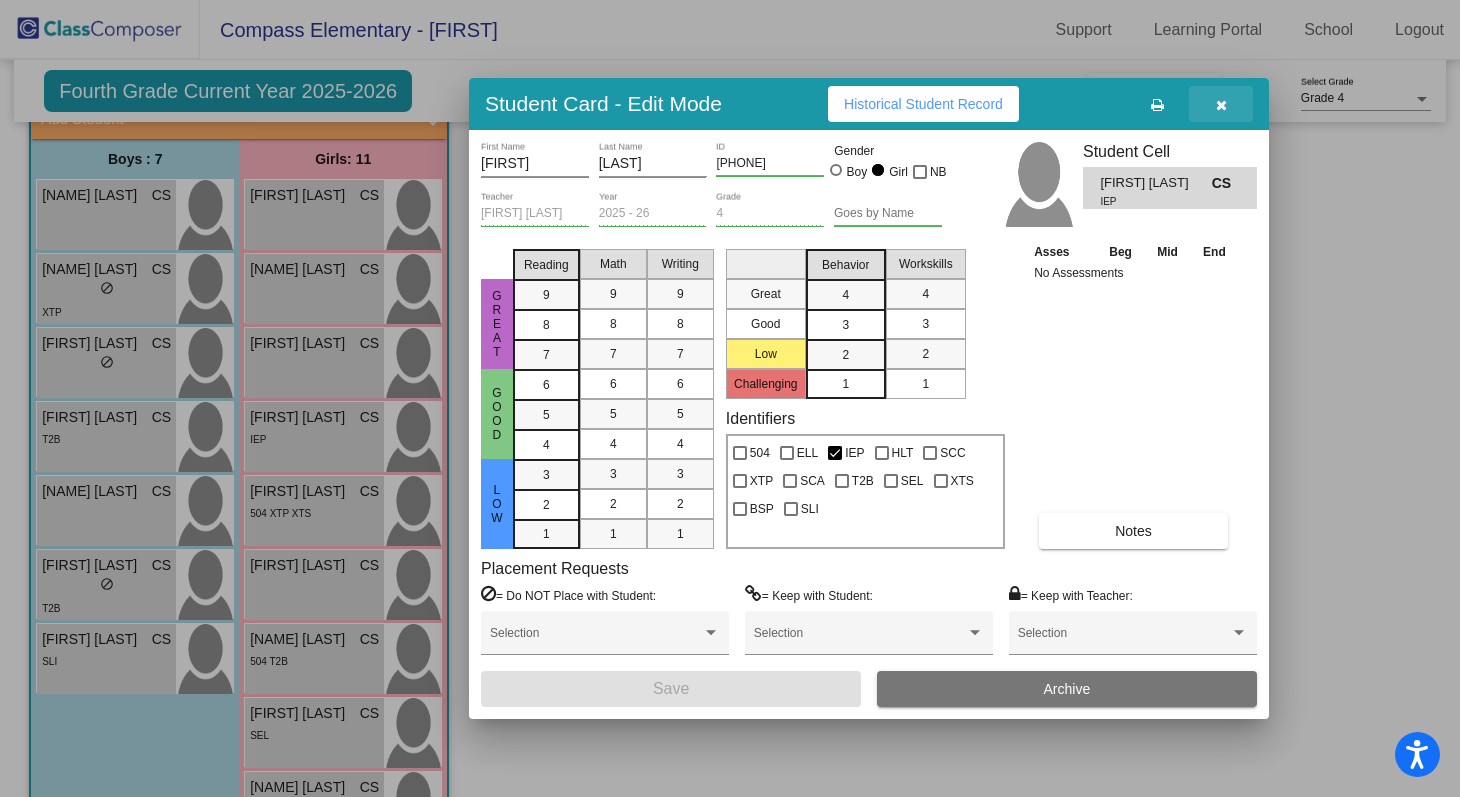 click at bounding box center [1221, 105] 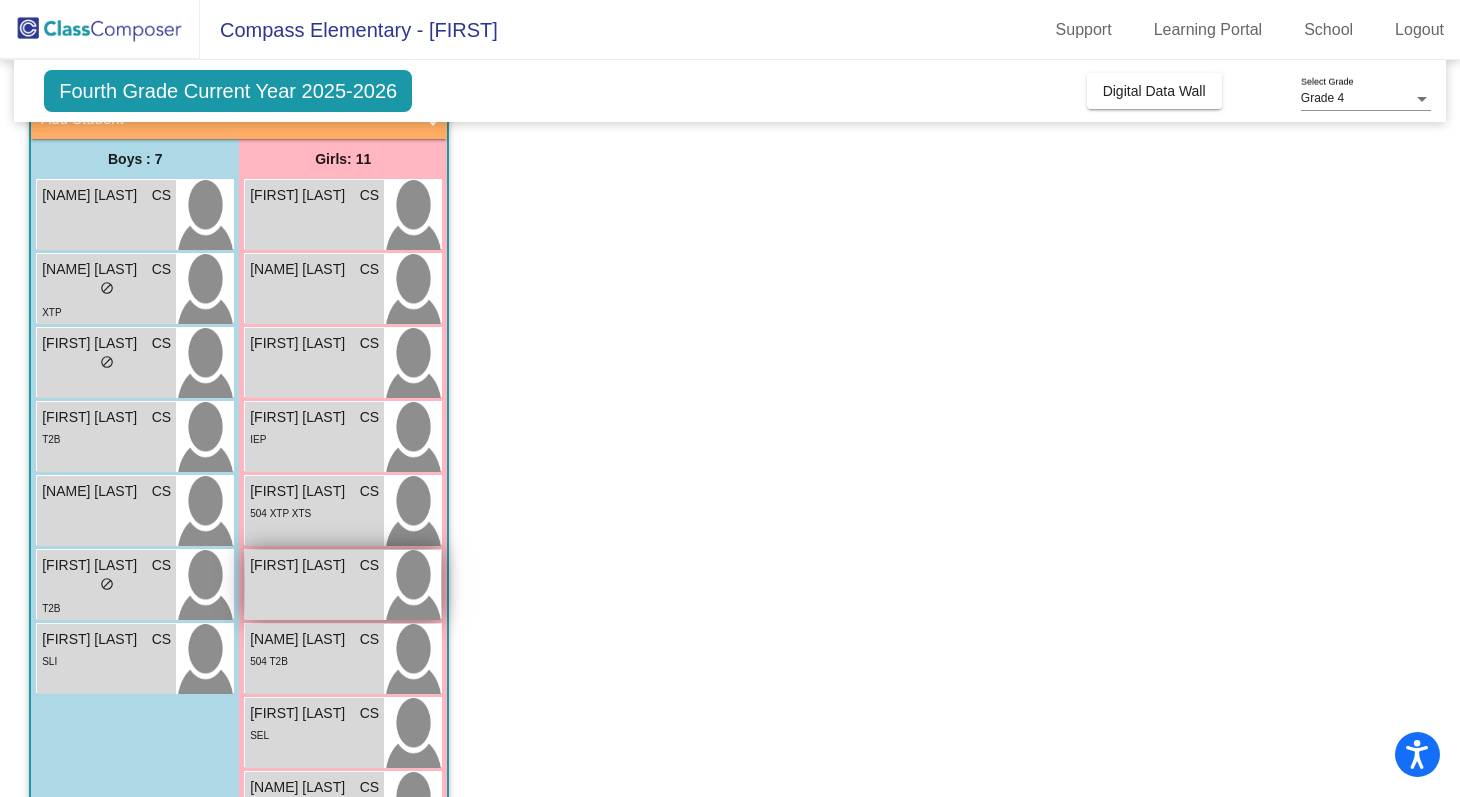click on "Journie Spencer" at bounding box center [300, 565] 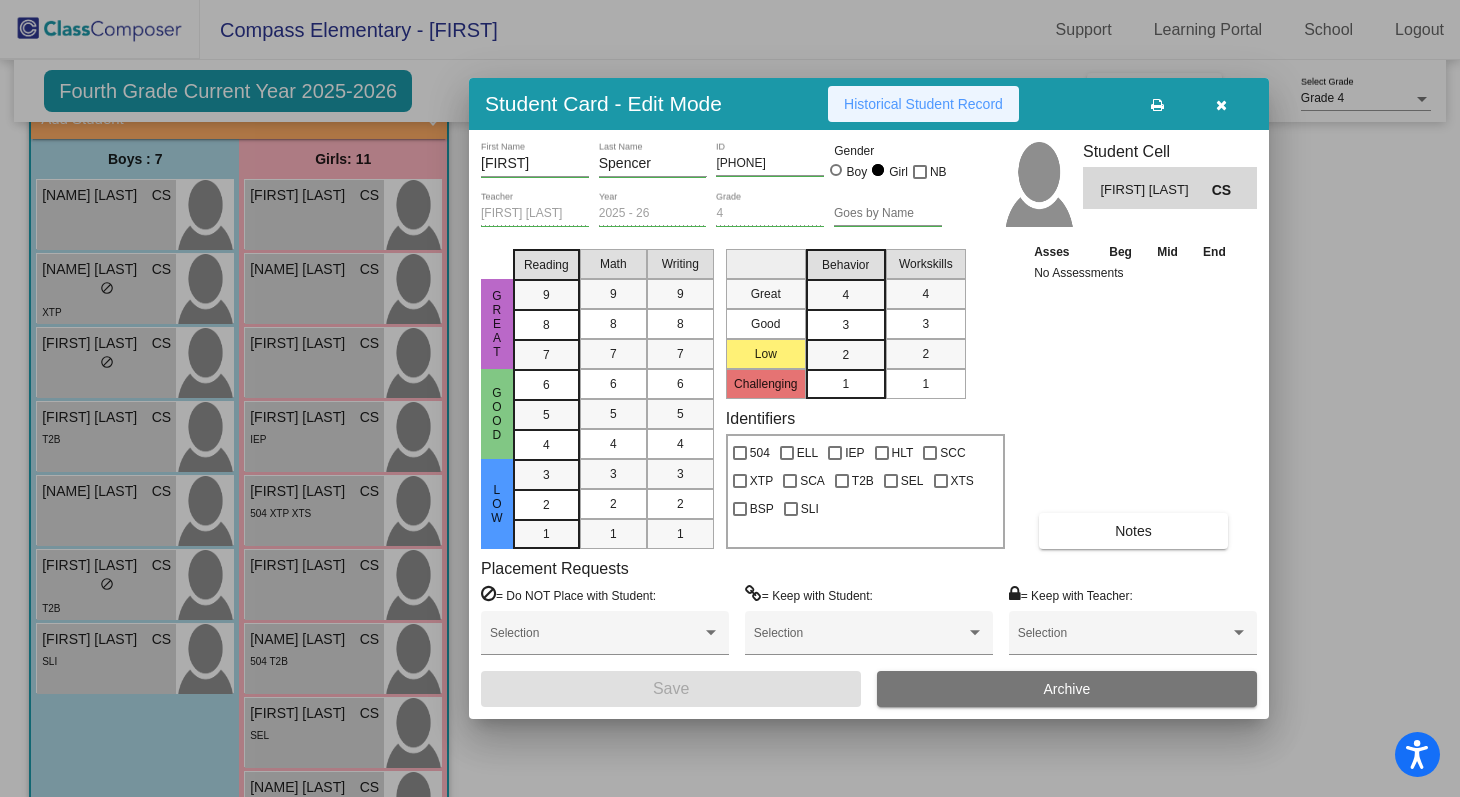 click on "Historical Student Record" at bounding box center [923, 104] 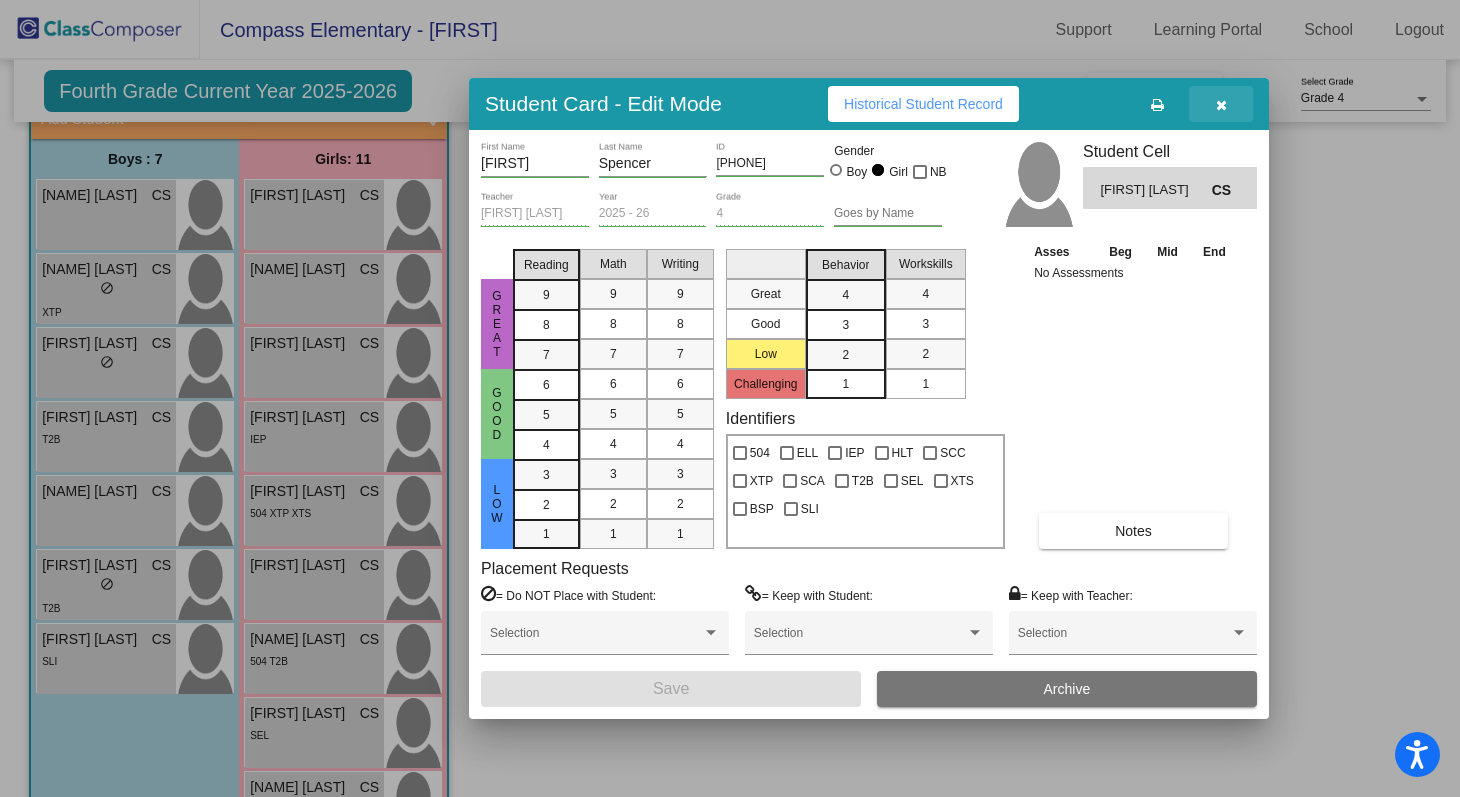 click at bounding box center [1221, 104] 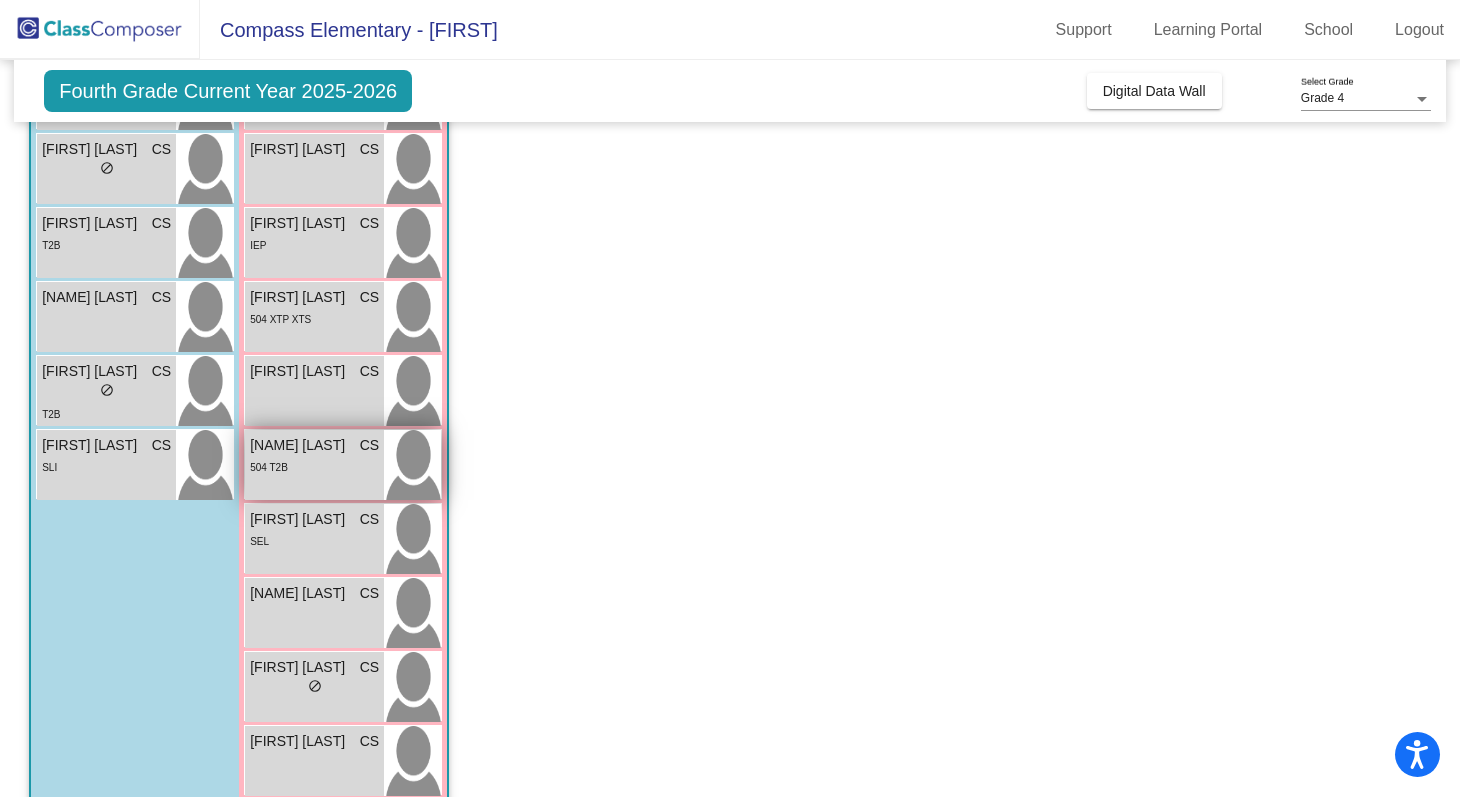 scroll, scrollTop: 369, scrollLeft: 0, axis: vertical 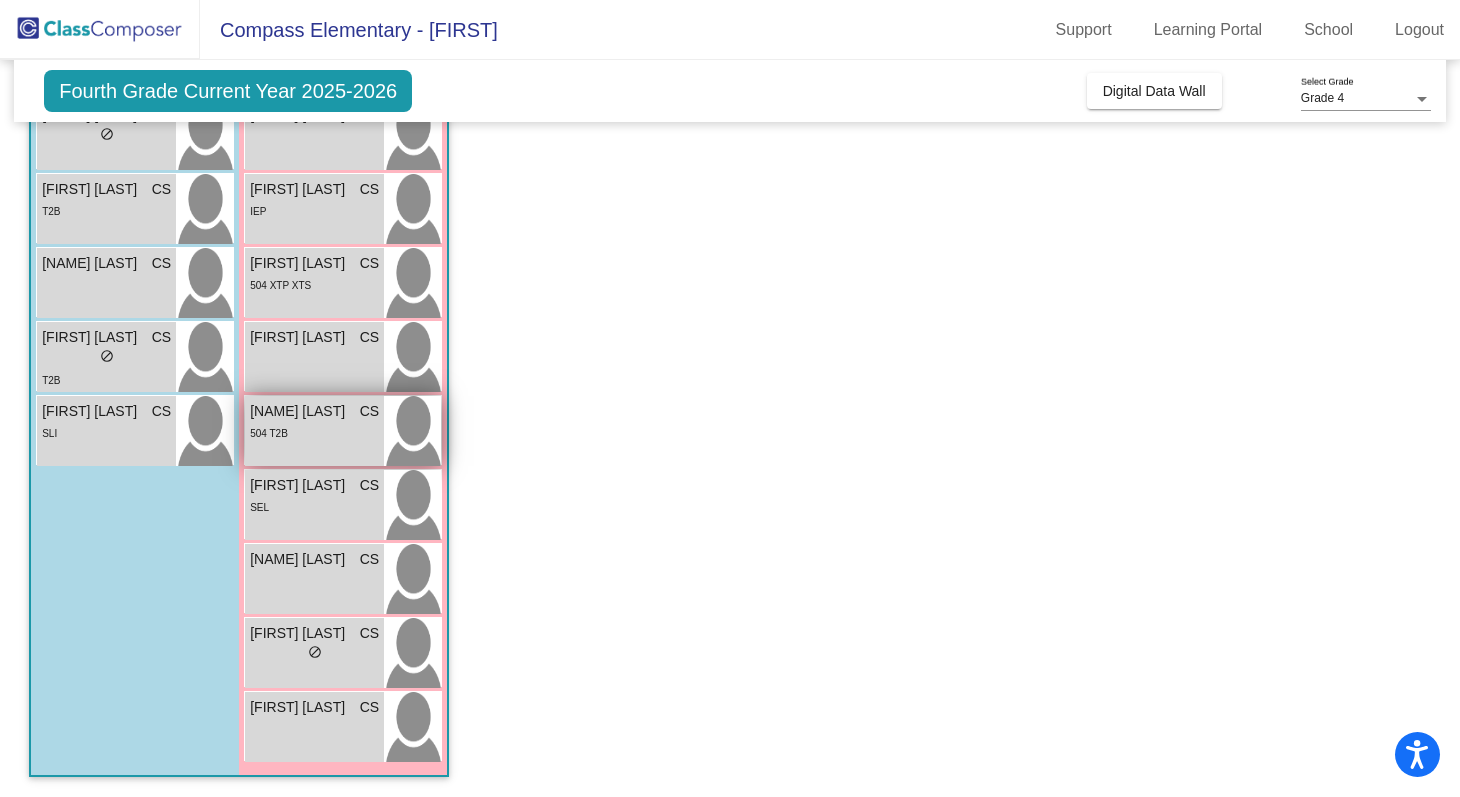 click on "504 T2B" at bounding box center (314, 432) 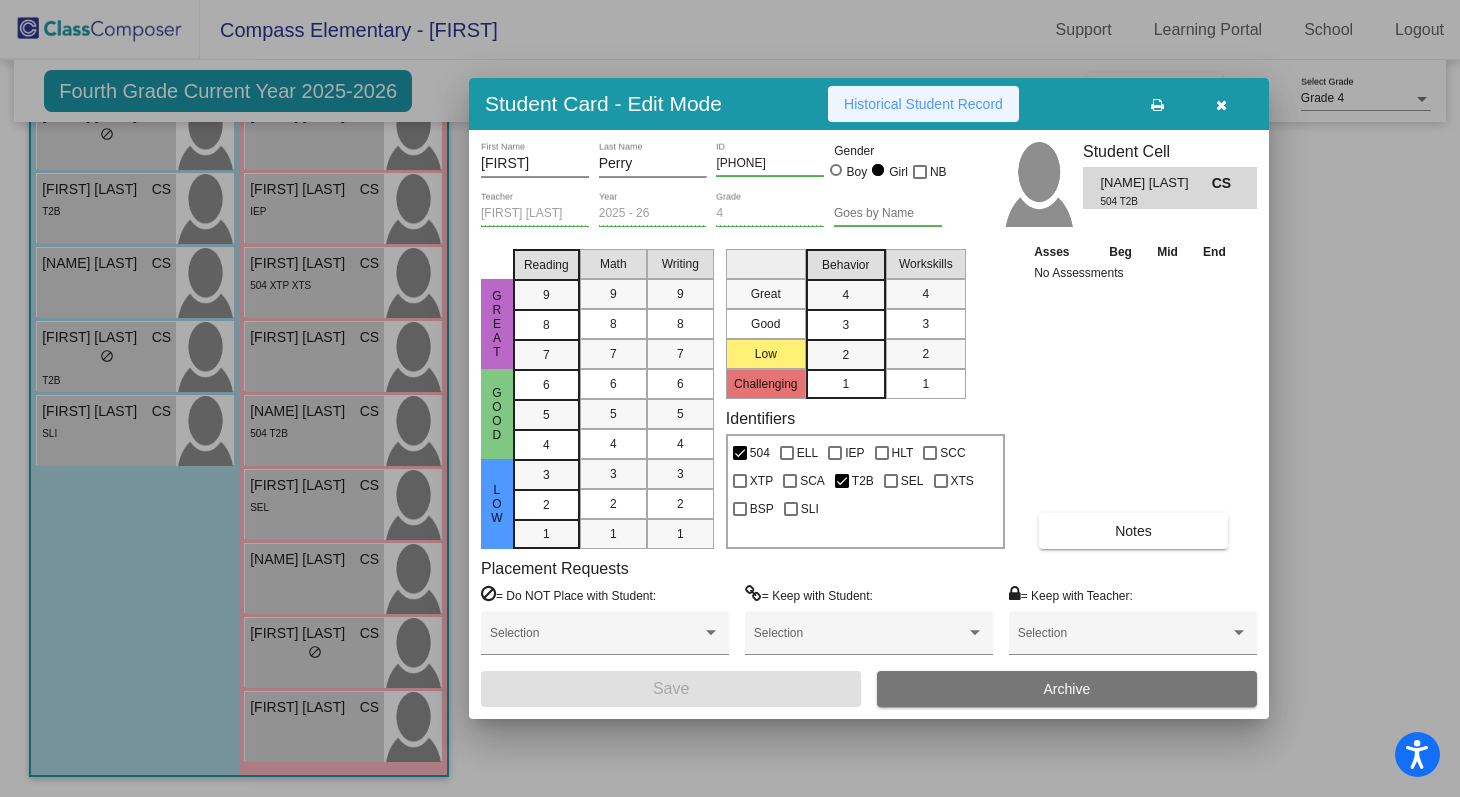 click on "Historical Student Record" at bounding box center [923, 104] 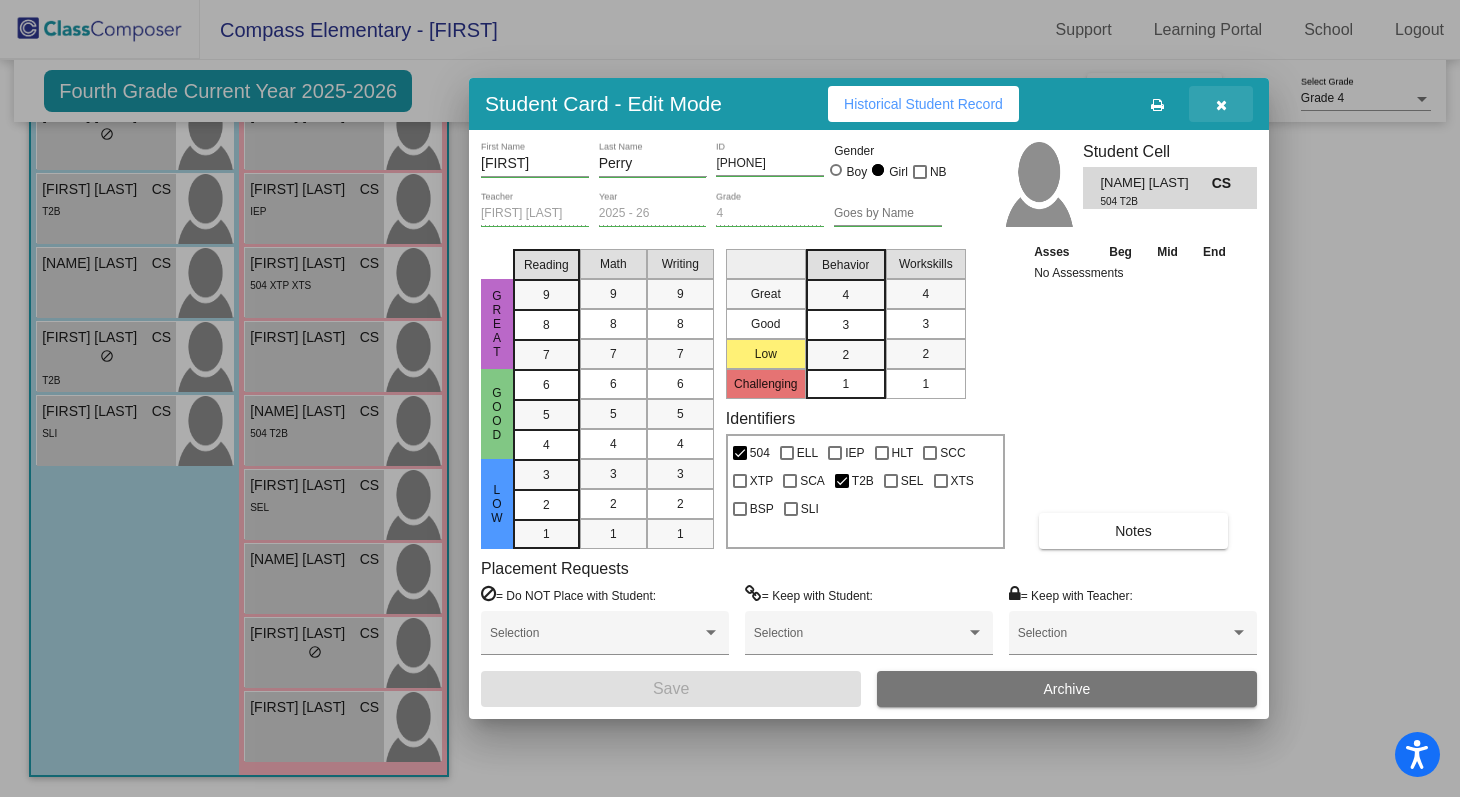 click at bounding box center [1221, 104] 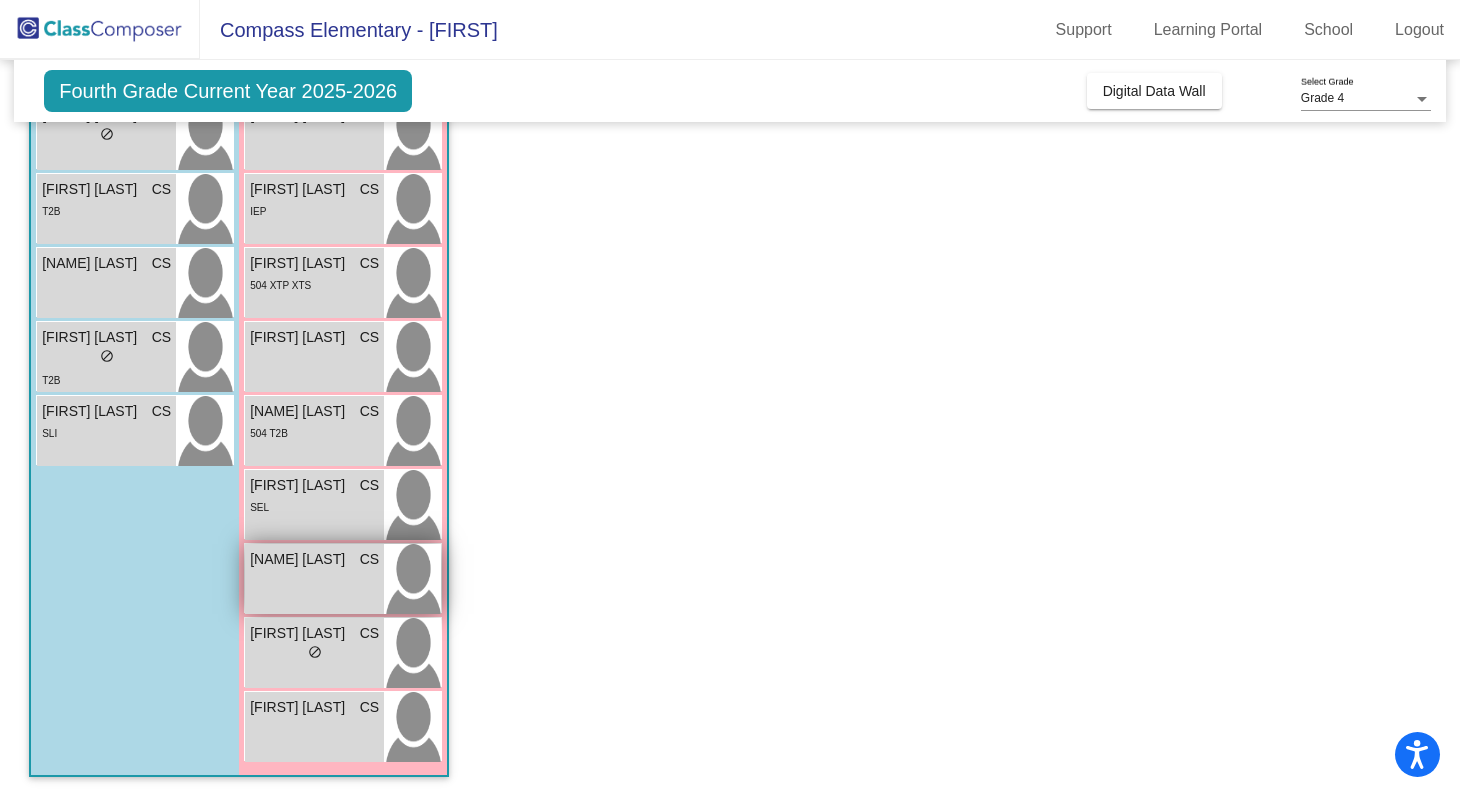 click on "Morgan Lamp" at bounding box center (300, 559) 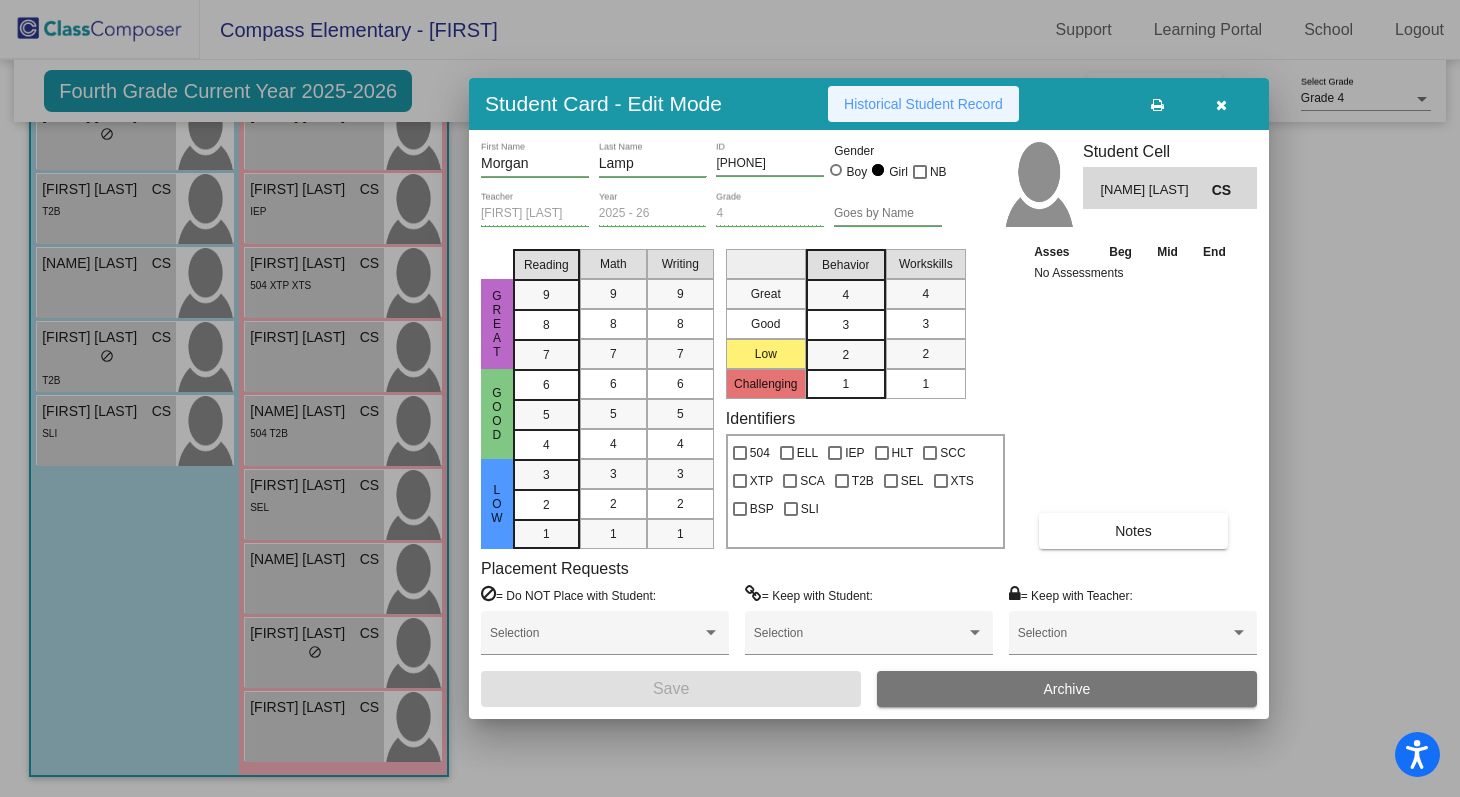 click on "Historical Student Record" at bounding box center (923, 104) 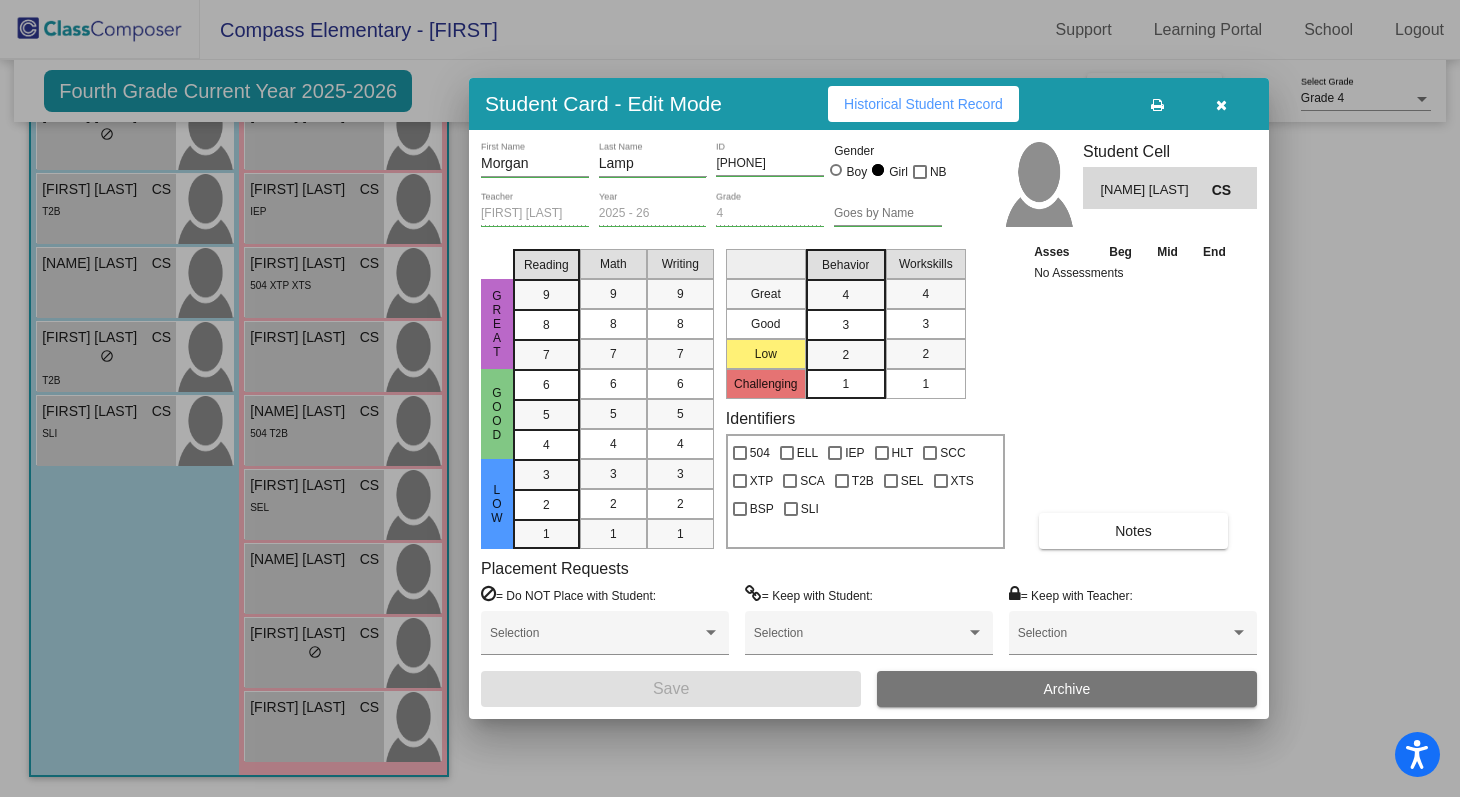 click at bounding box center (730, 398) 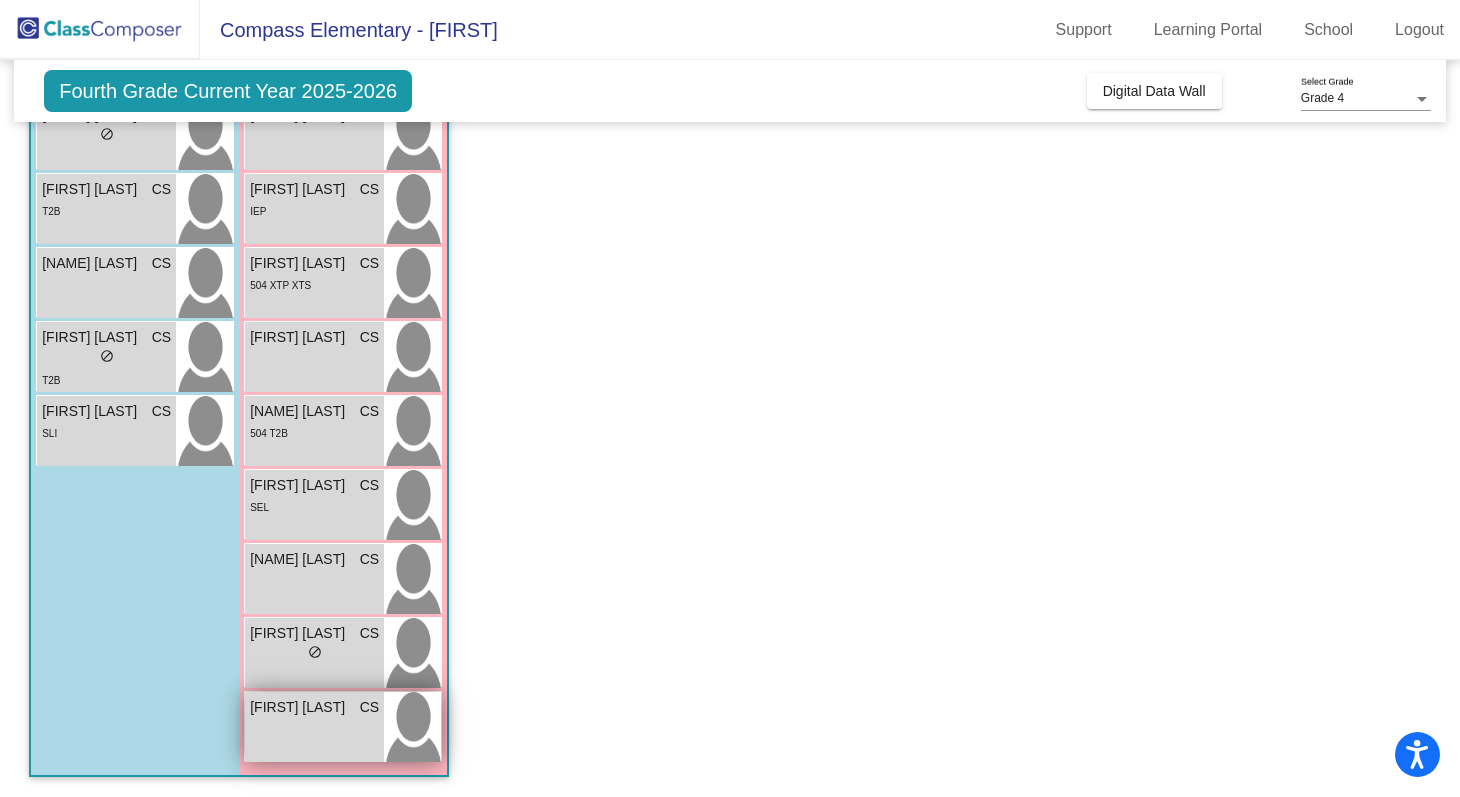click on "Rosemary Brennan" at bounding box center [300, 707] 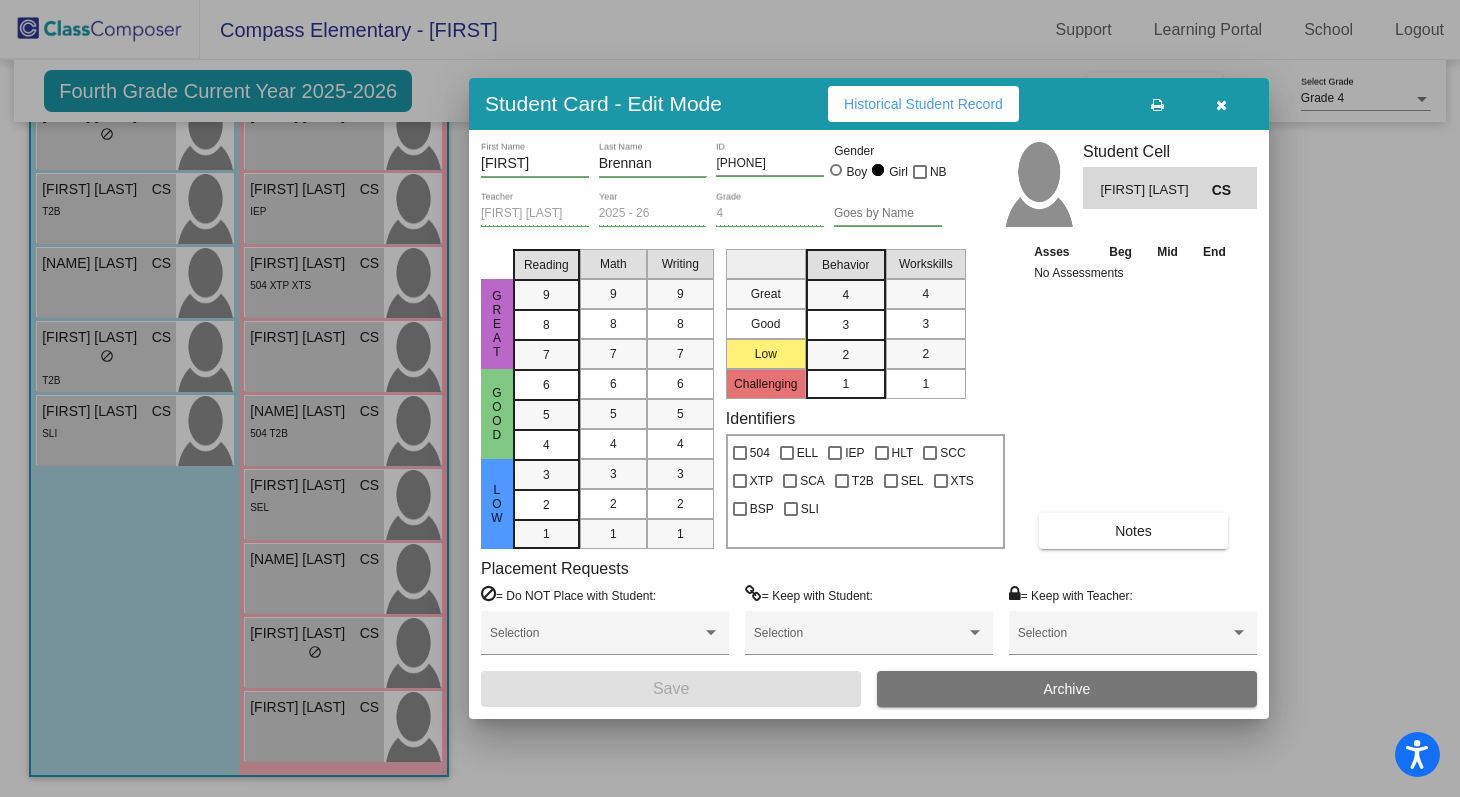 click on "Historical Student Record" at bounding box center [923, 104] 